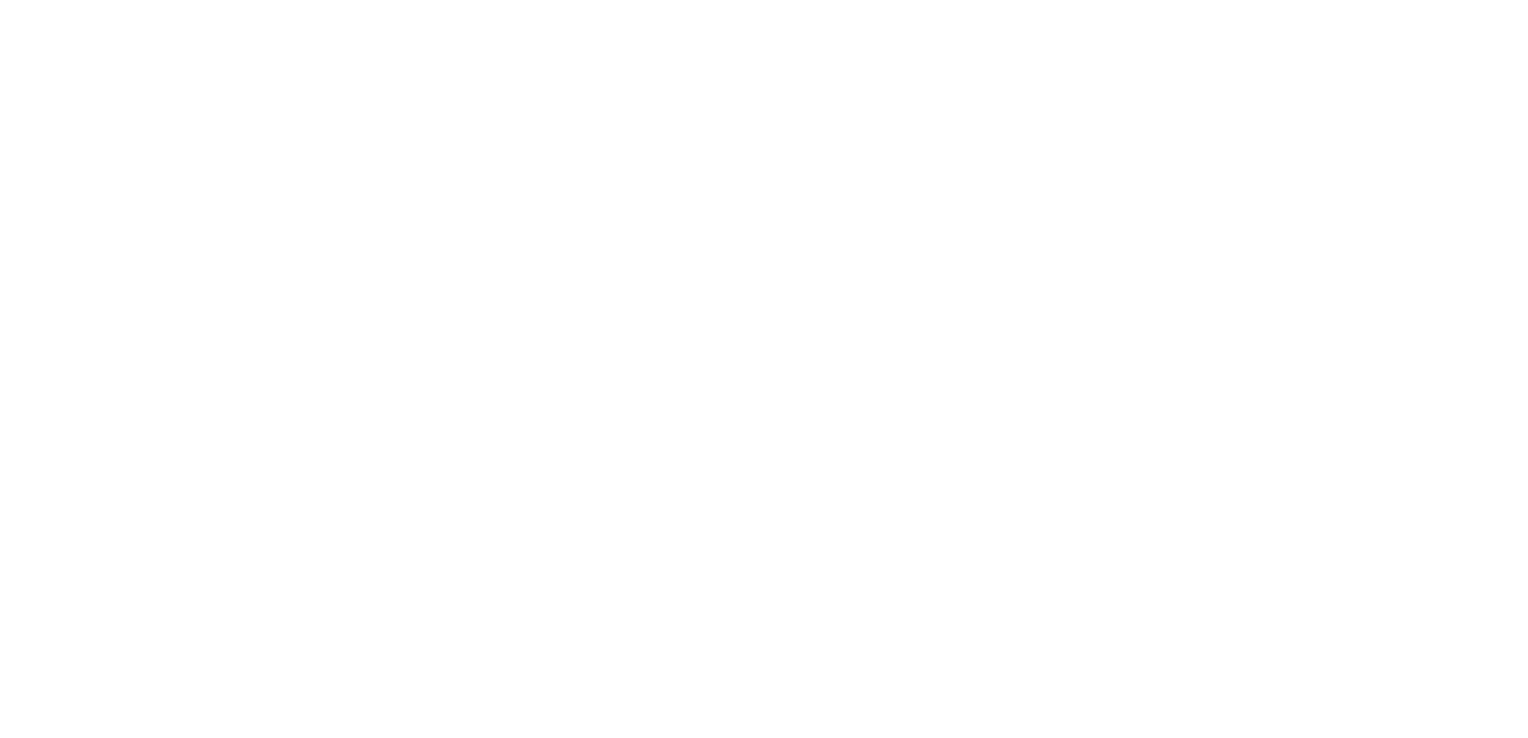 scroll, scrollTop: 0, scrollLeft: 0, axis: both 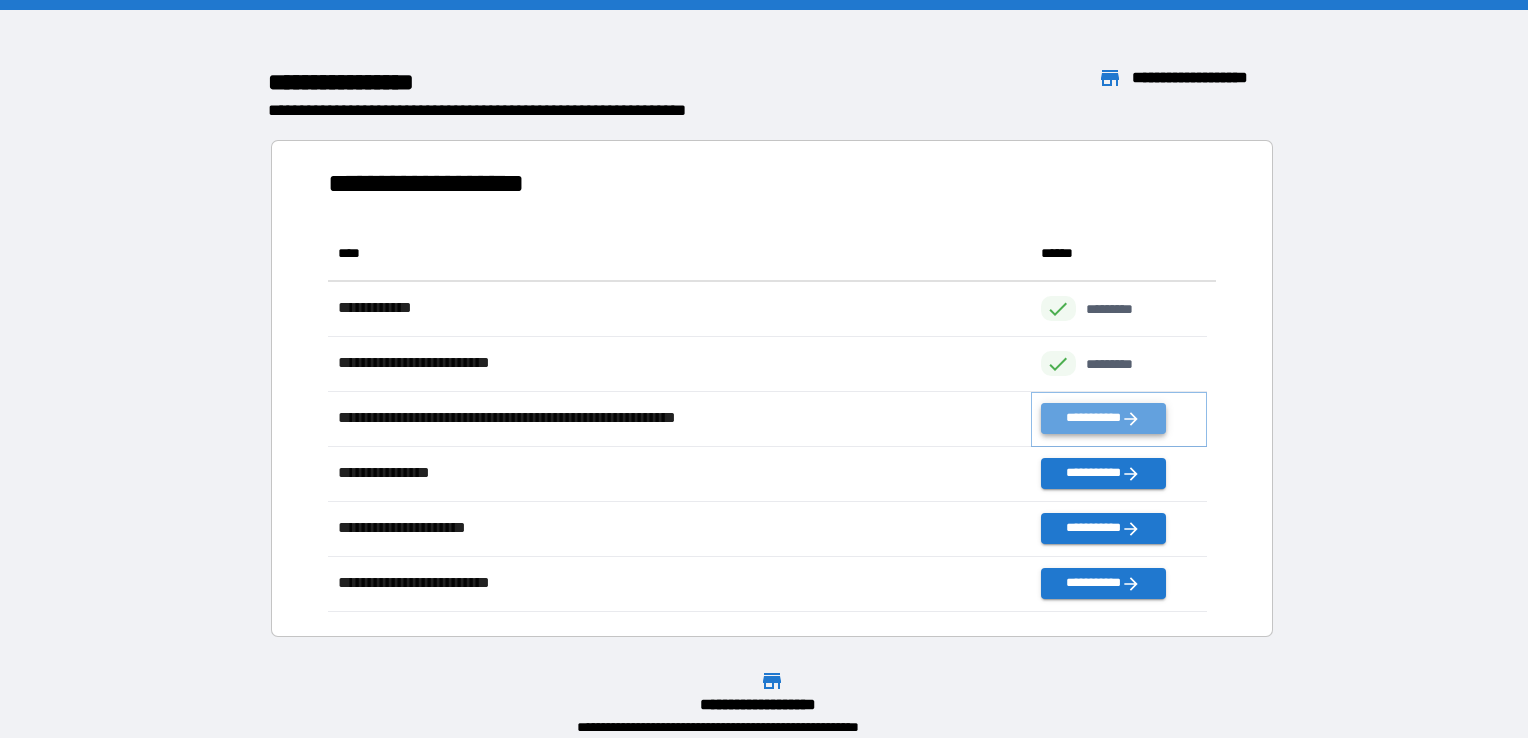 click on "**********" at bounding box center (1103, 418) 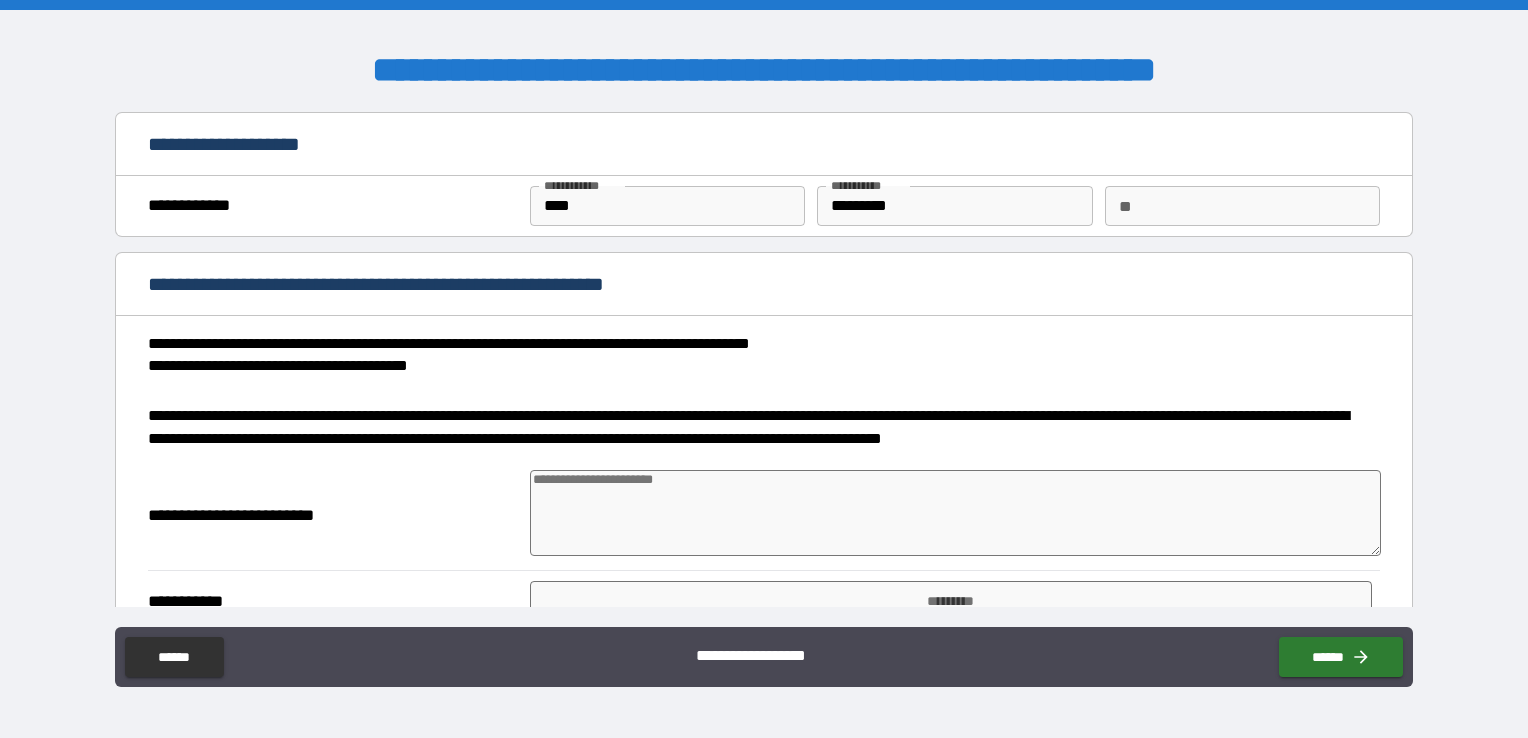 type on "*" 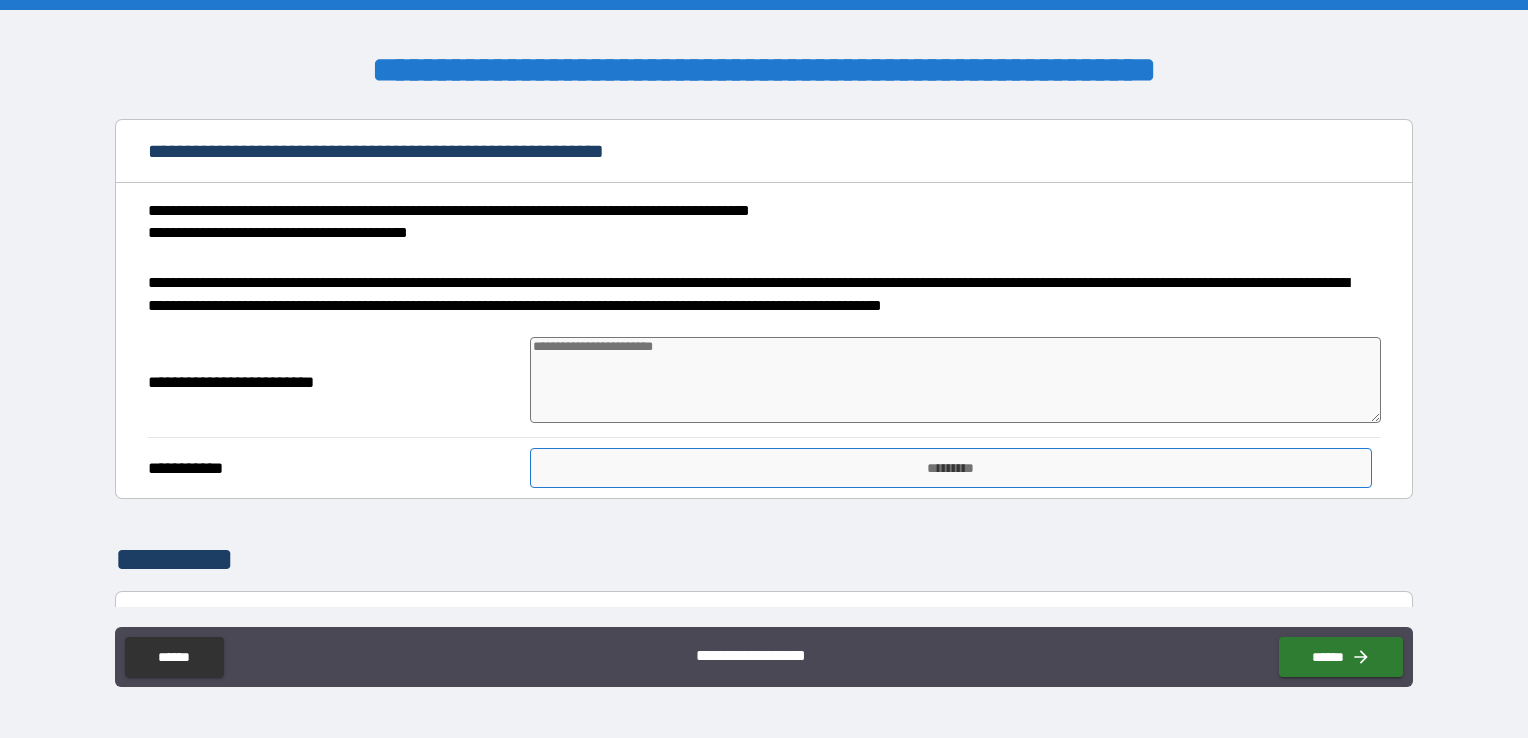 scroll, scrollTop: 100, scrollLeft: 0, axis: vertical 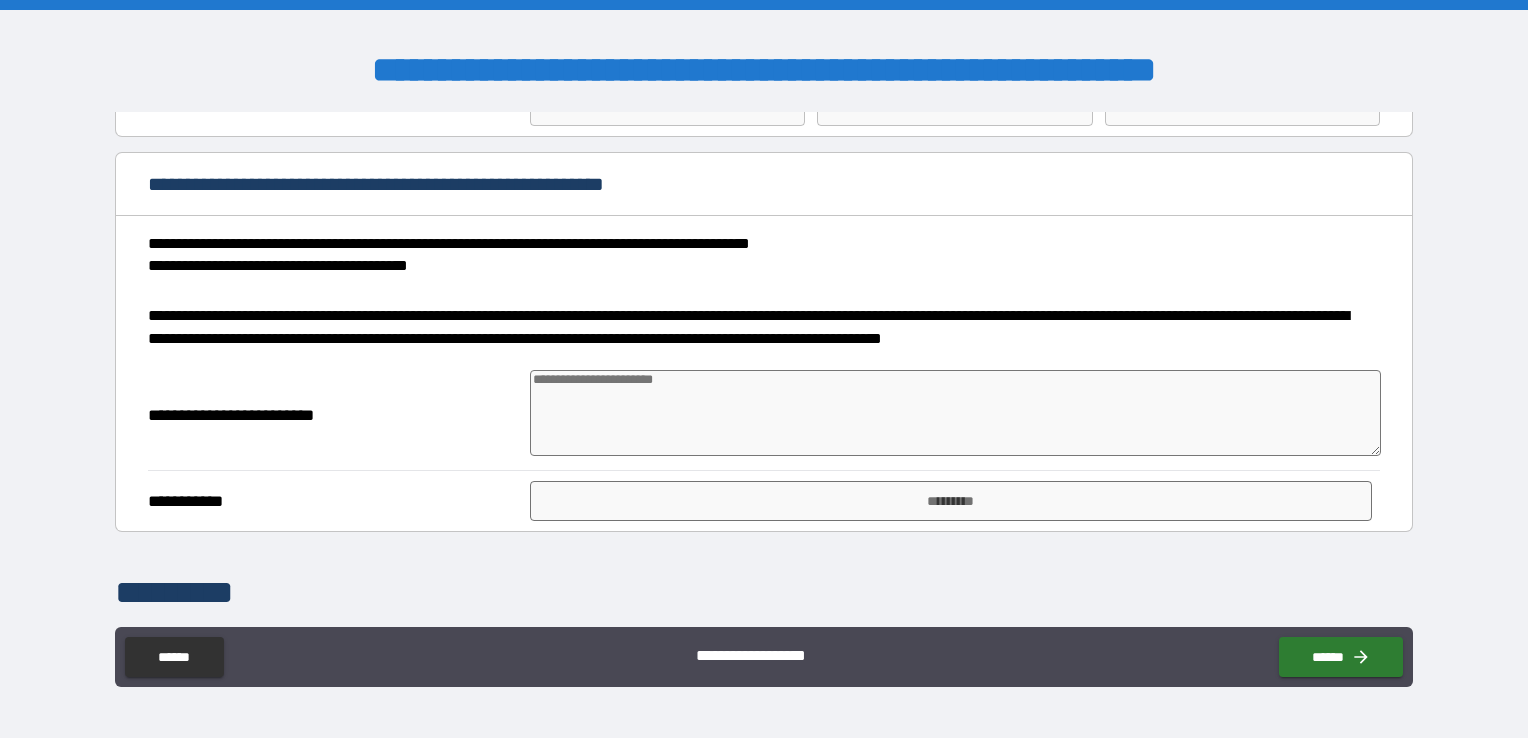 click at bounding box center [955, 413] 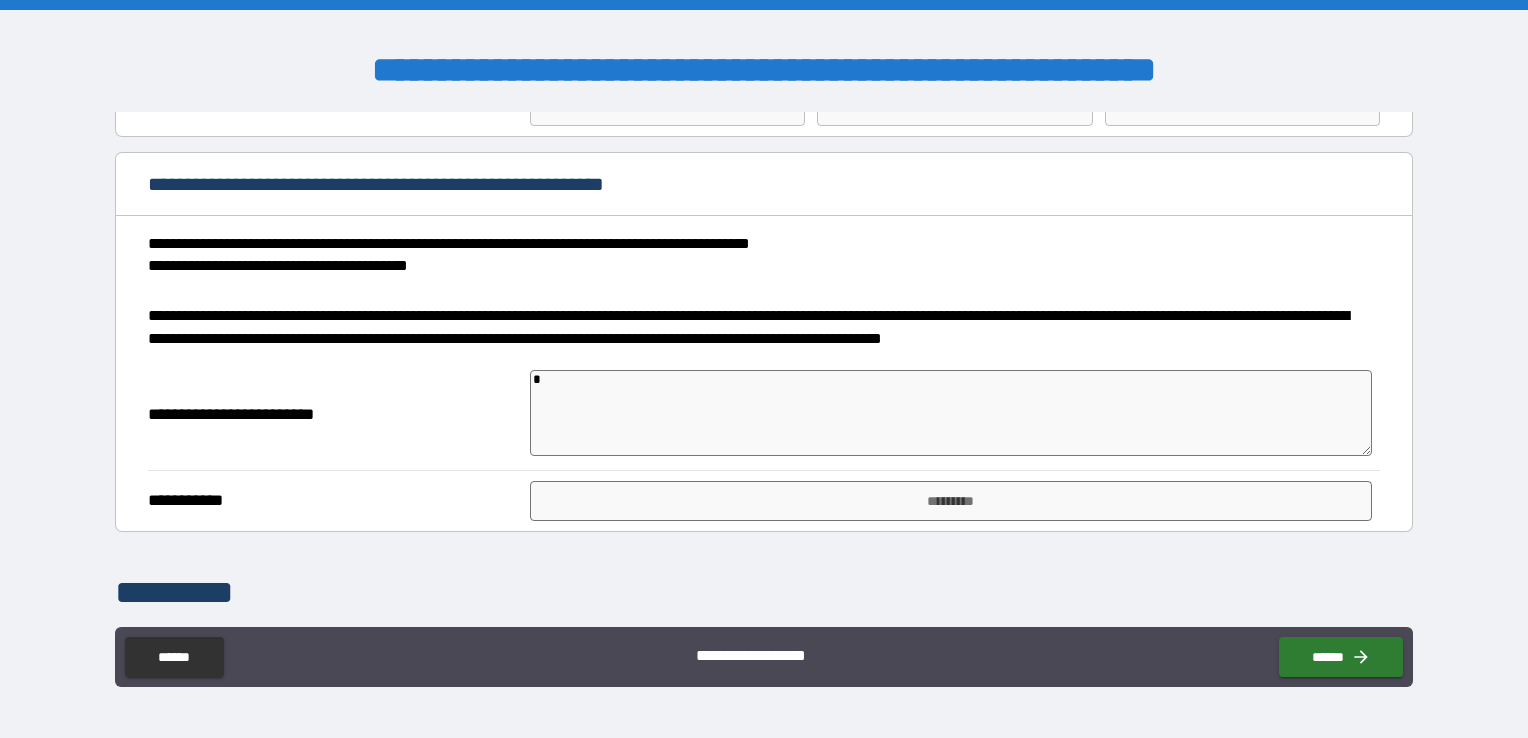 type on "*" 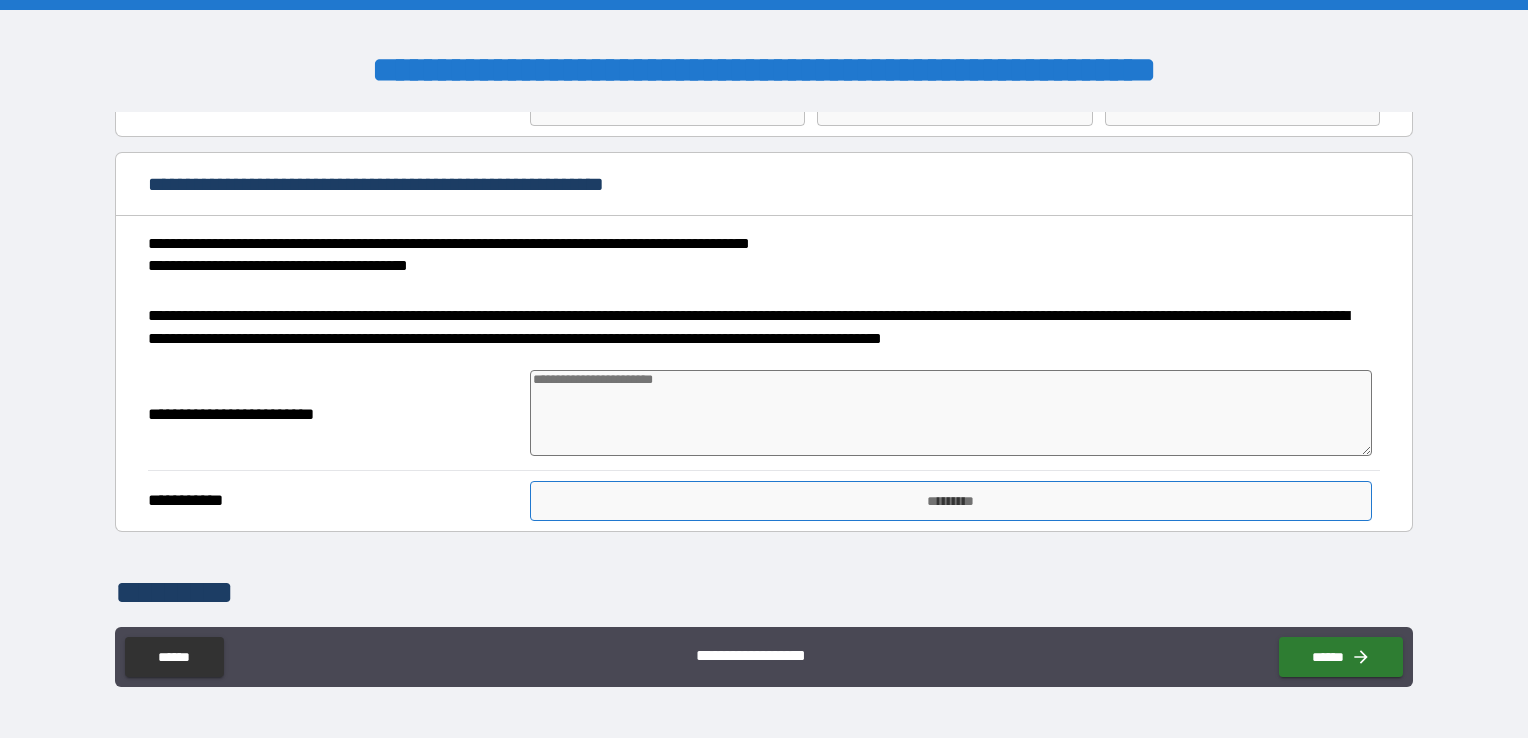 click on "*********" at bounding box center [951, 501] 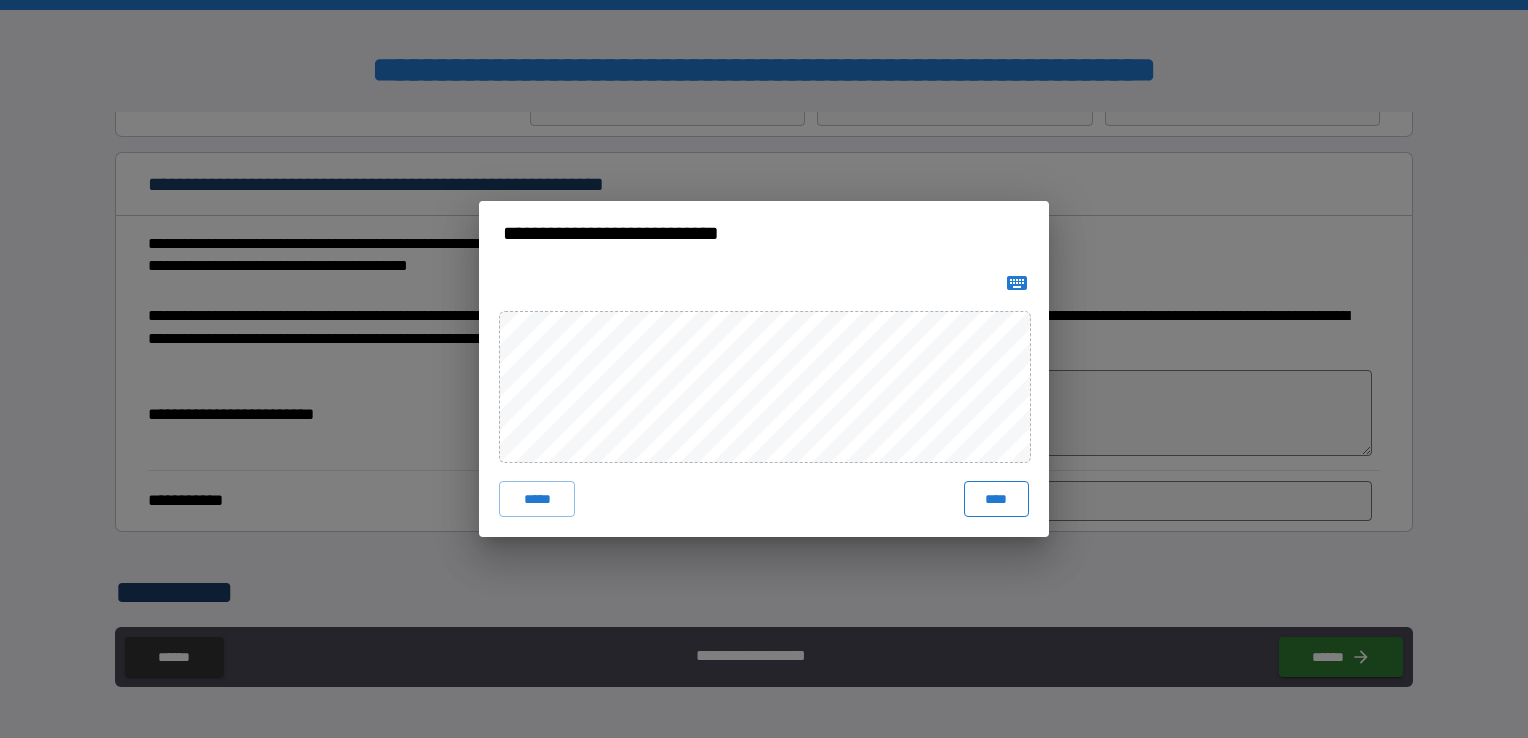 click on "****" at bounding box center [996, 499] 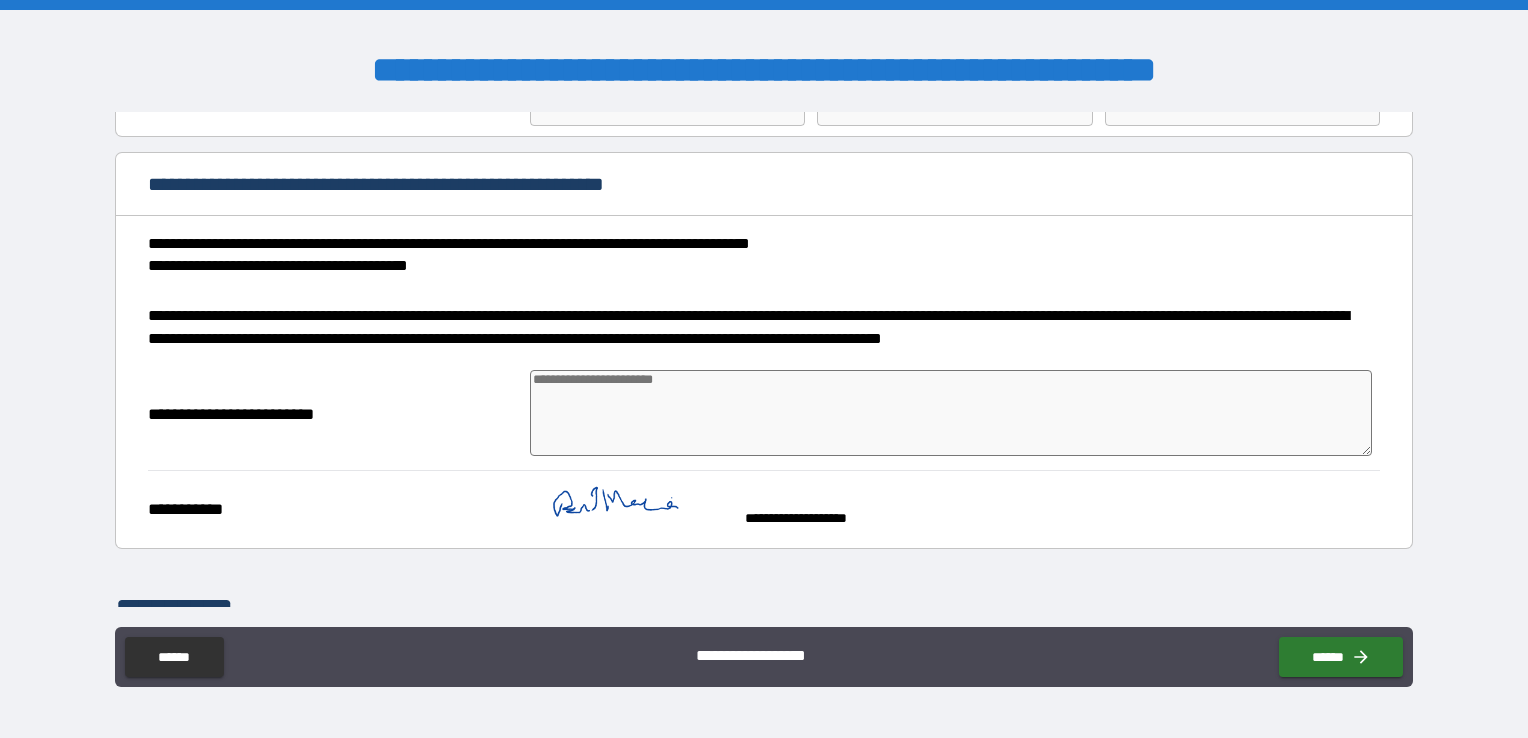 scroll, scrollTop: 200, scrollLeft: 0, axis: vertical 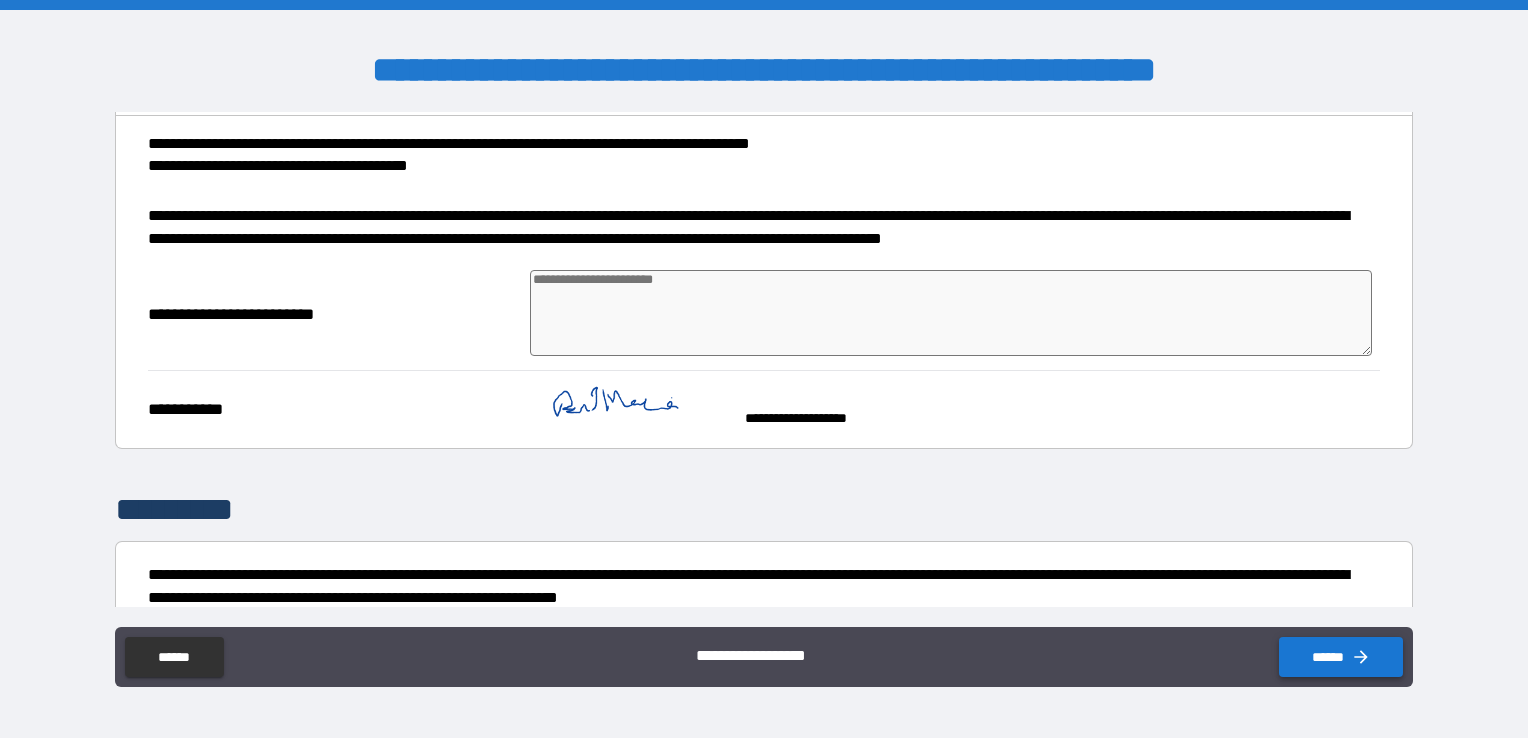 drag, startPoint x: 1315, startPoint y: 656, endPoint x: 1295, endPoint y: 655, distance: 20.024984 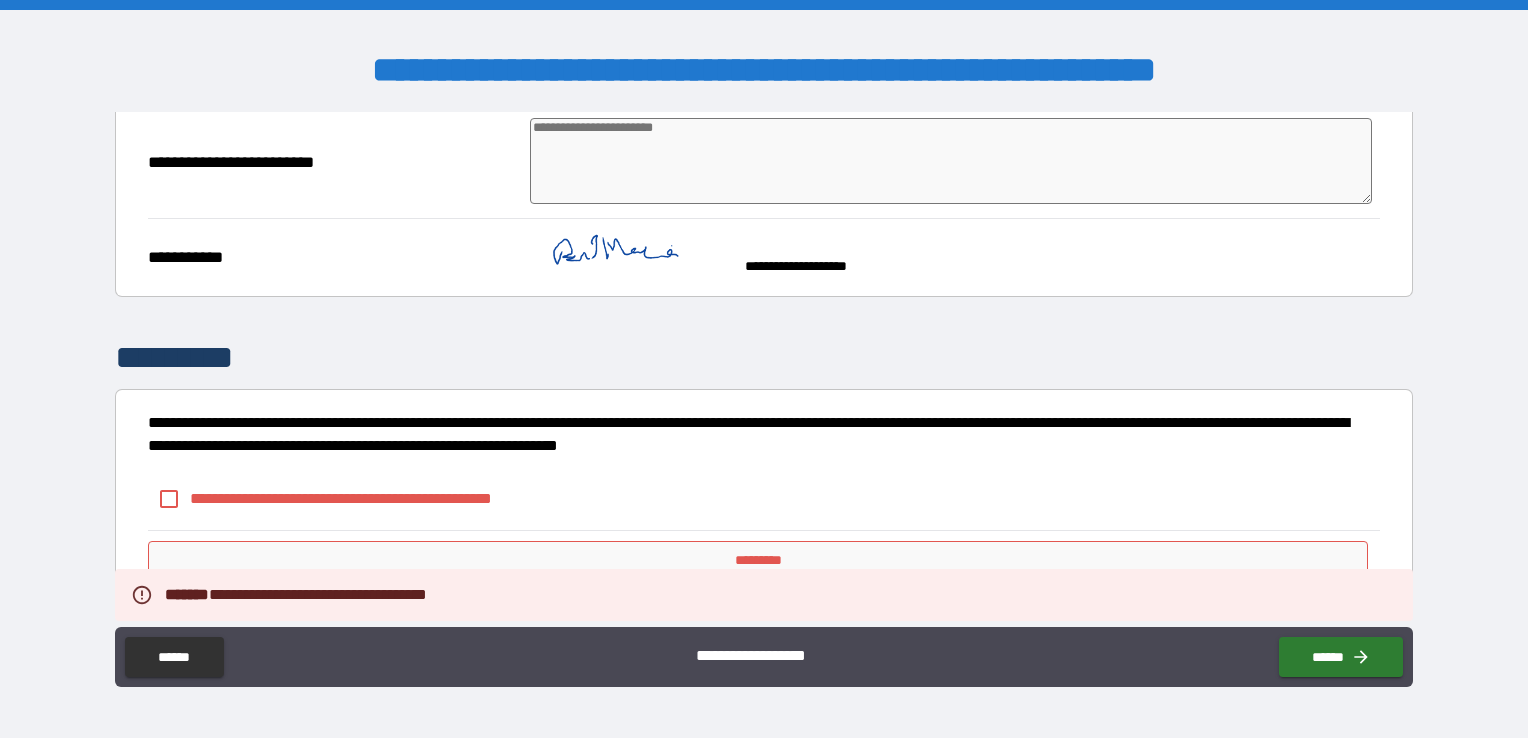 scroll, scrollTop: 355, scrollLeft: 0, axis: vertical 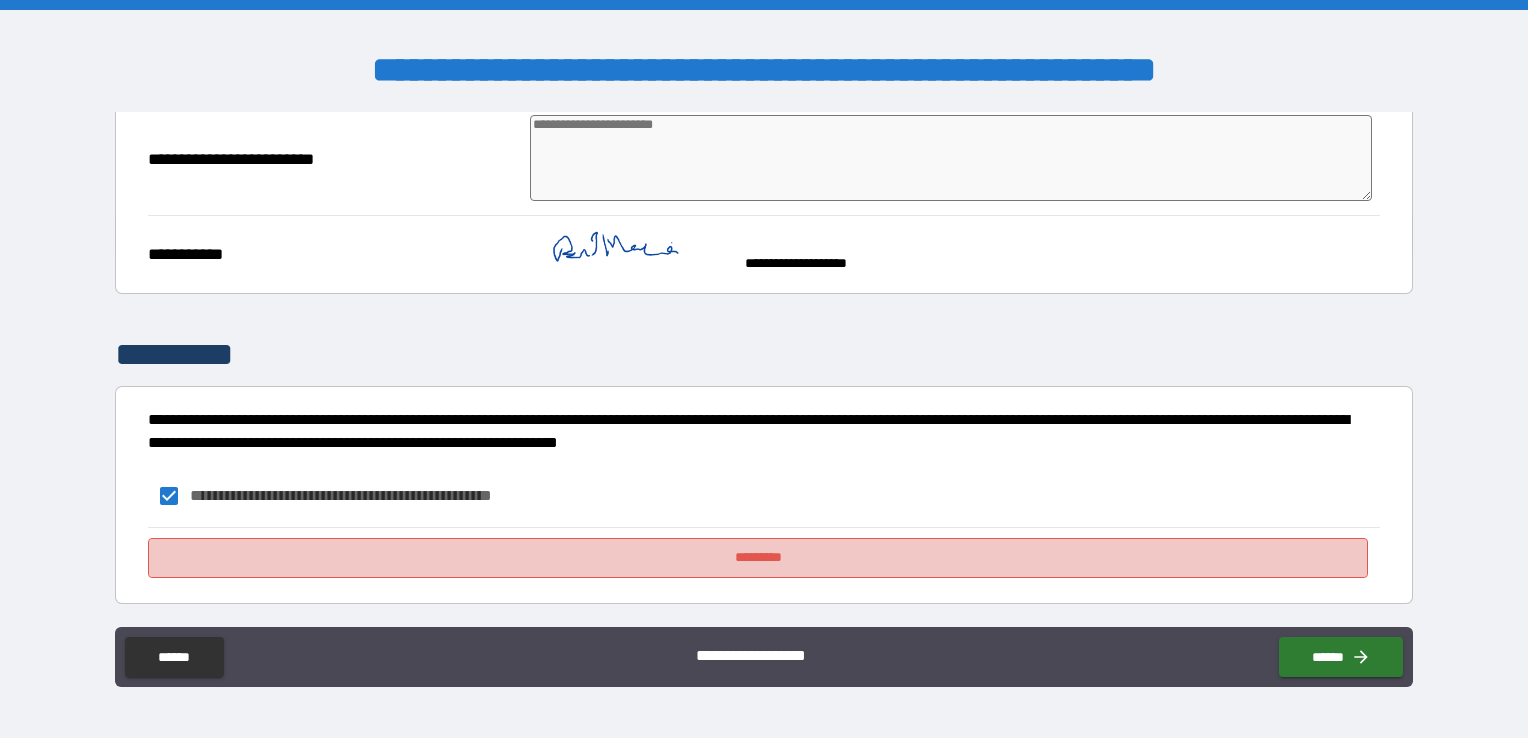 click on "*********" at bounding box center [758, 558] 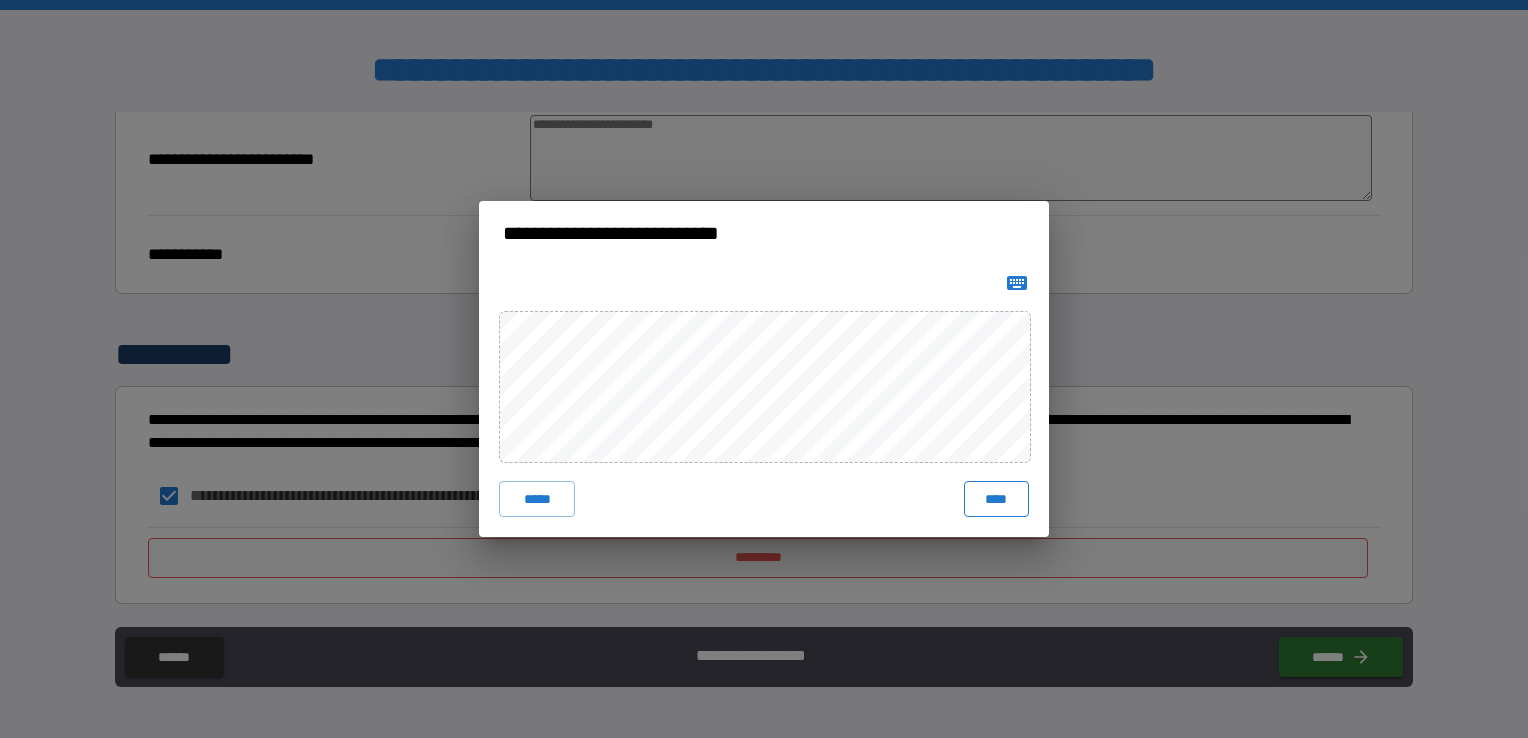 click on "****" at bounding box center (996, 499) 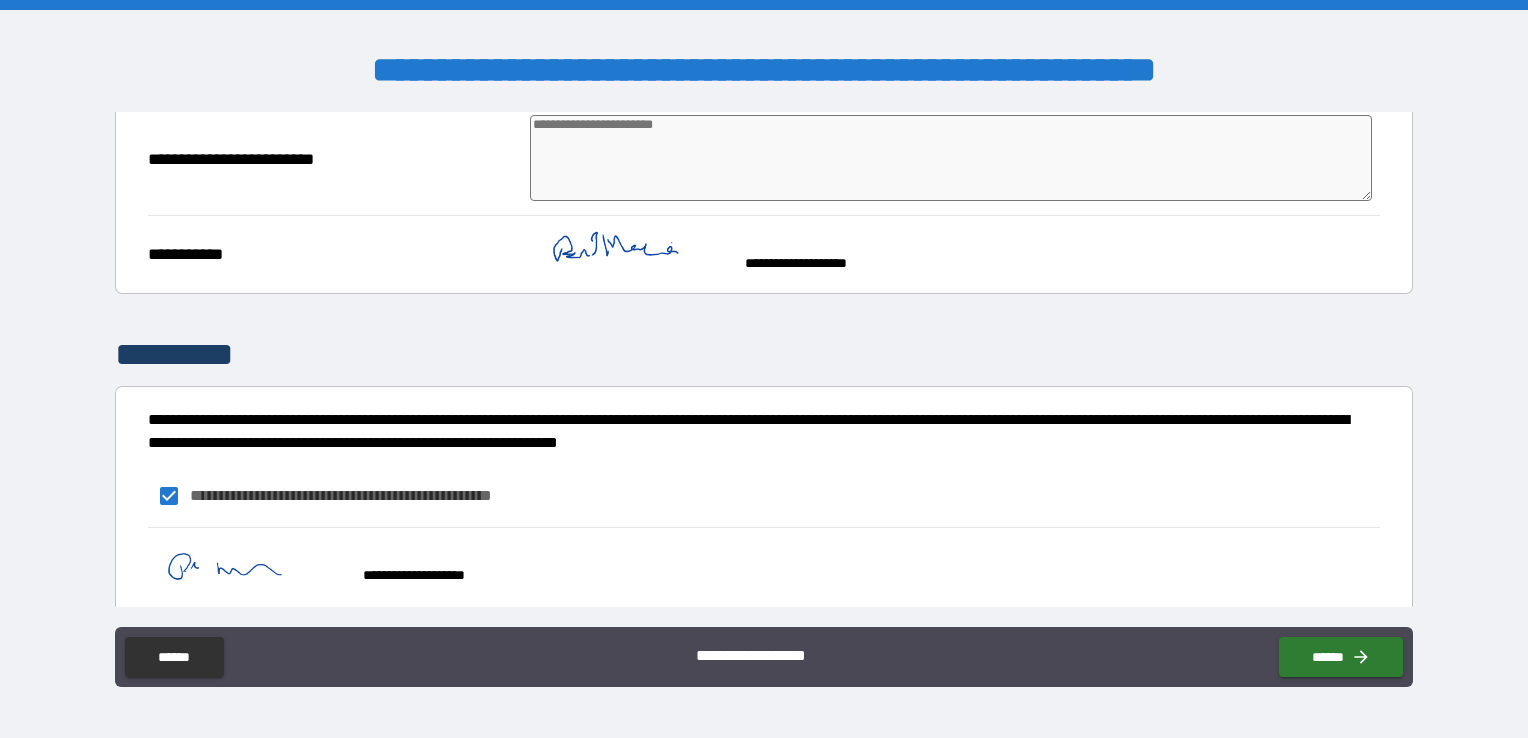 type on "*" 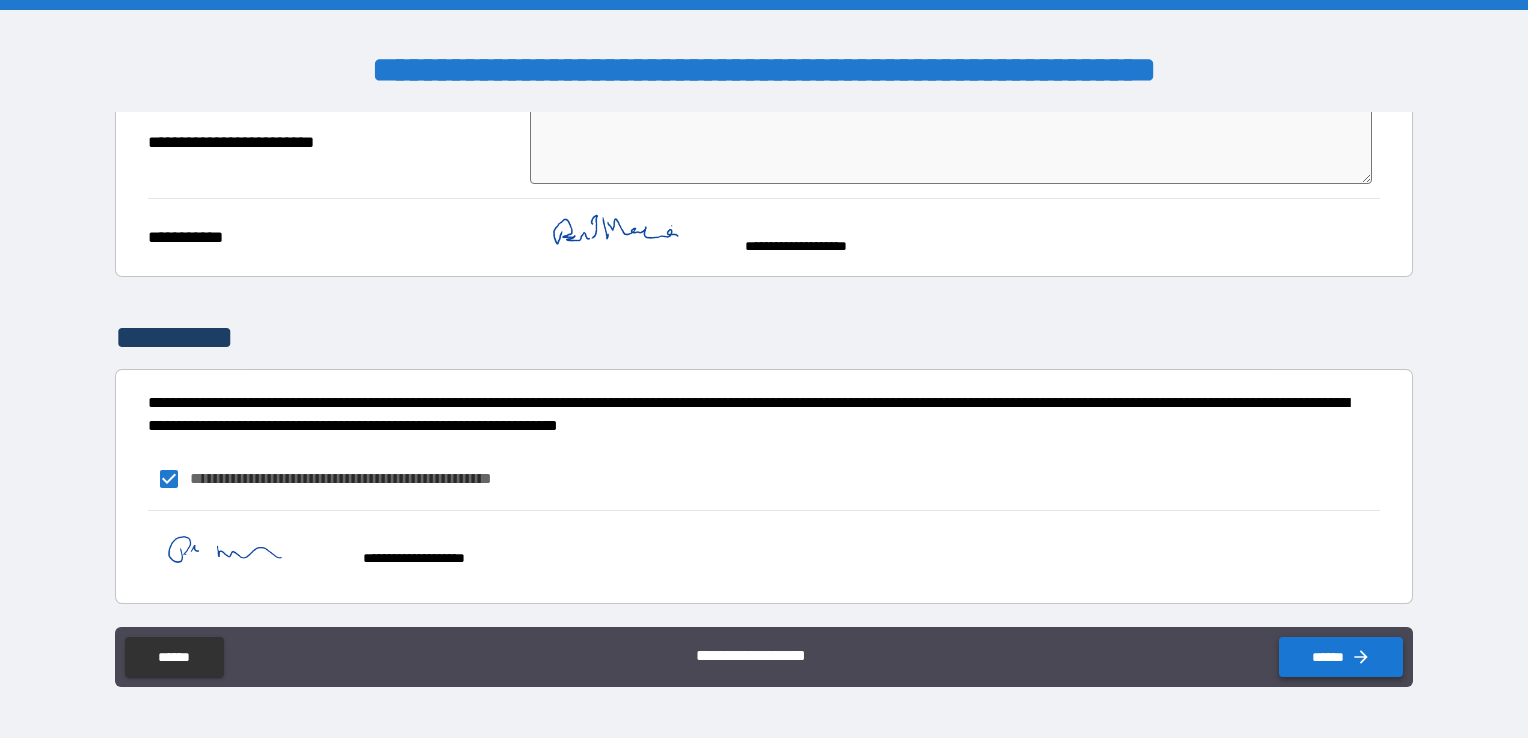 click on "******" at bounding box center (1341, 657) 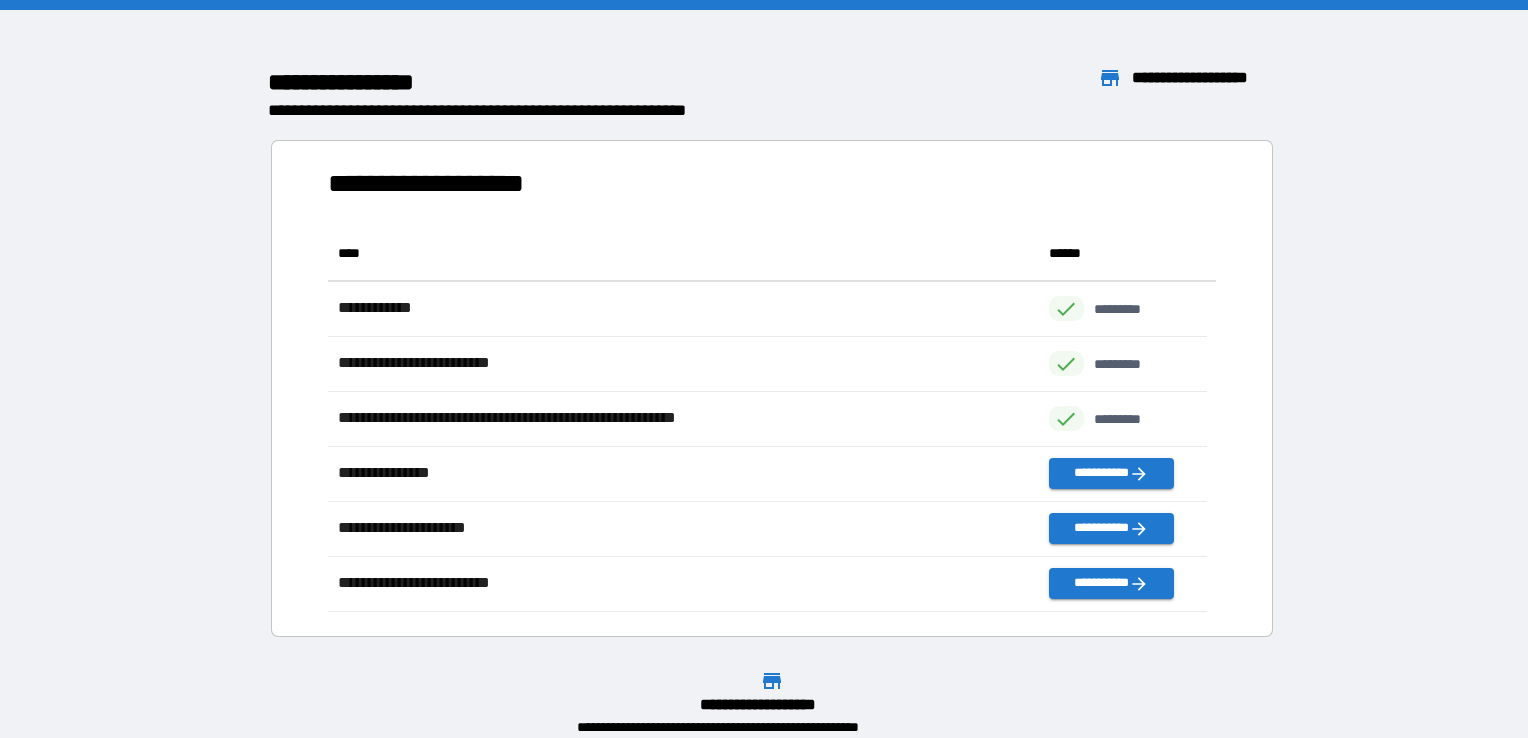 scroll, scrollTop: 16, scrollLeft: 16, axis: both 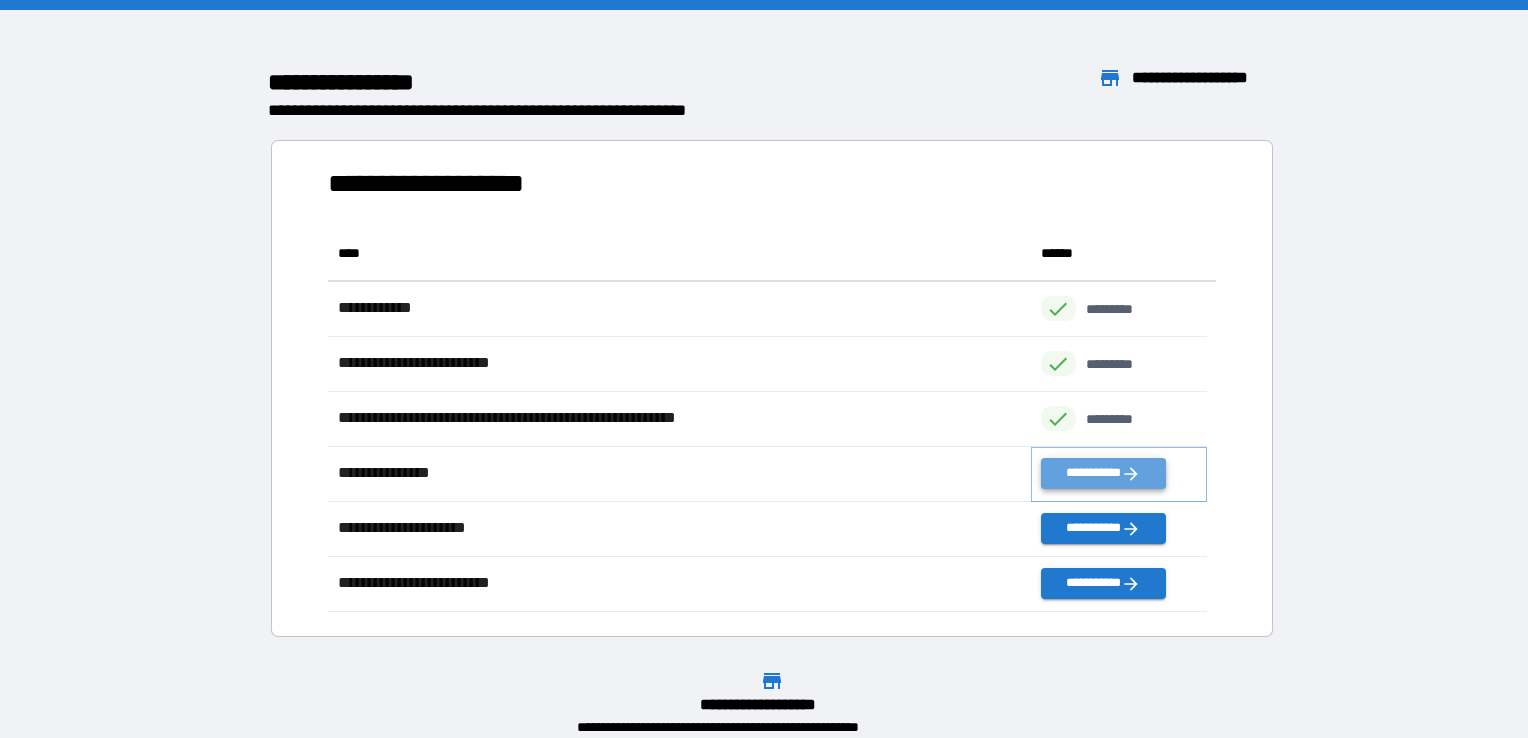 click on "**********" at bounding box center [1103, 473] 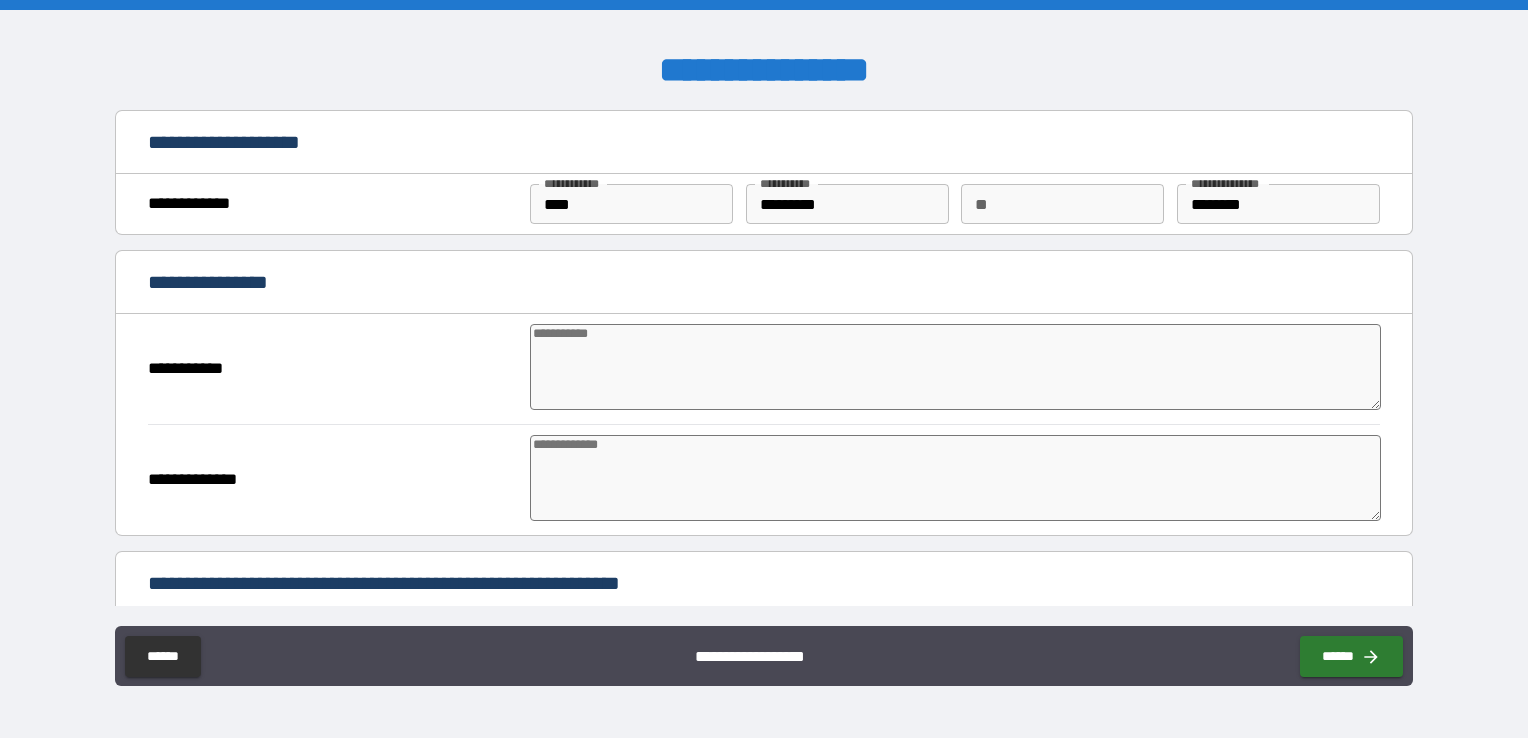 type on "*" 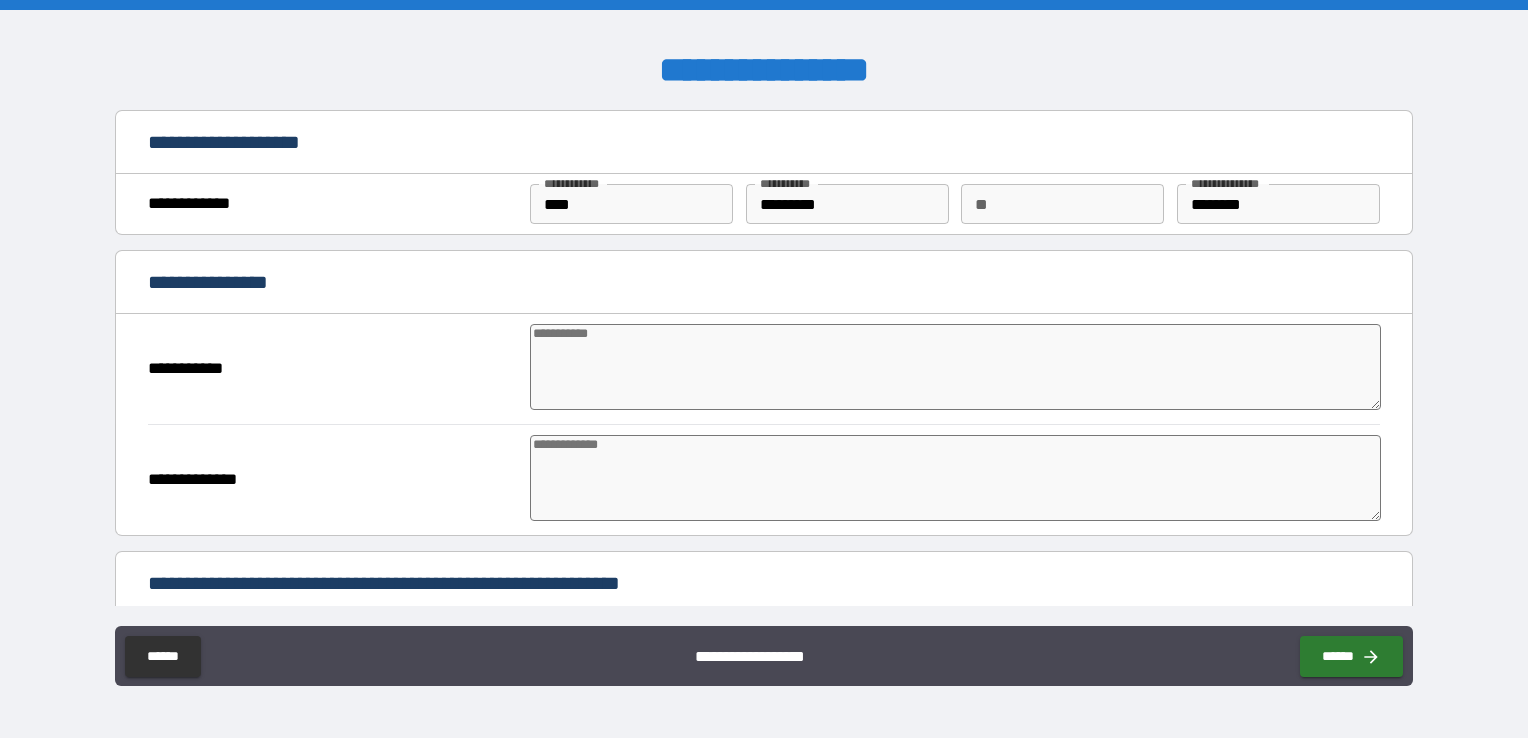 type on "*" 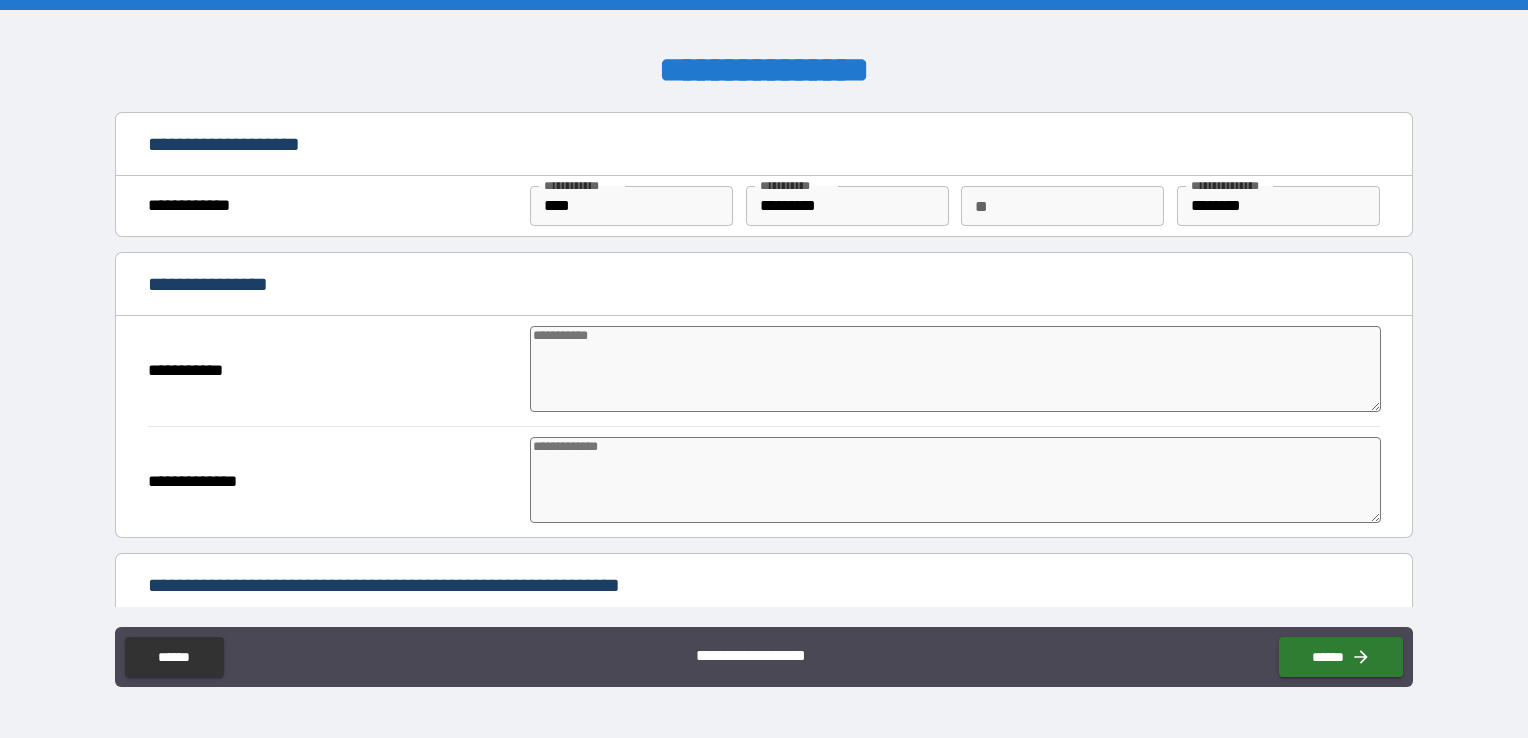 click at bounding box center [955, 369] 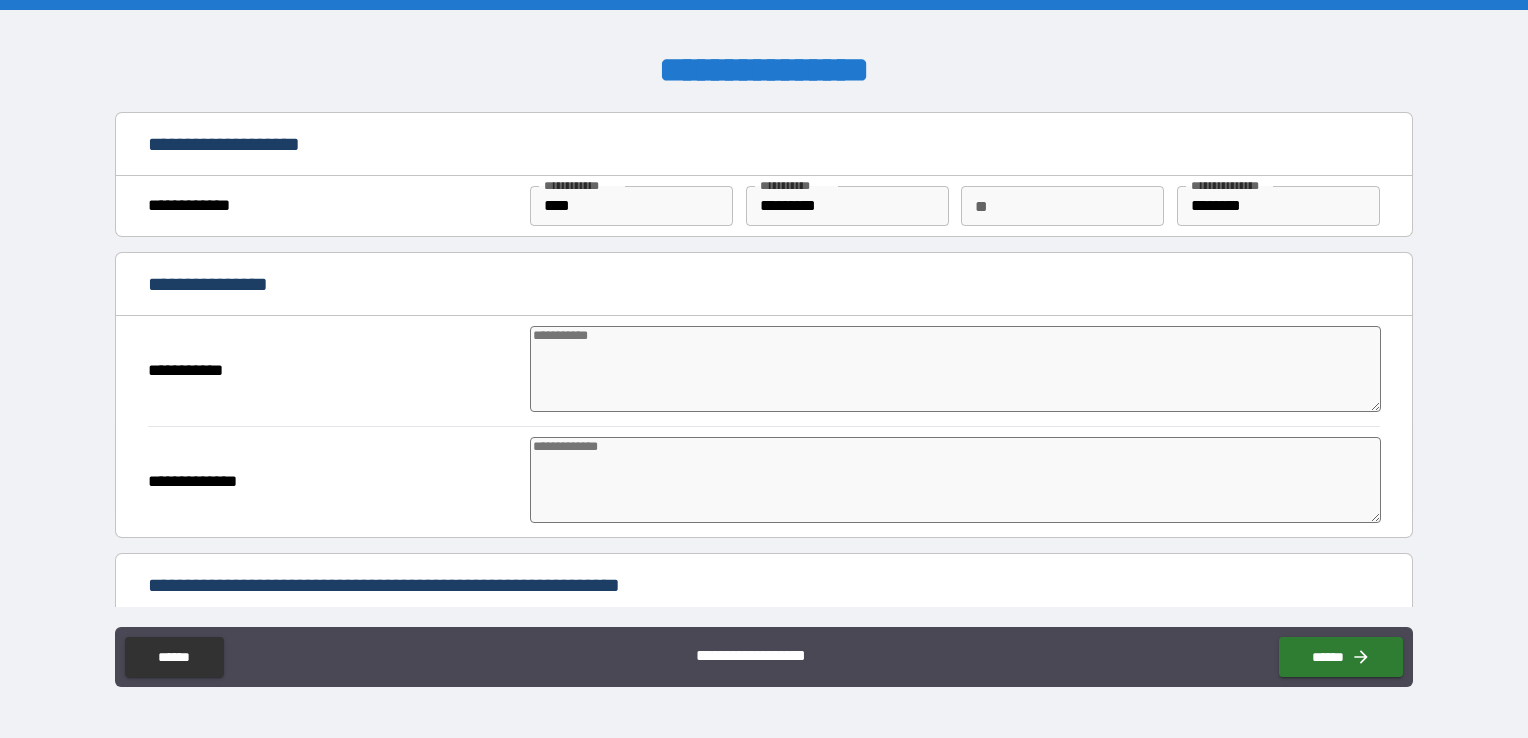 type on "*" 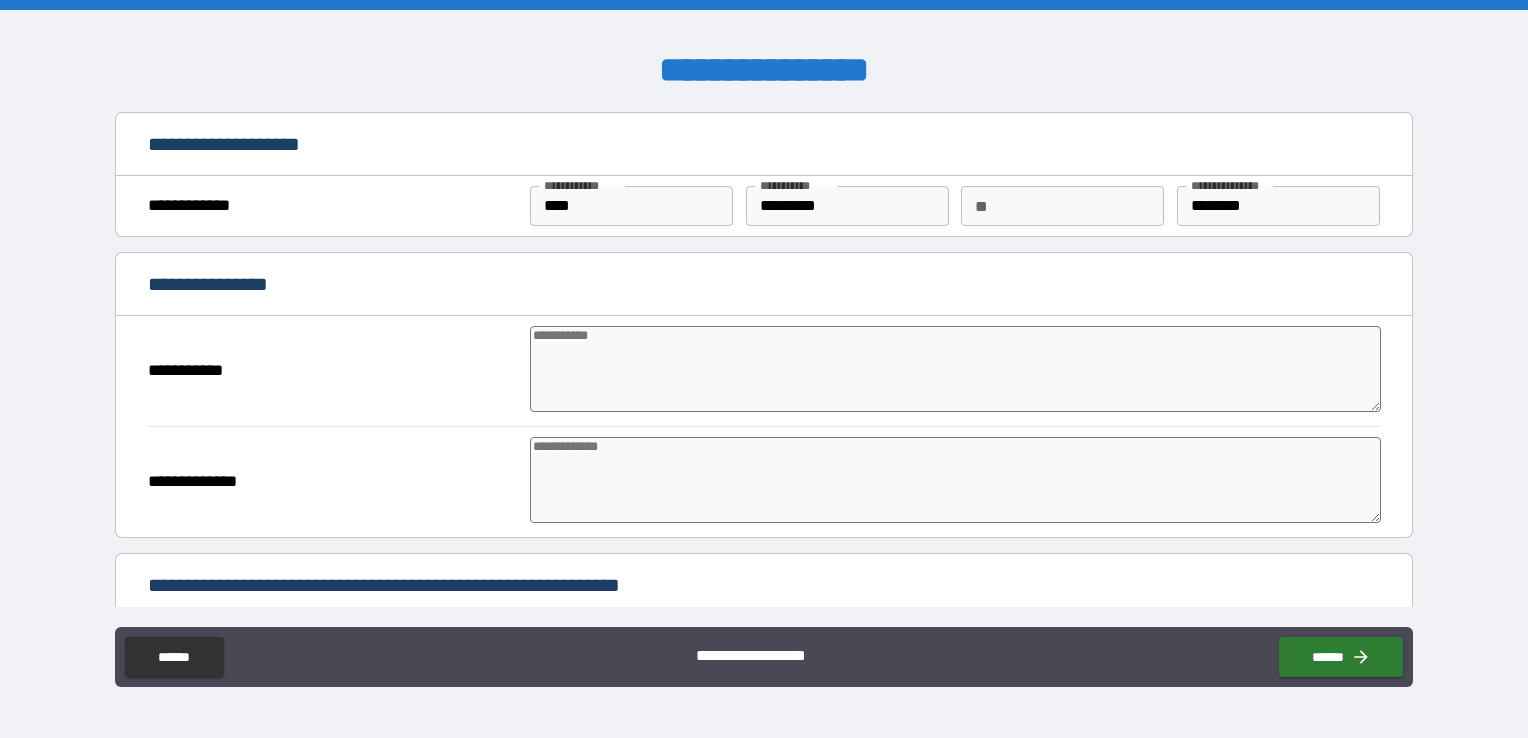 type on "*" 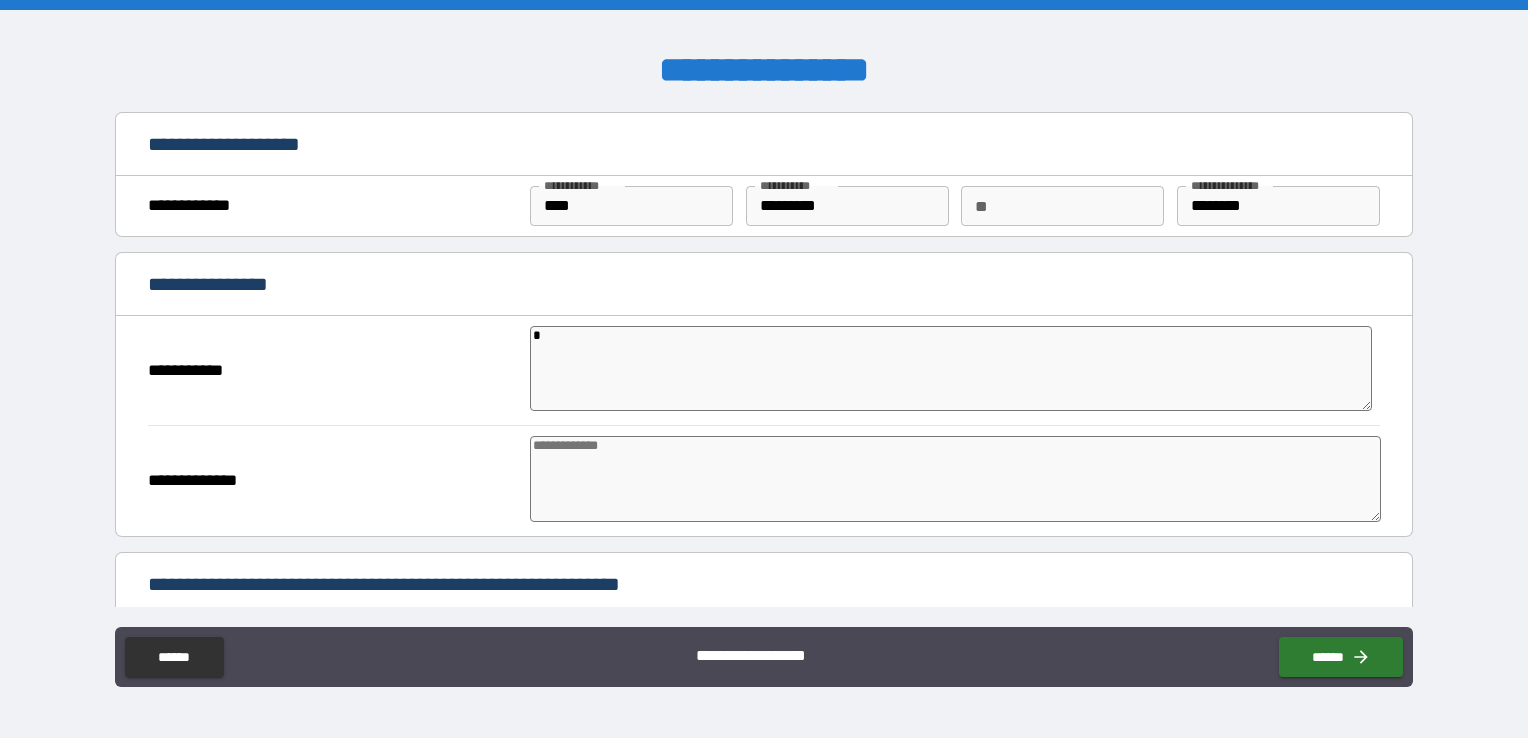 type on "*" 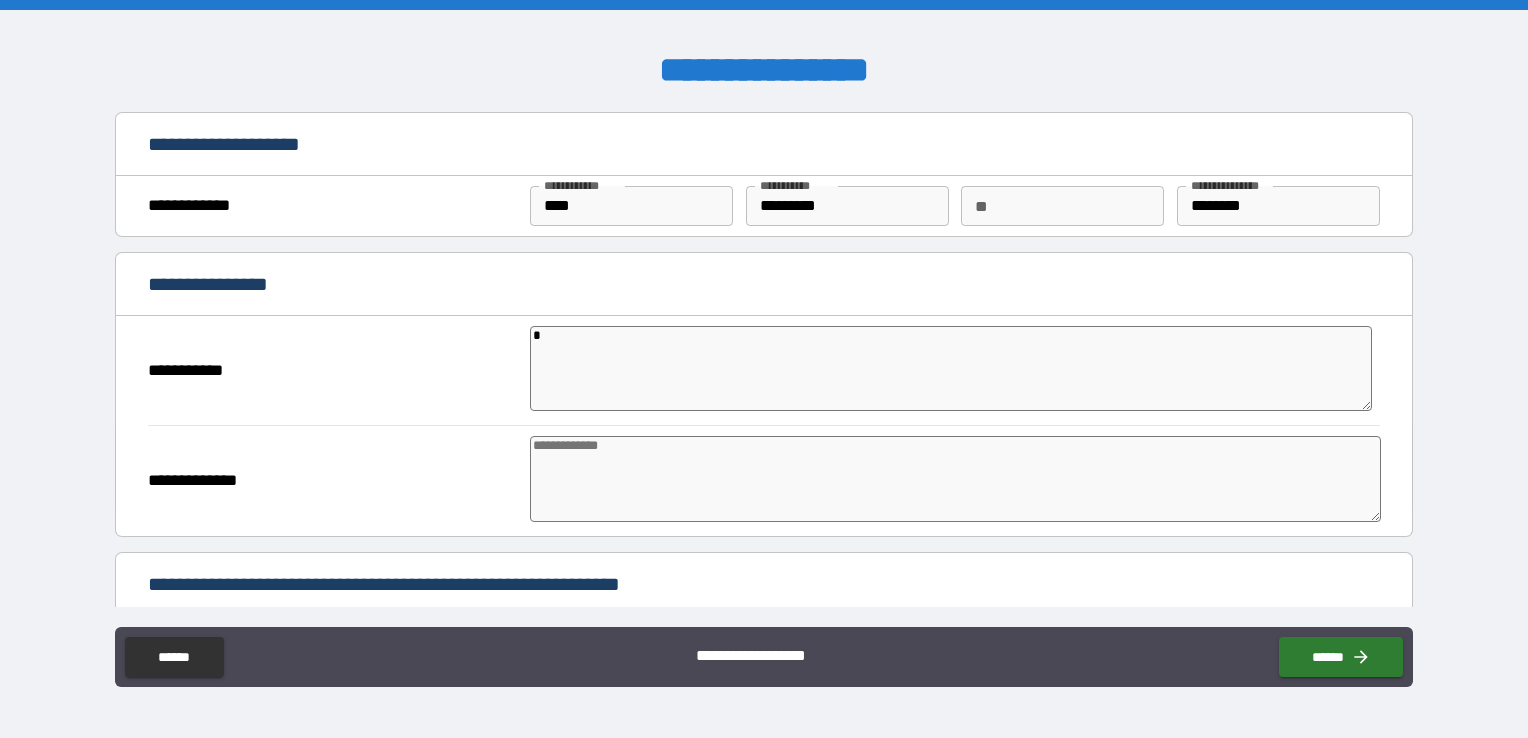 type on "*" 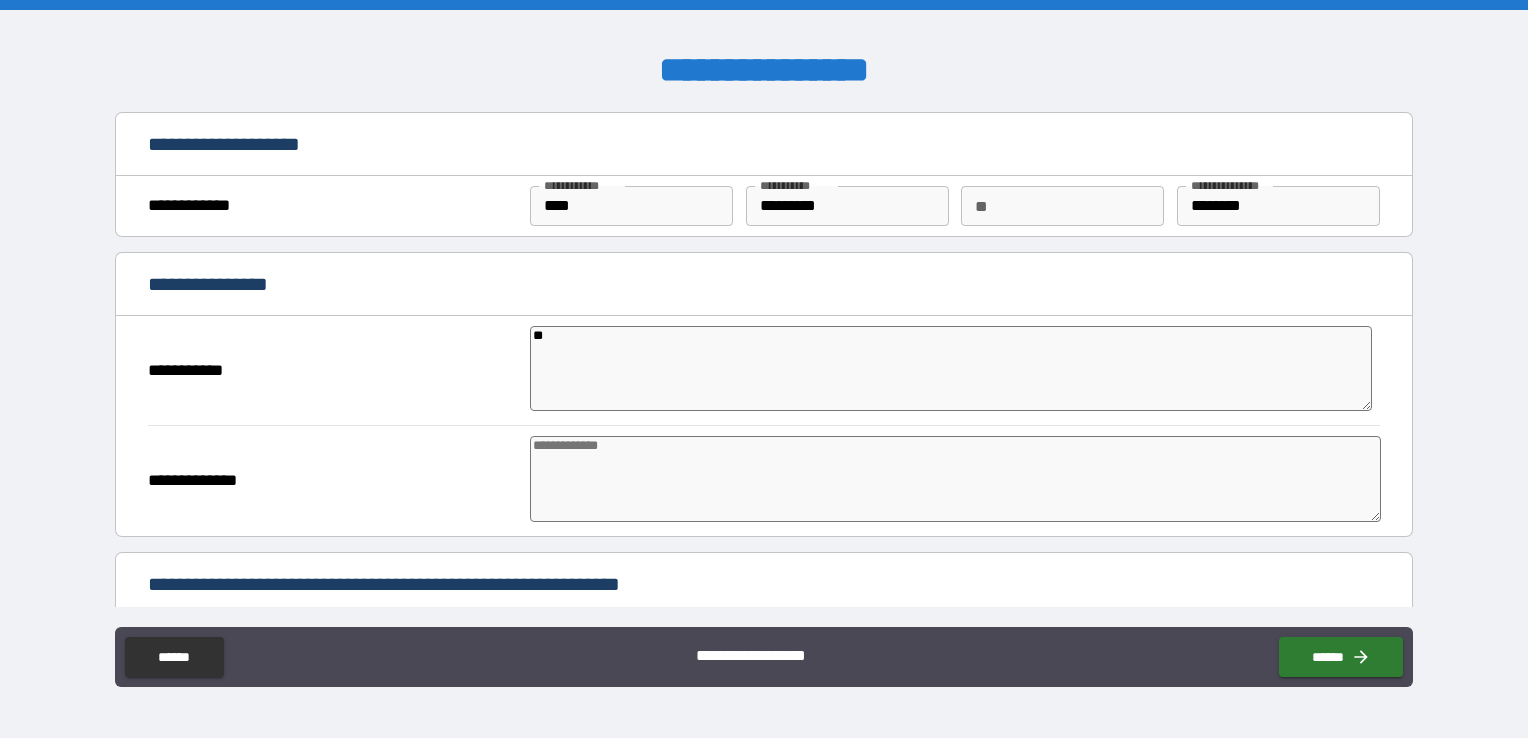 type on "*" 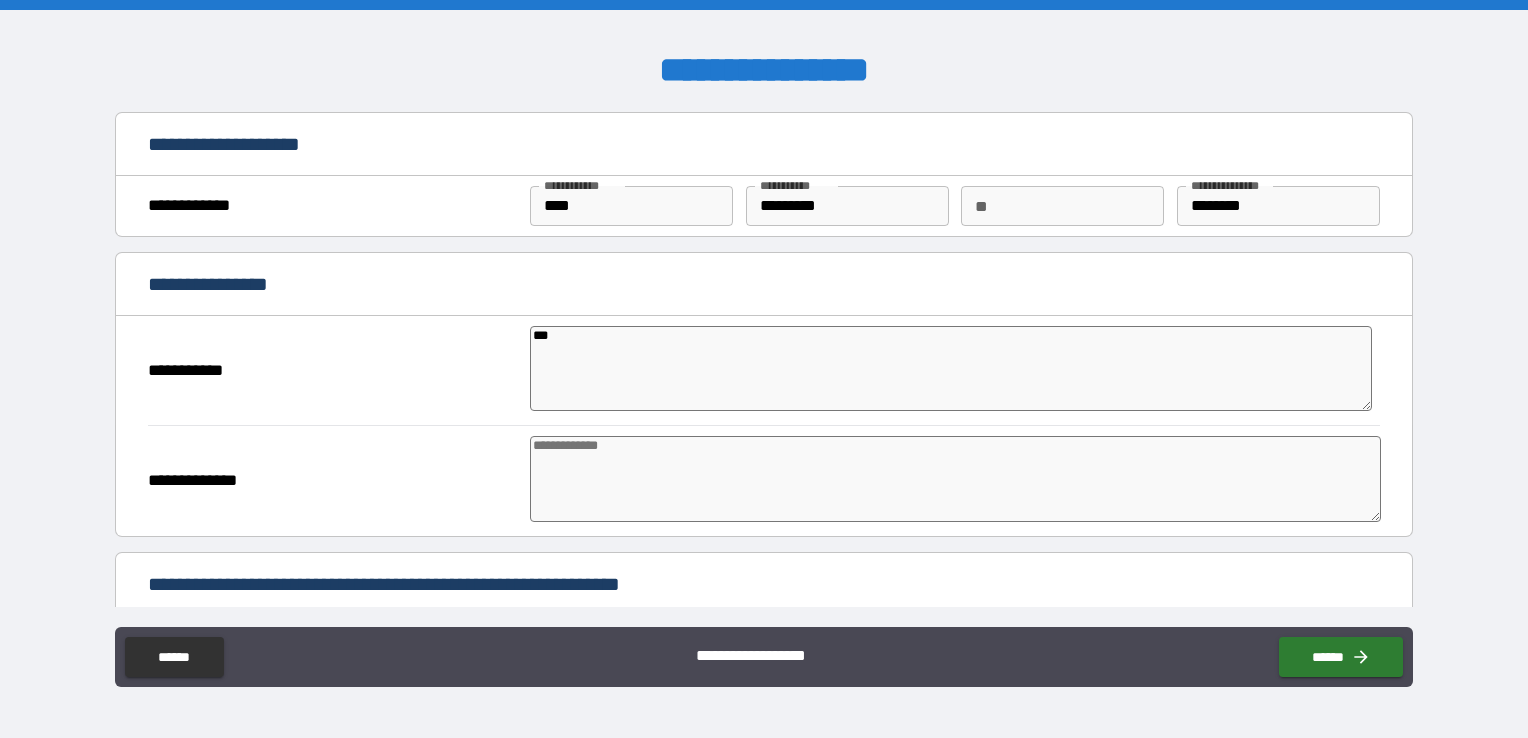type on "*" 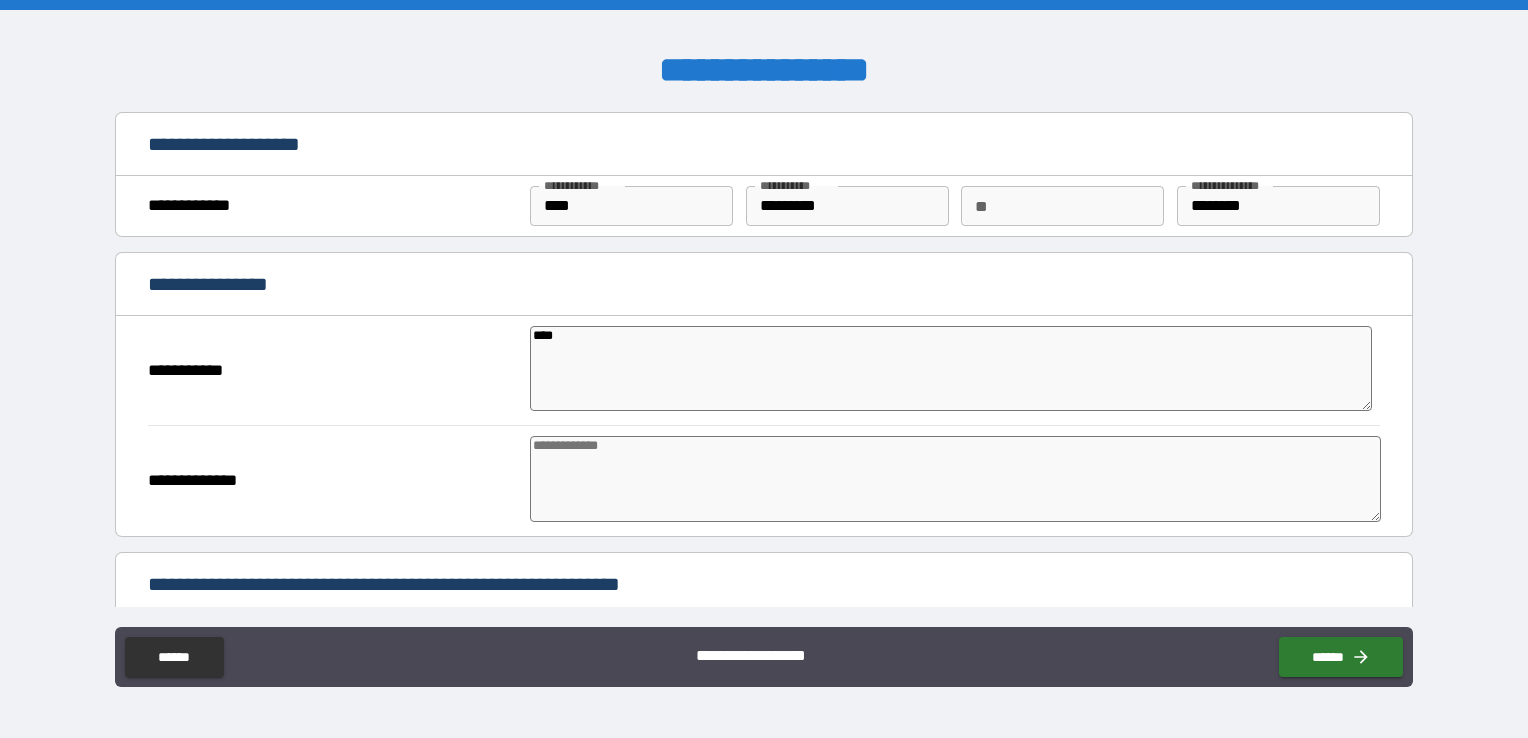 type on "*" 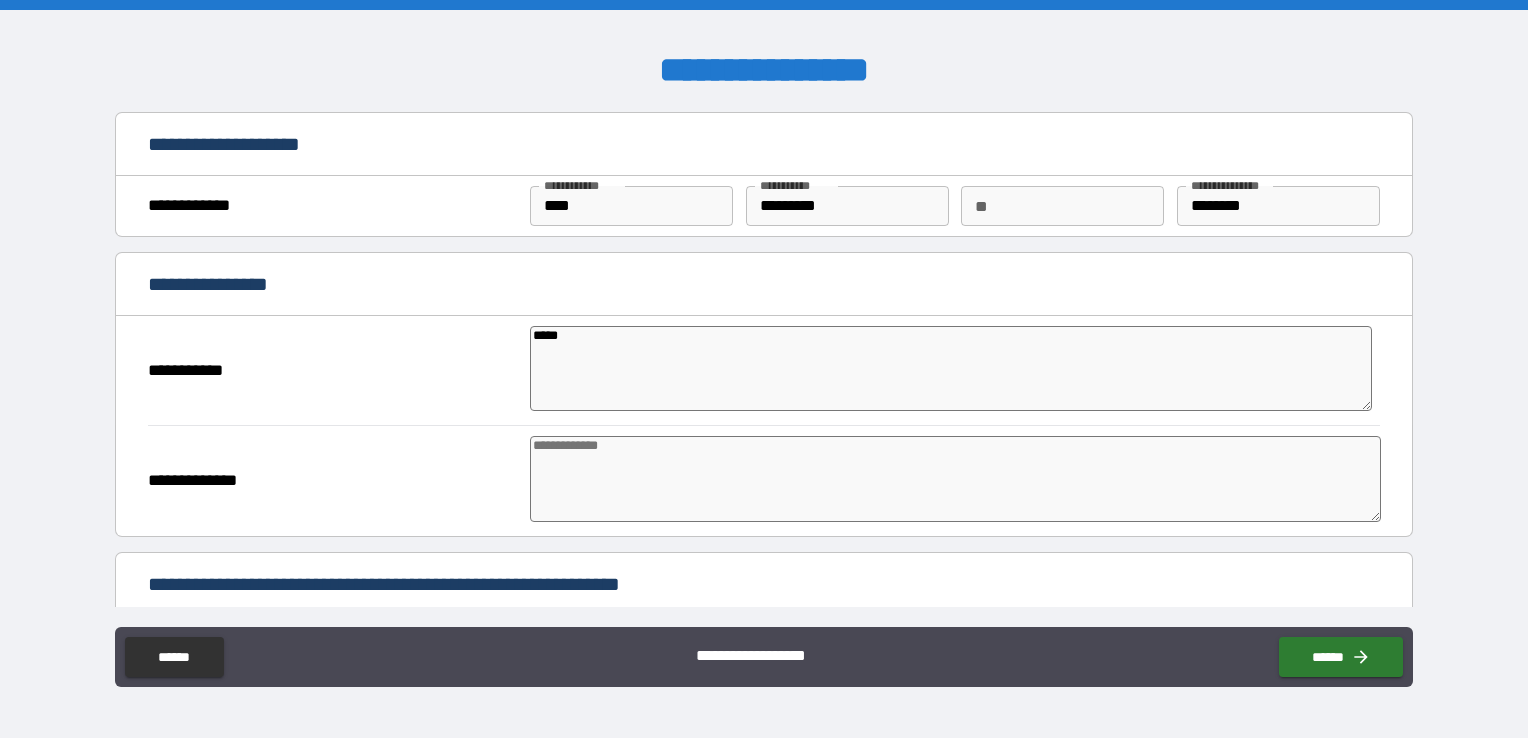 type on "*" 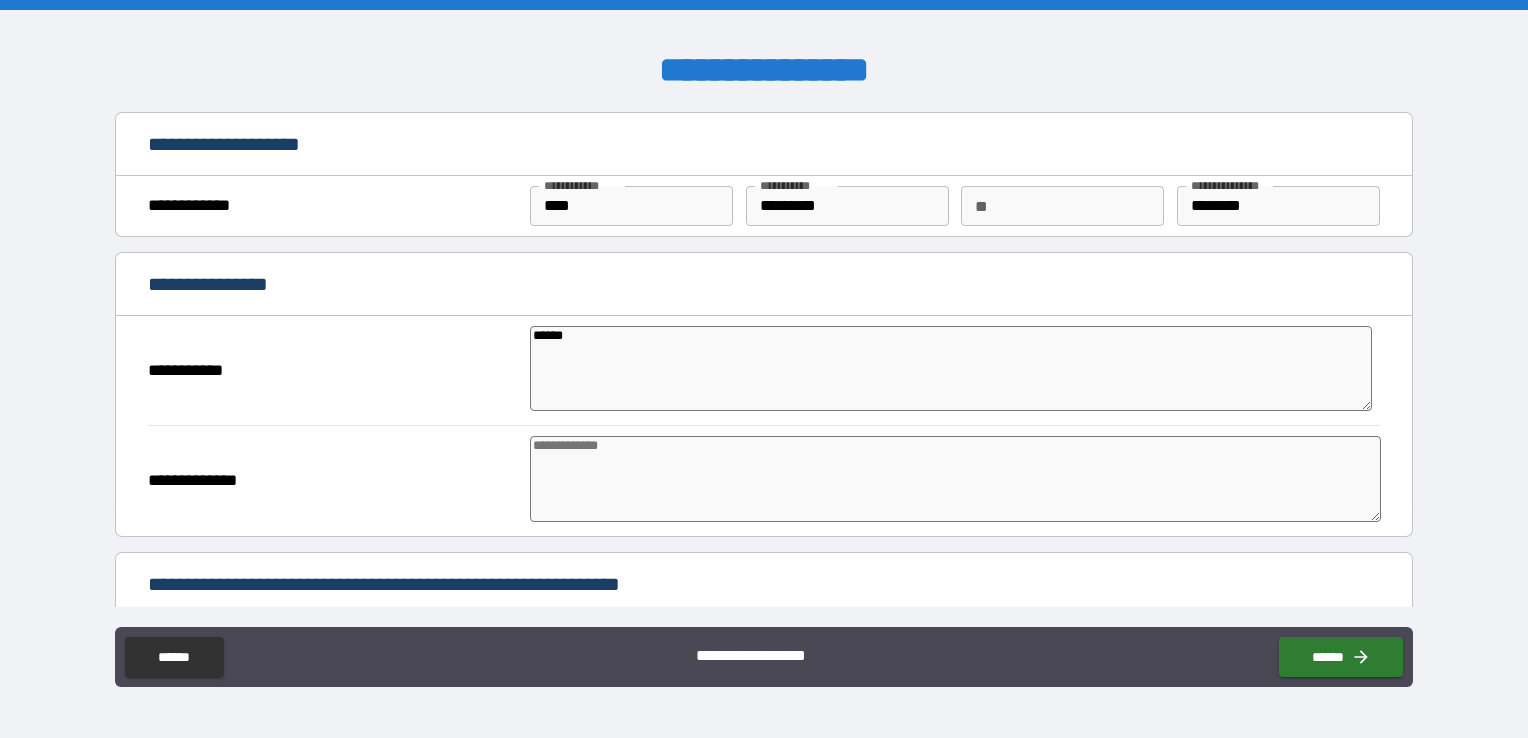 type on "*" 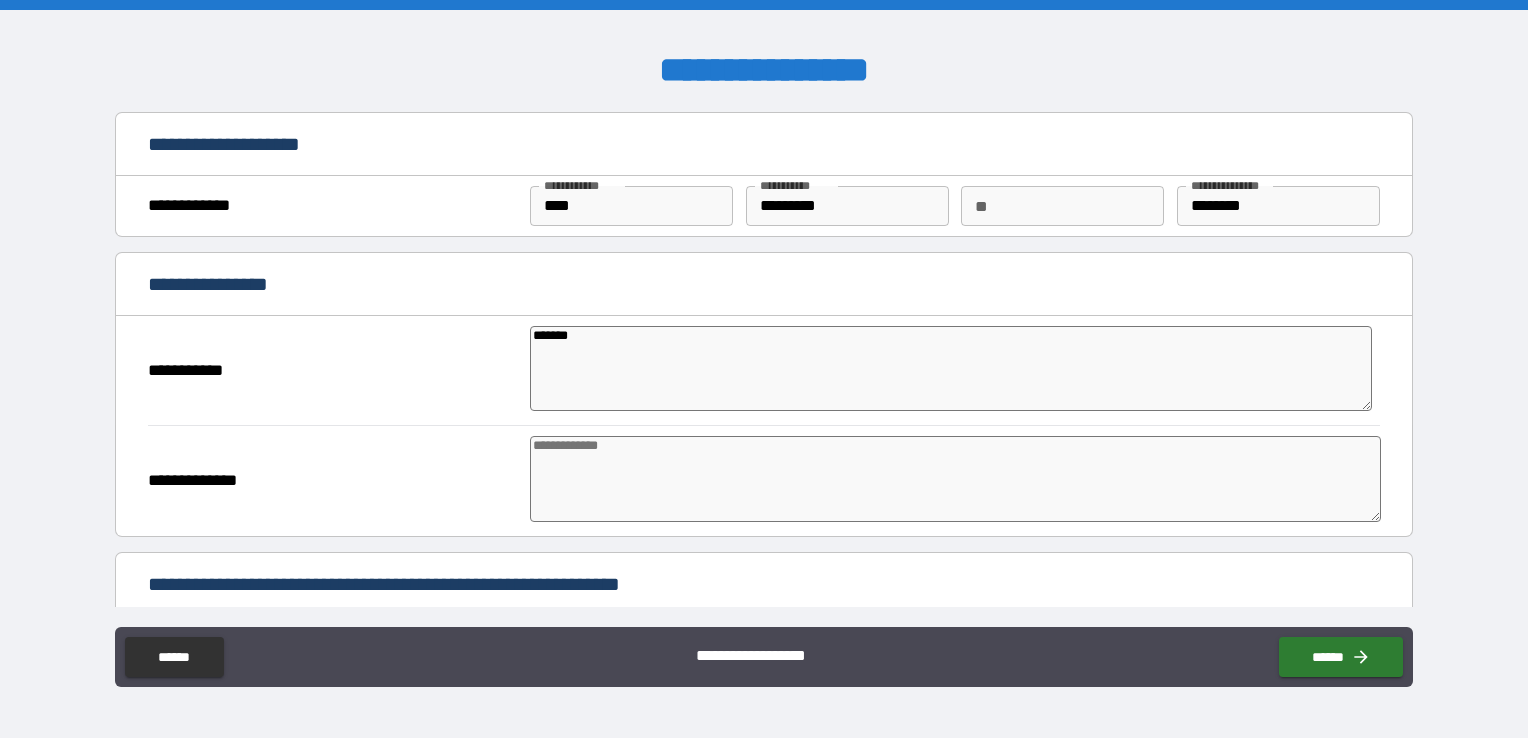 type on "*" 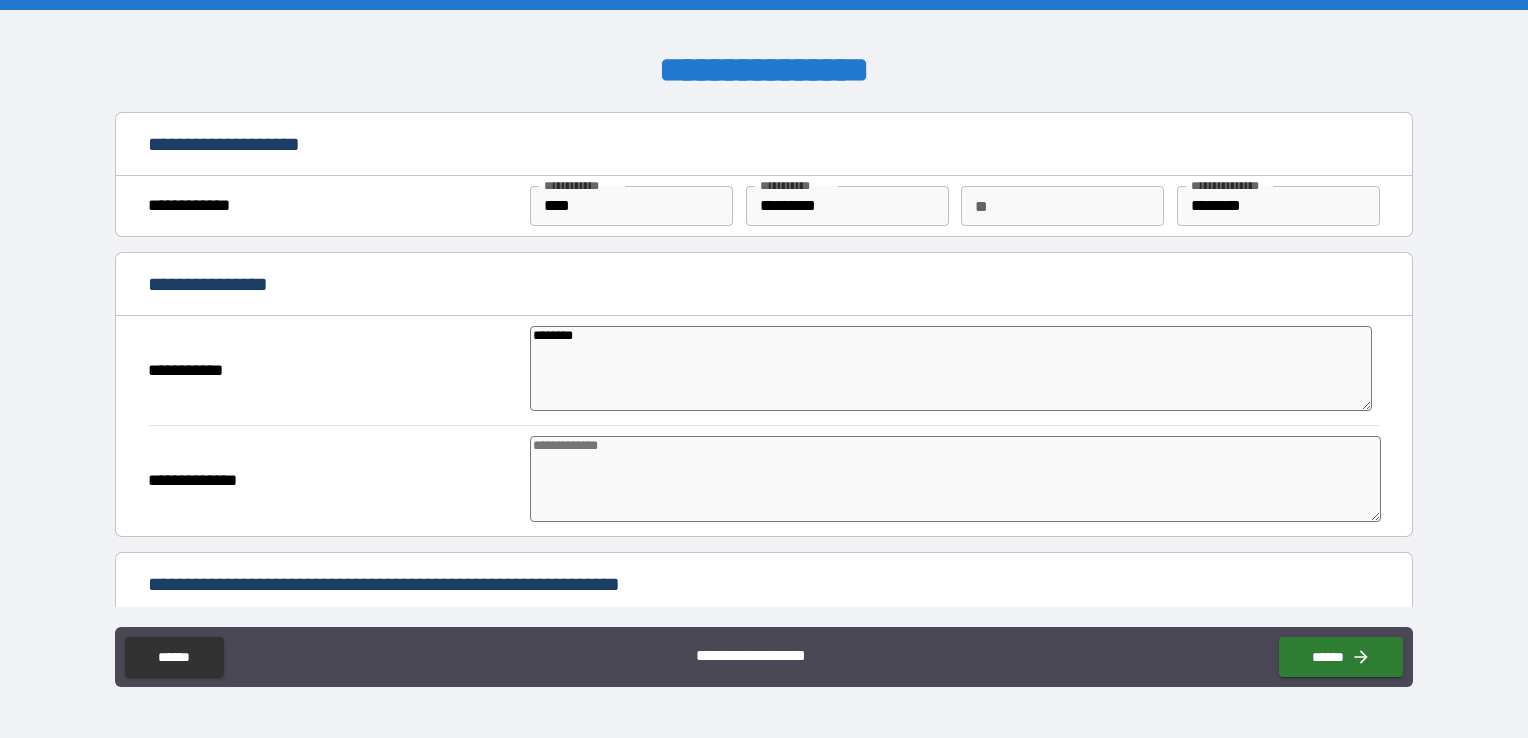 type on "*" 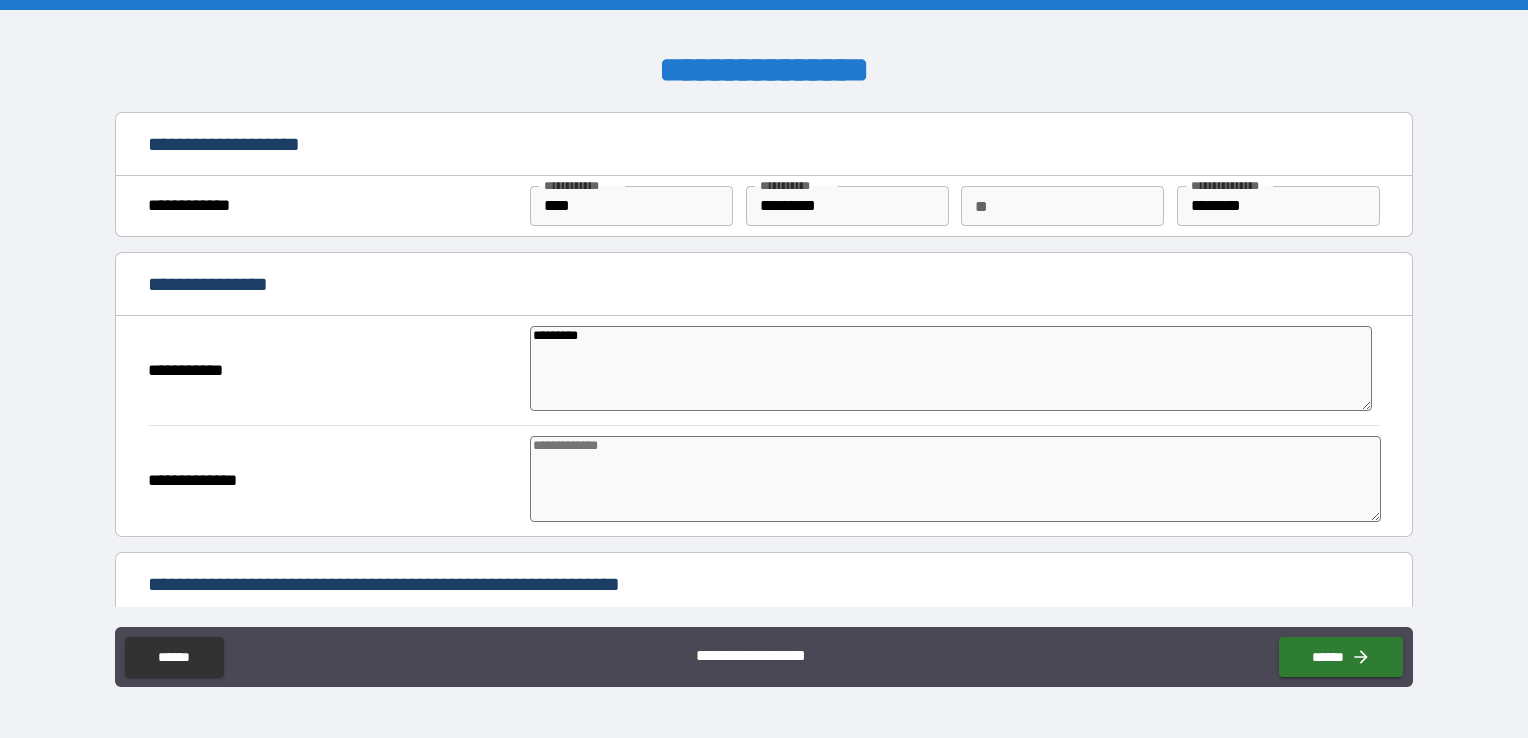 type on "*" 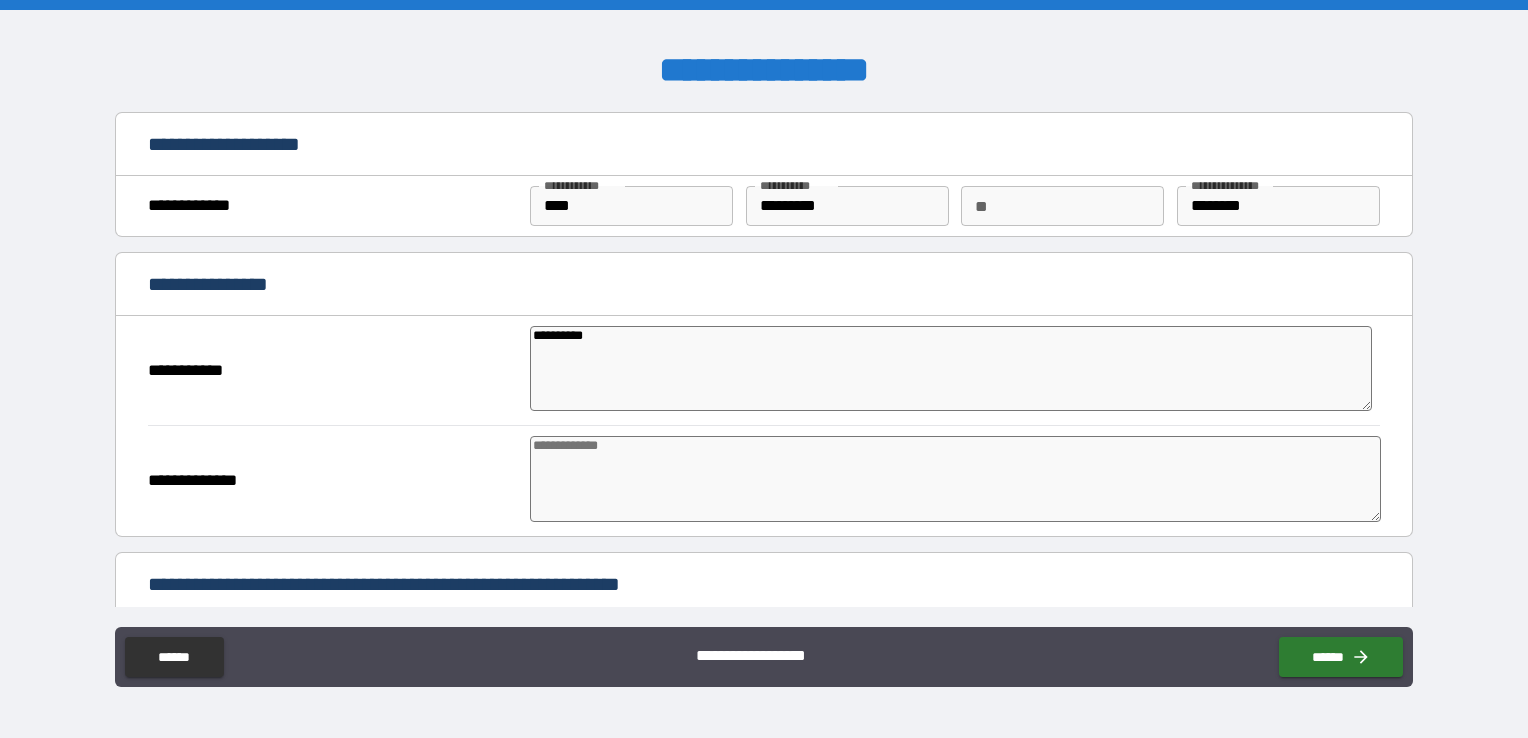 type on "*" 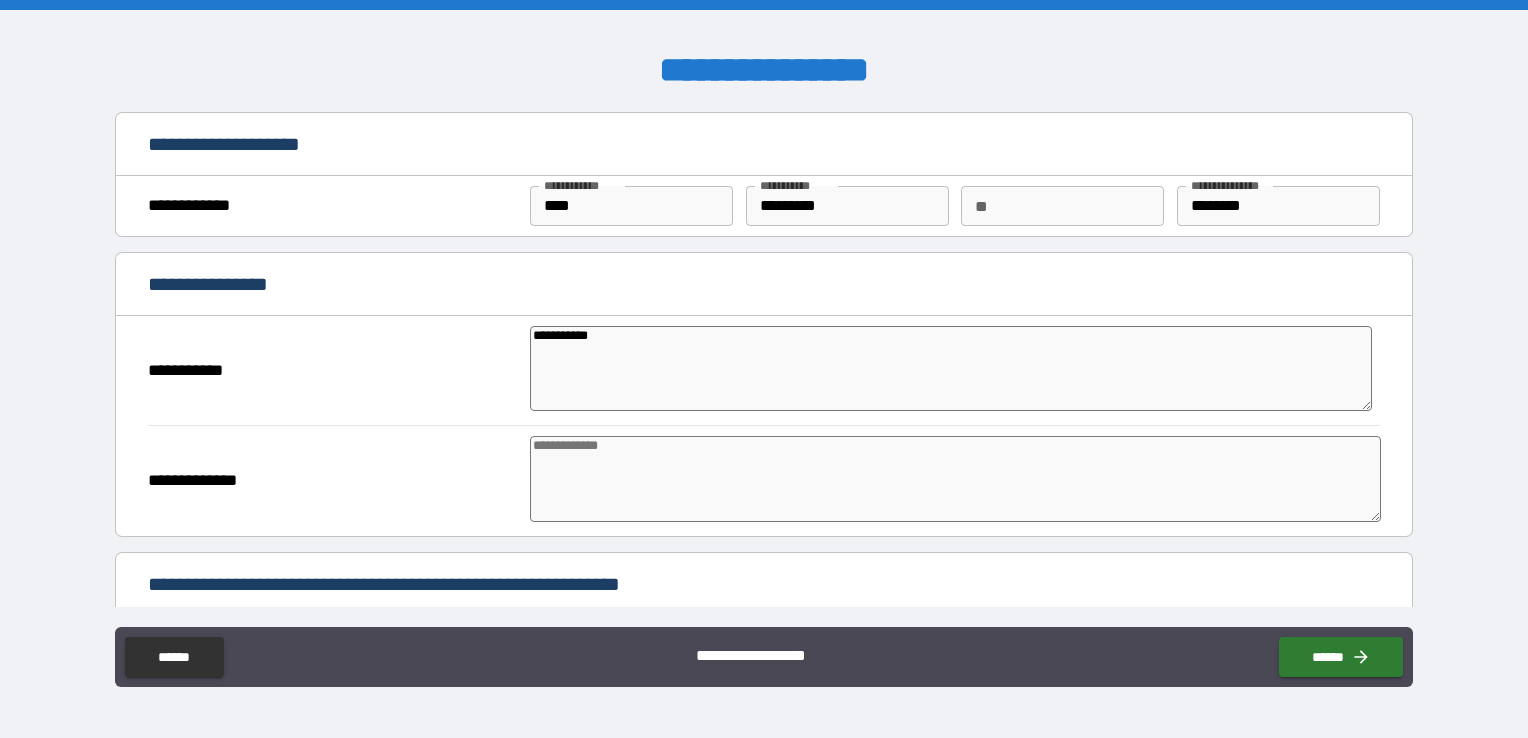 type on "**********" 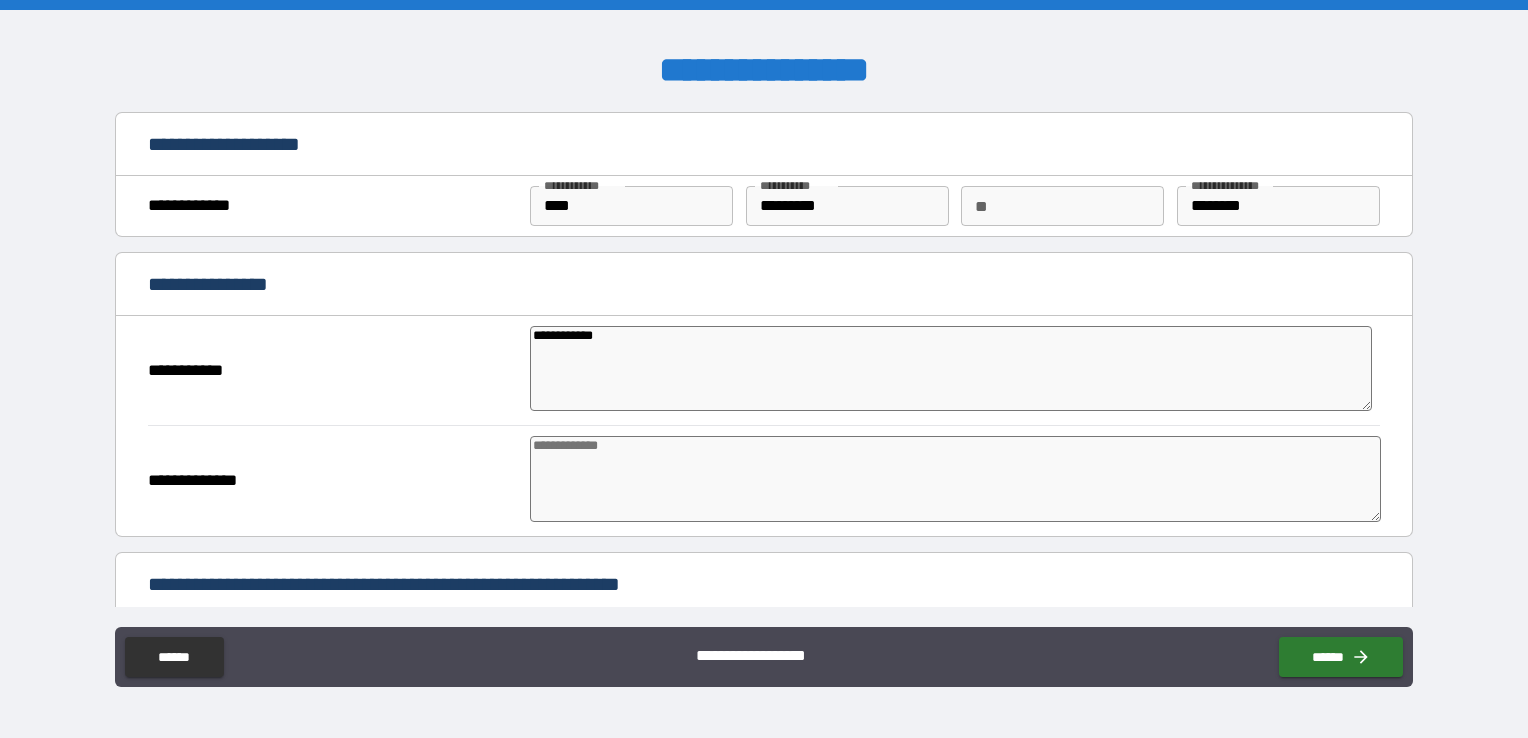 type on "*" 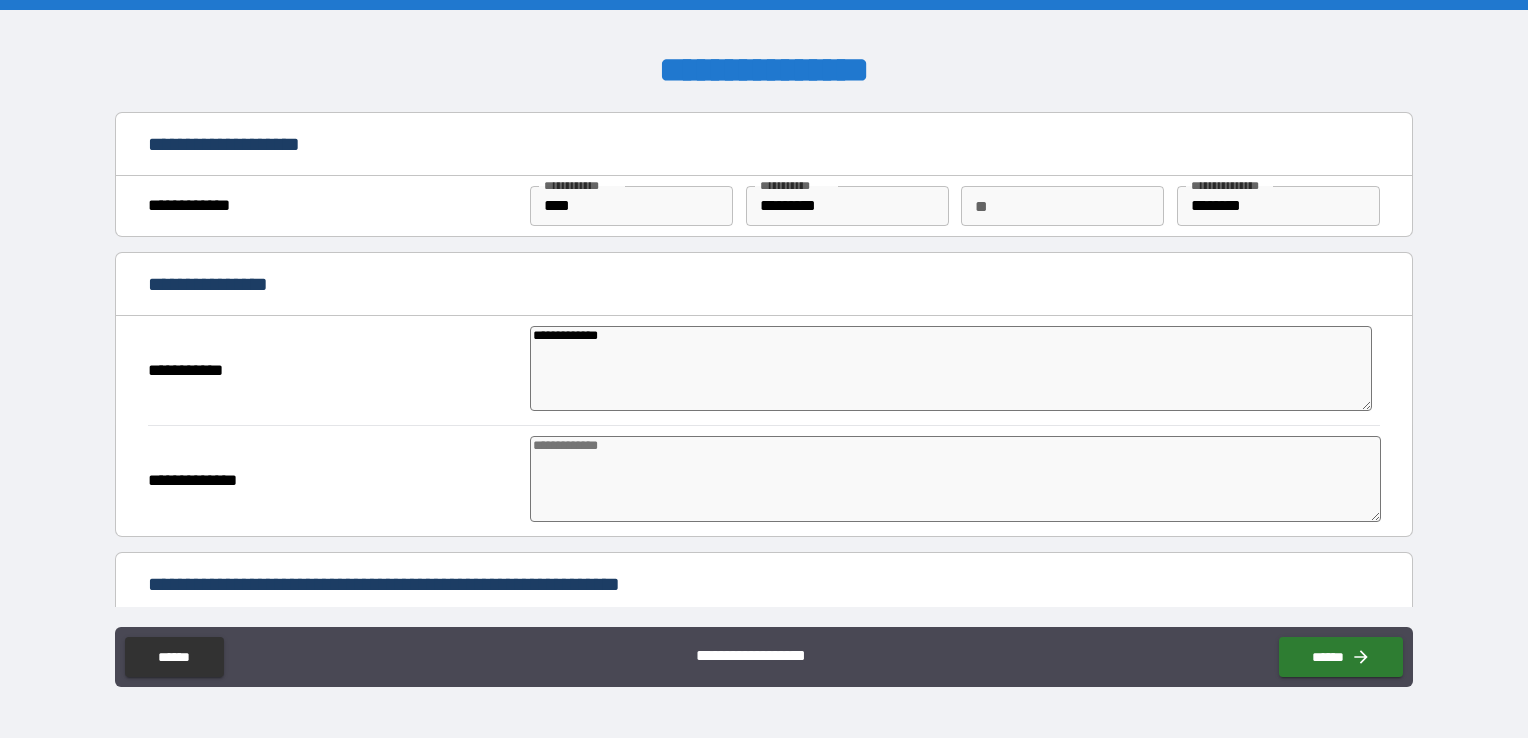 type on "*" 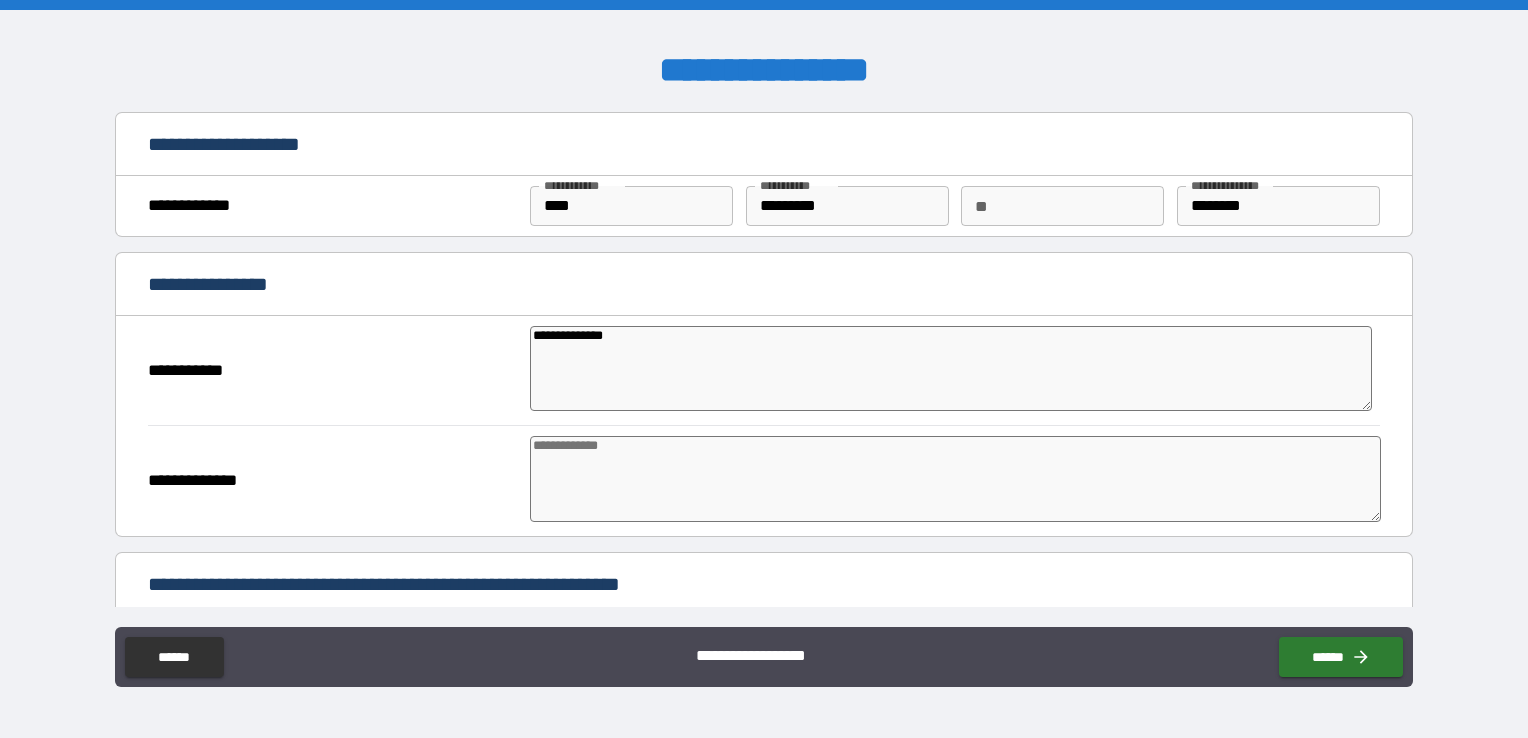 type on "*" 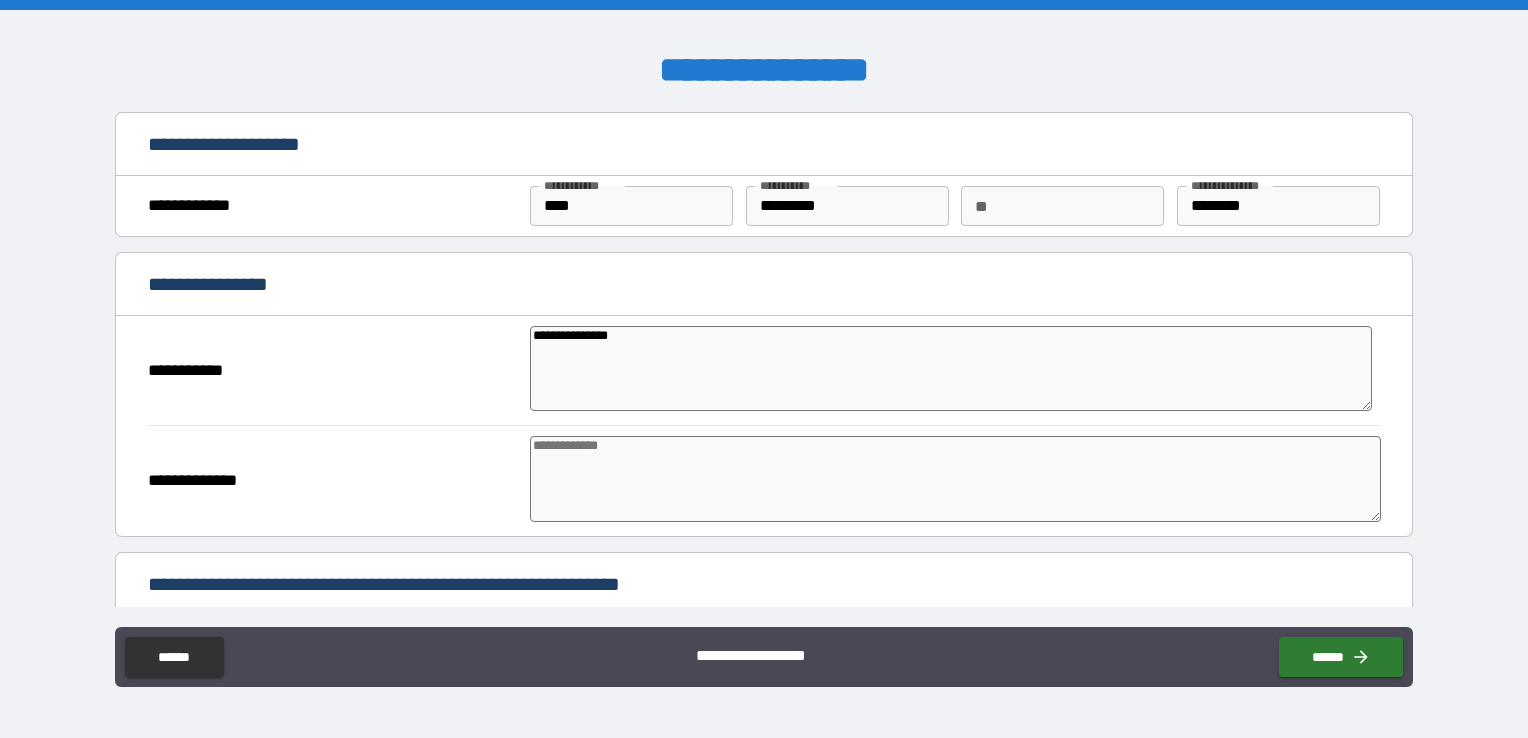 type on "*" 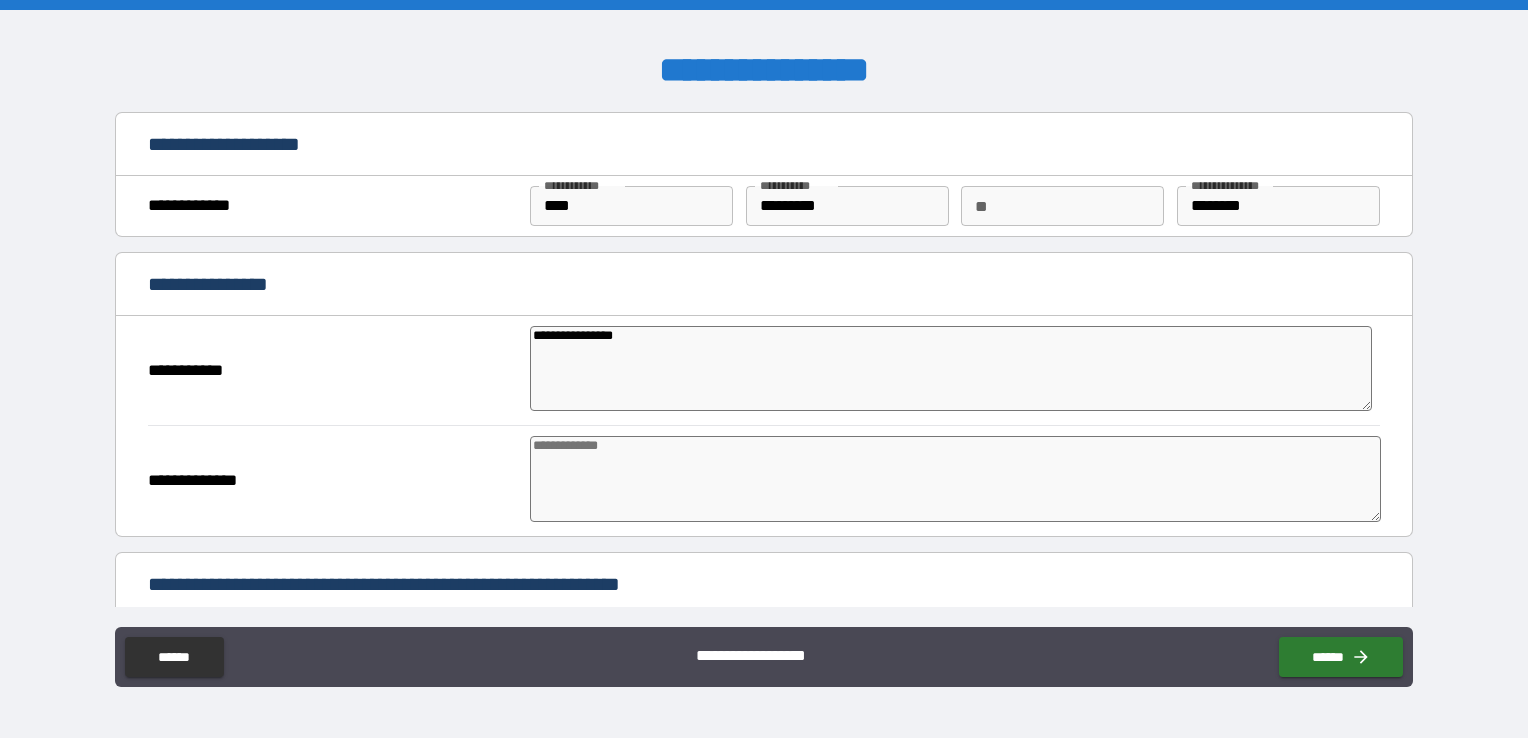 type on "*" 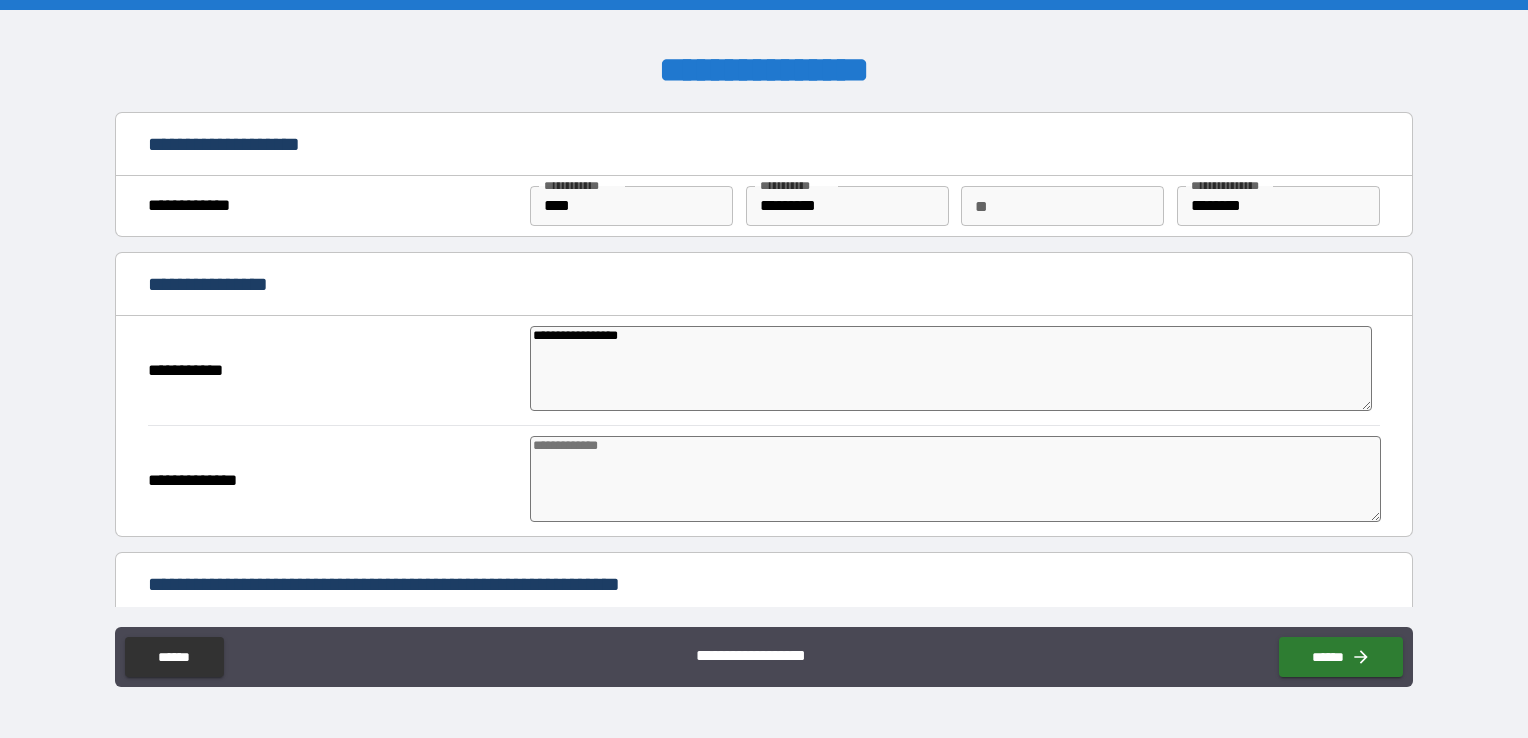 type on "*" 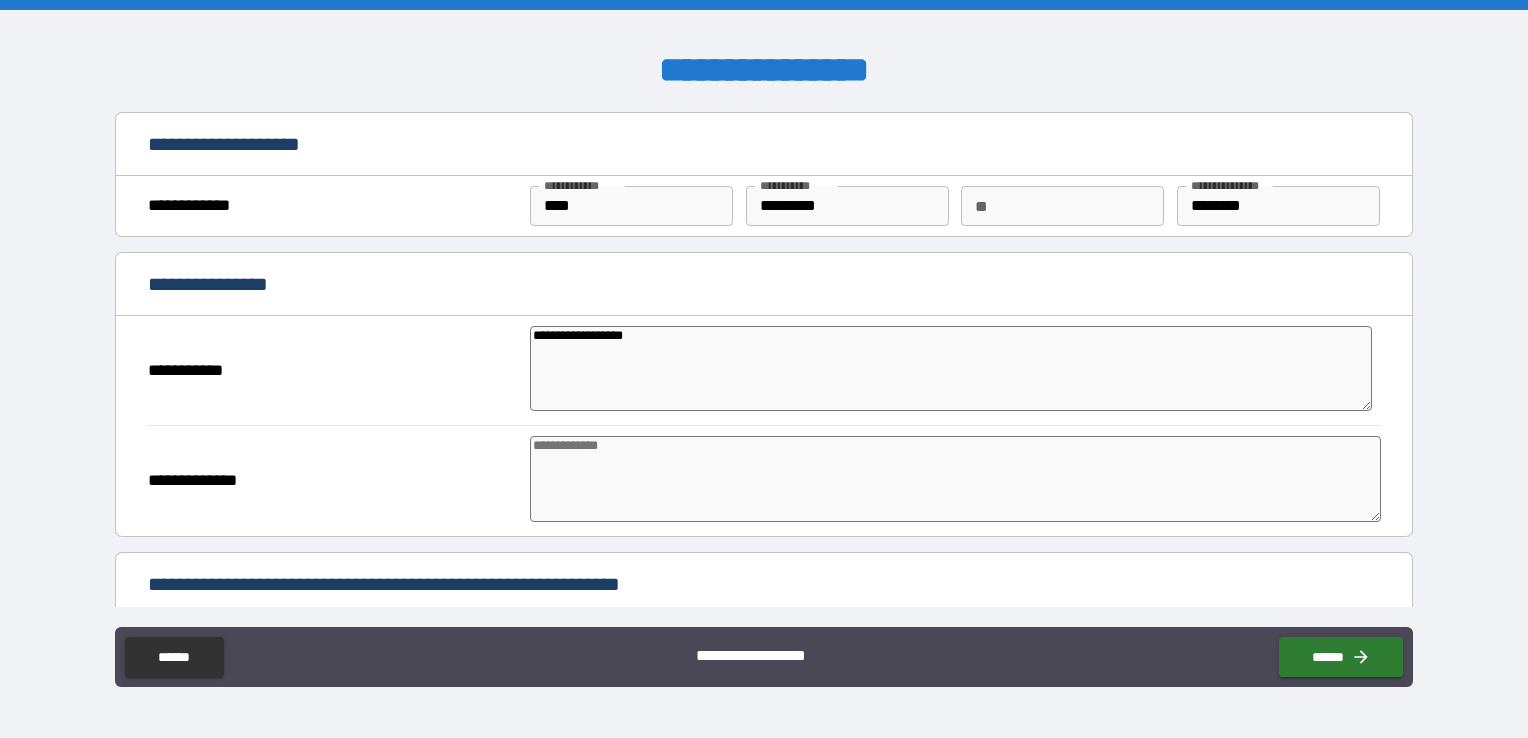 type on "*" 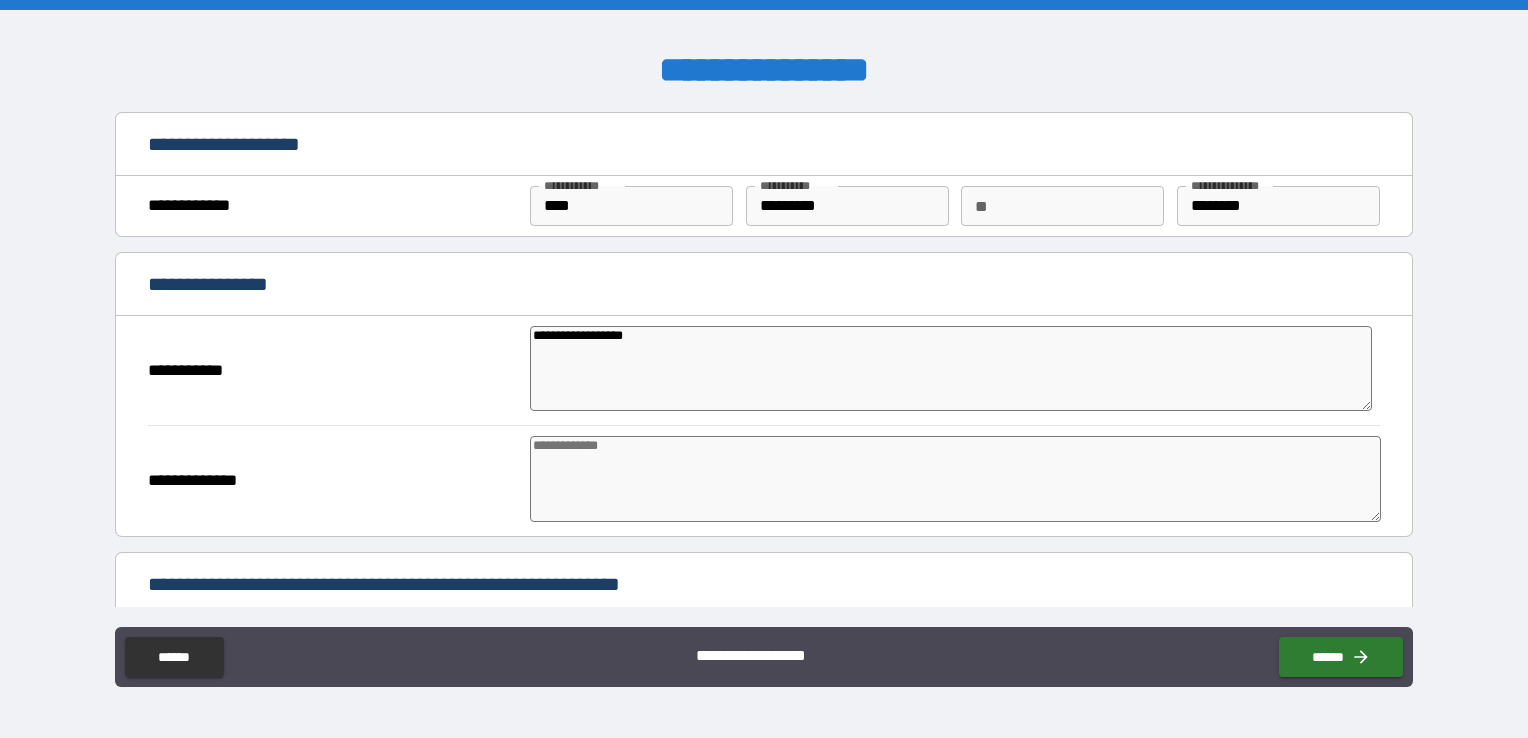 type on "*" 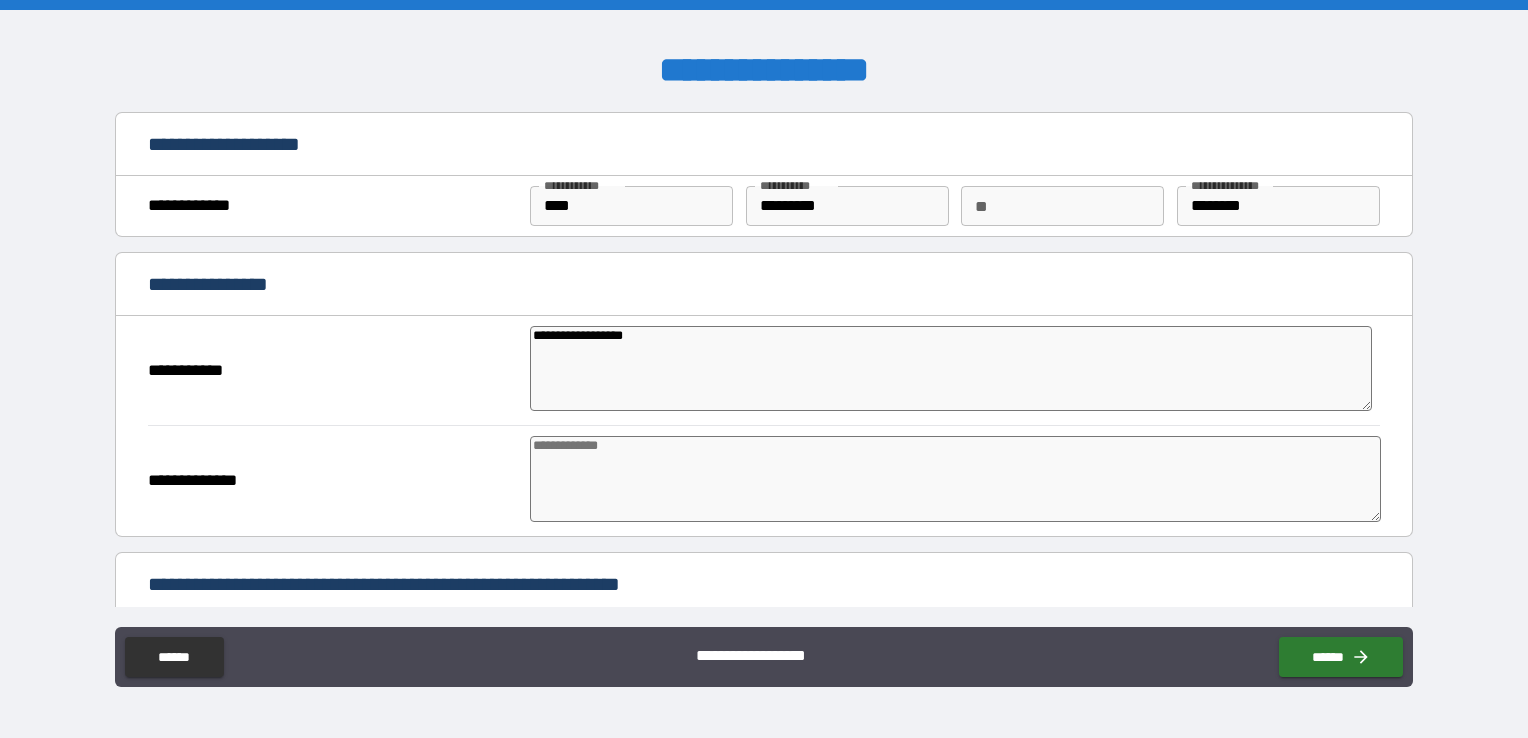 type on "*" 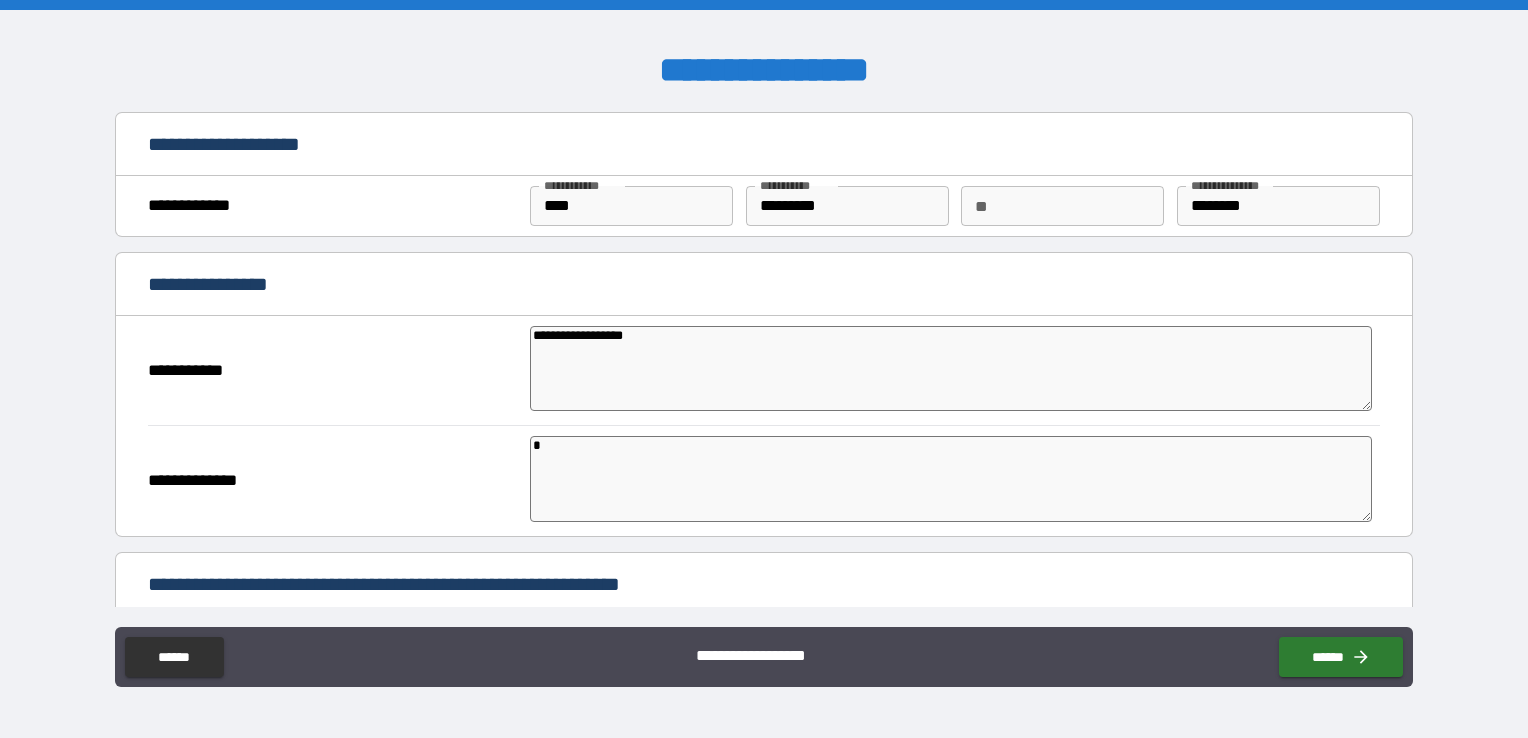 type on "*" 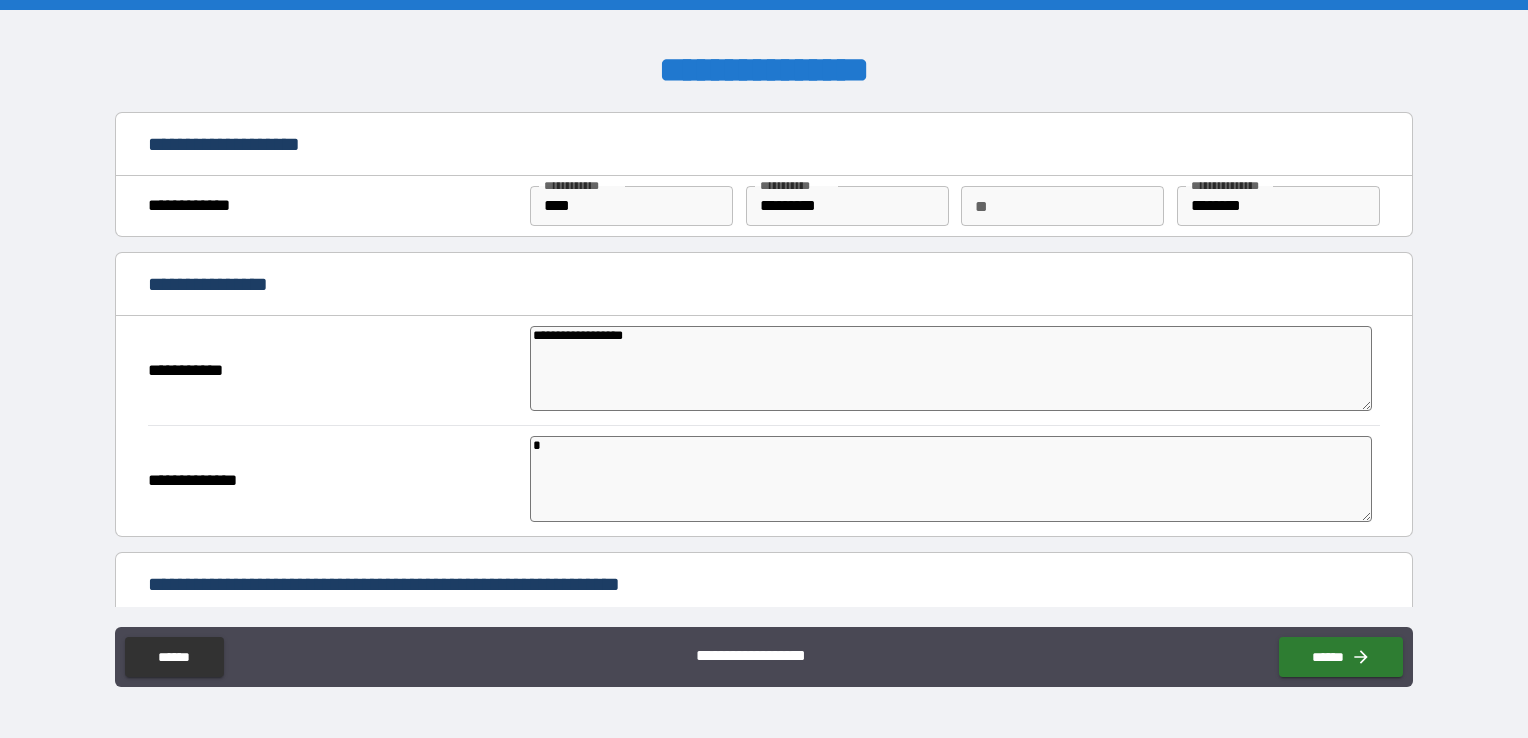 type on "*" 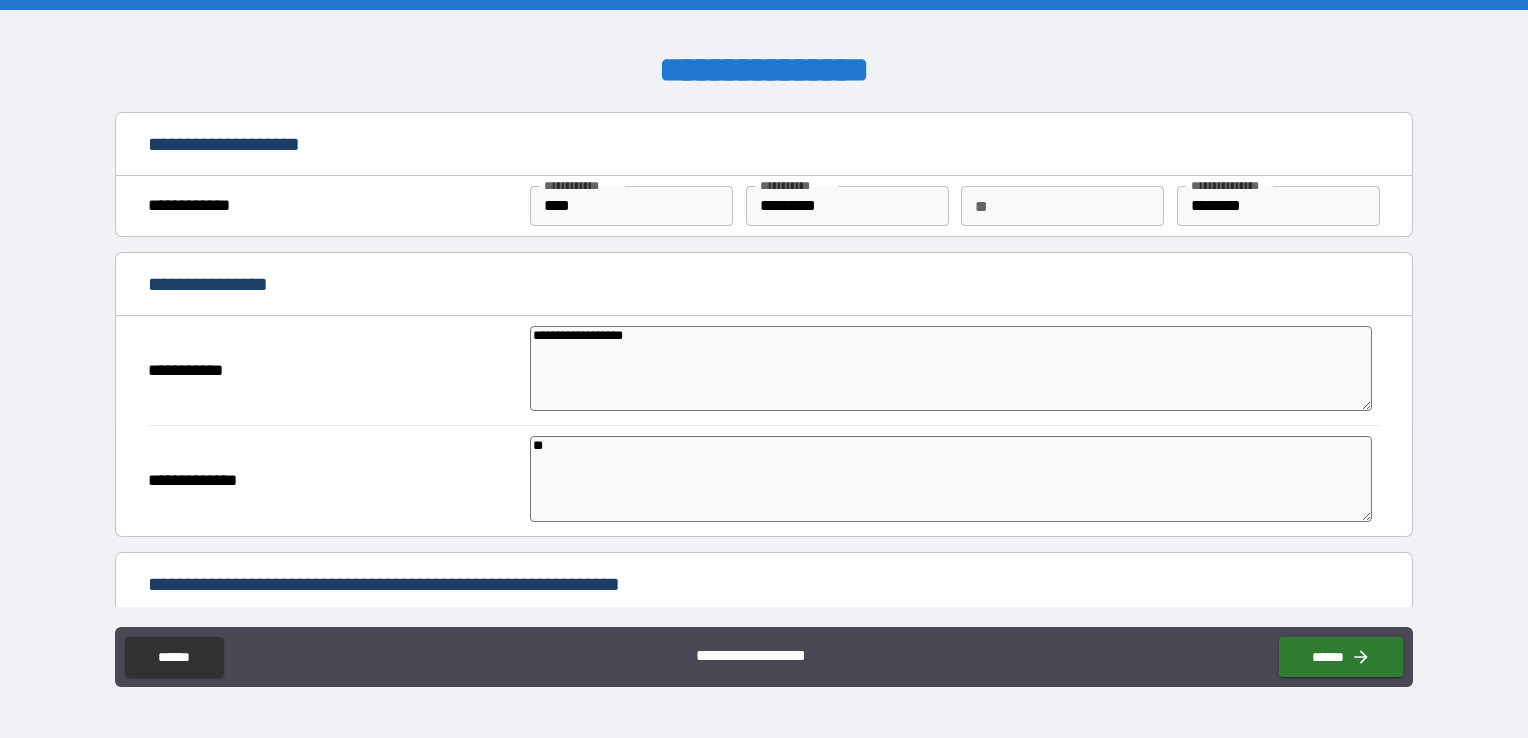 type on "*" 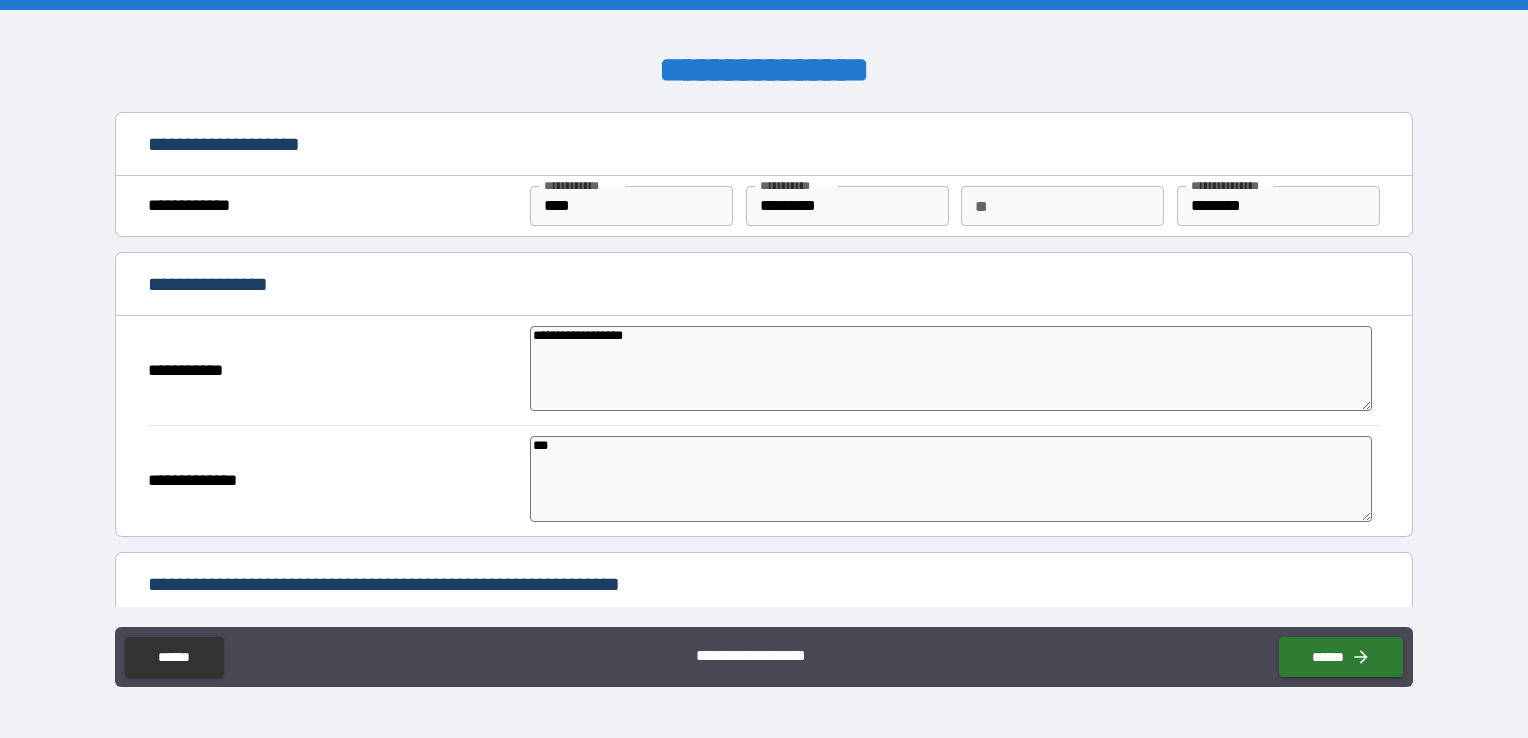 type on "*" 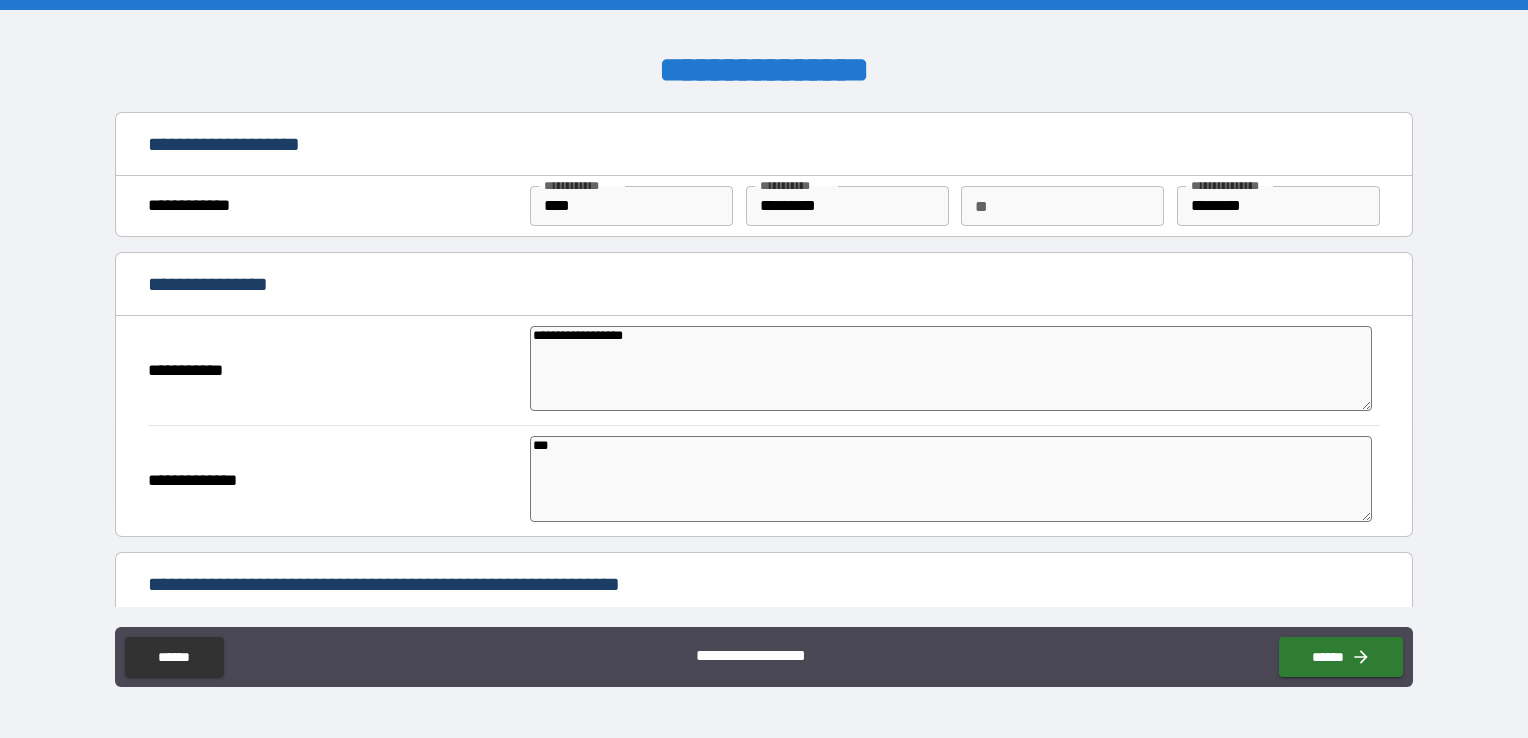 type on "*" 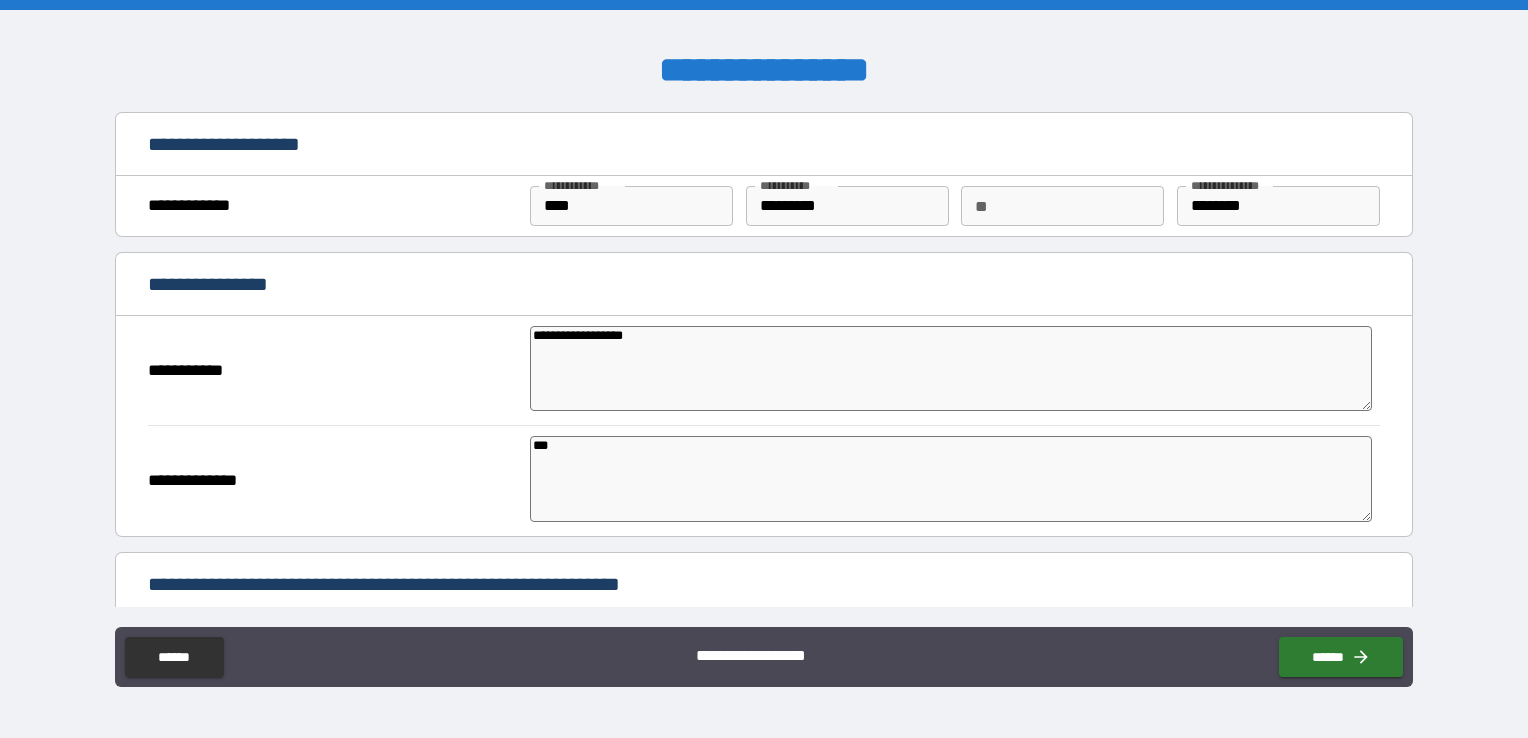 type on "***" 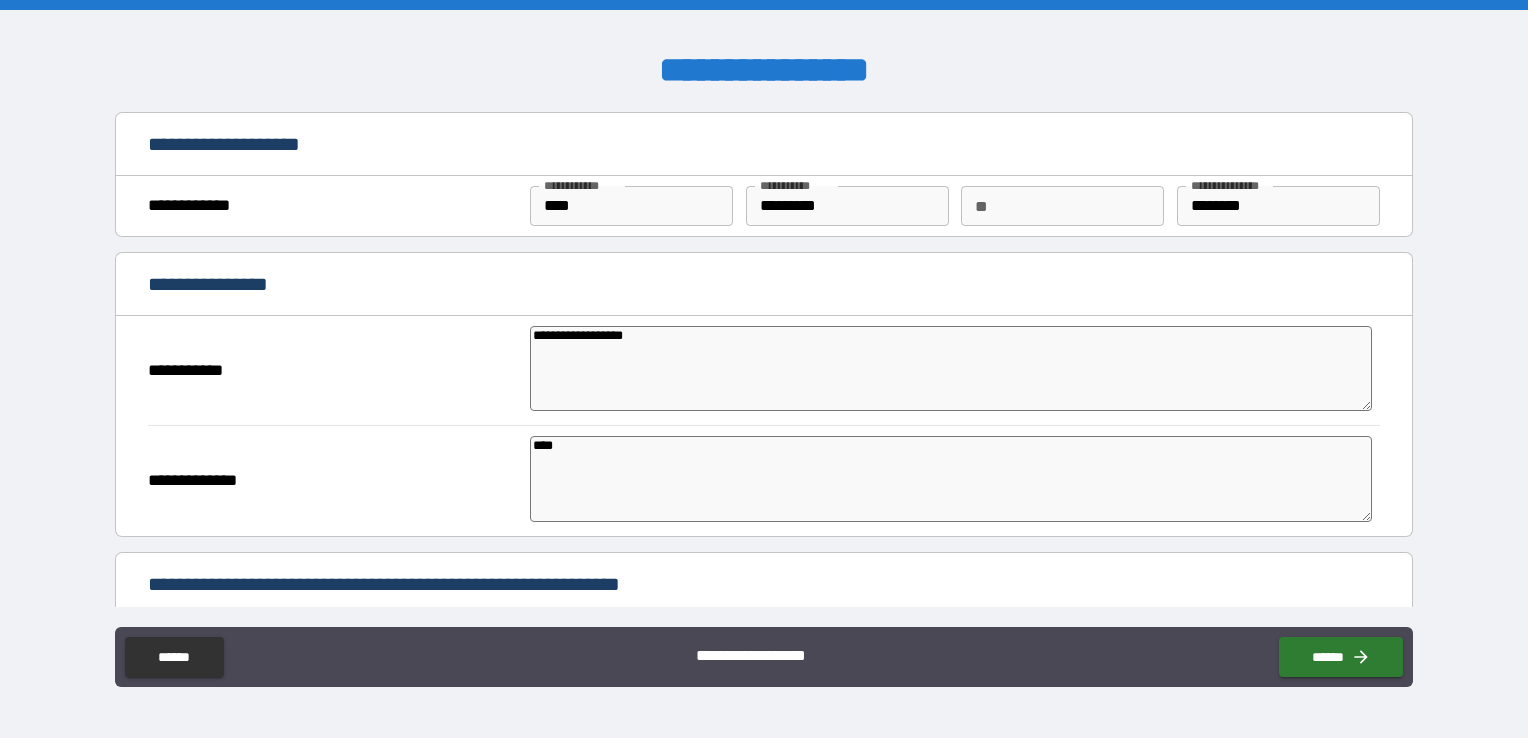 type on "*" 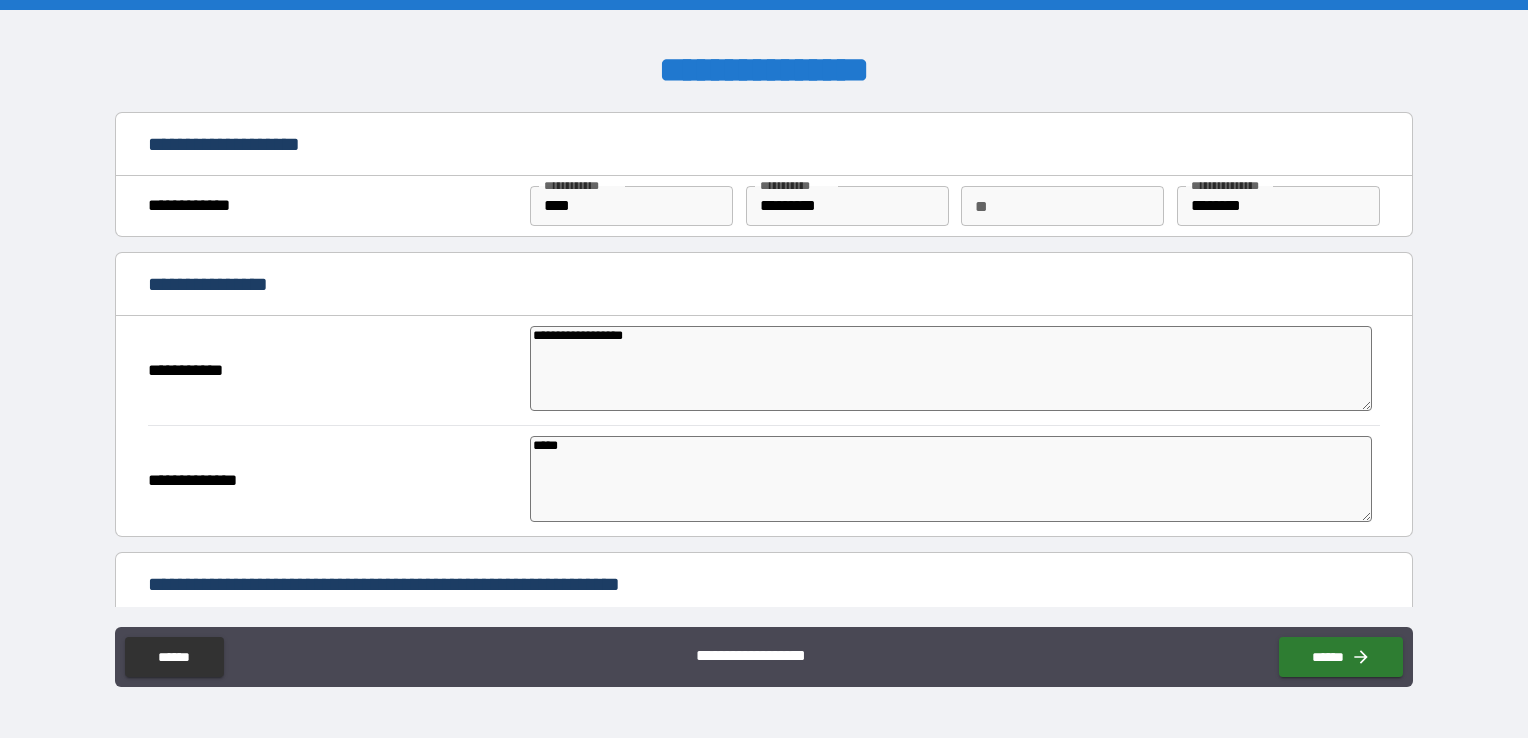 type on "******" 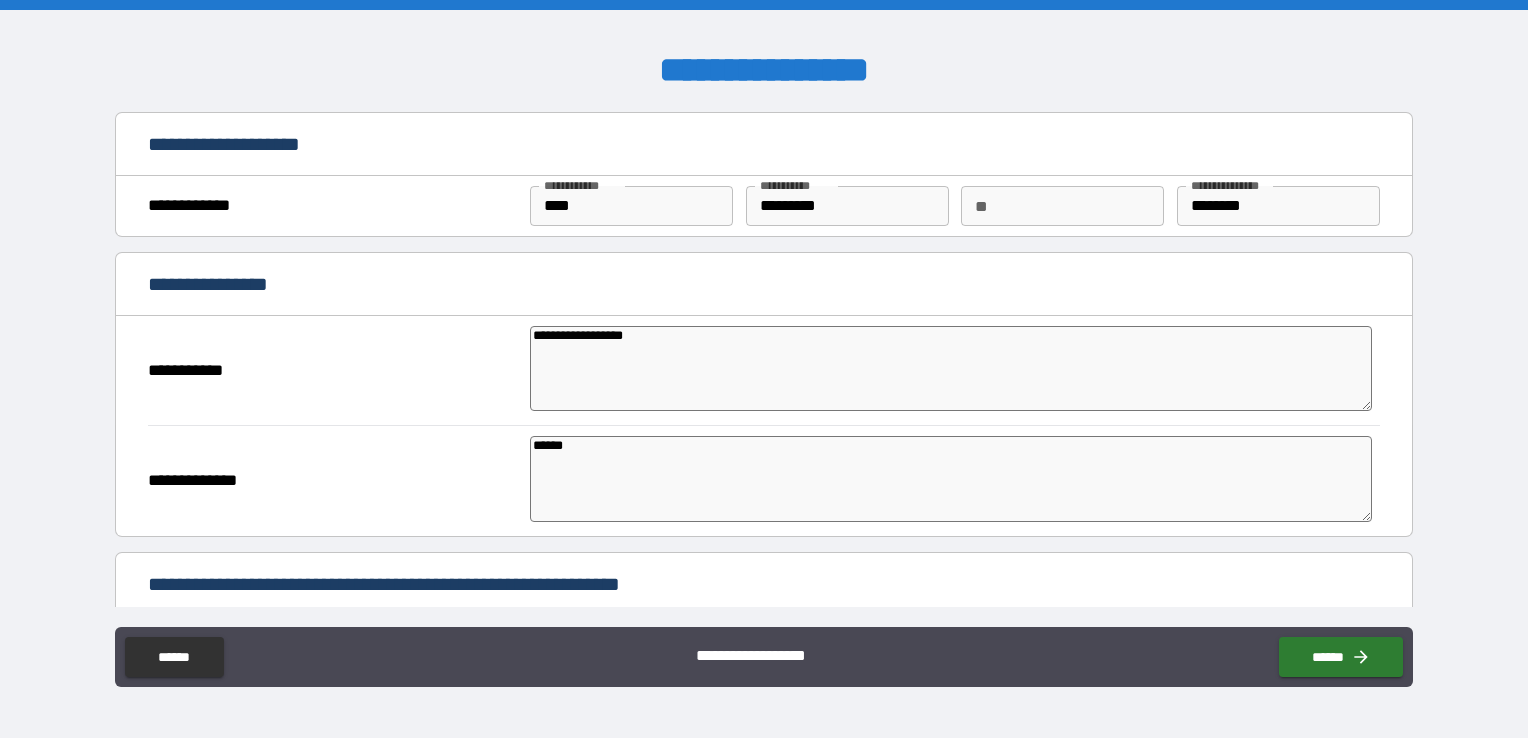 type on "*" 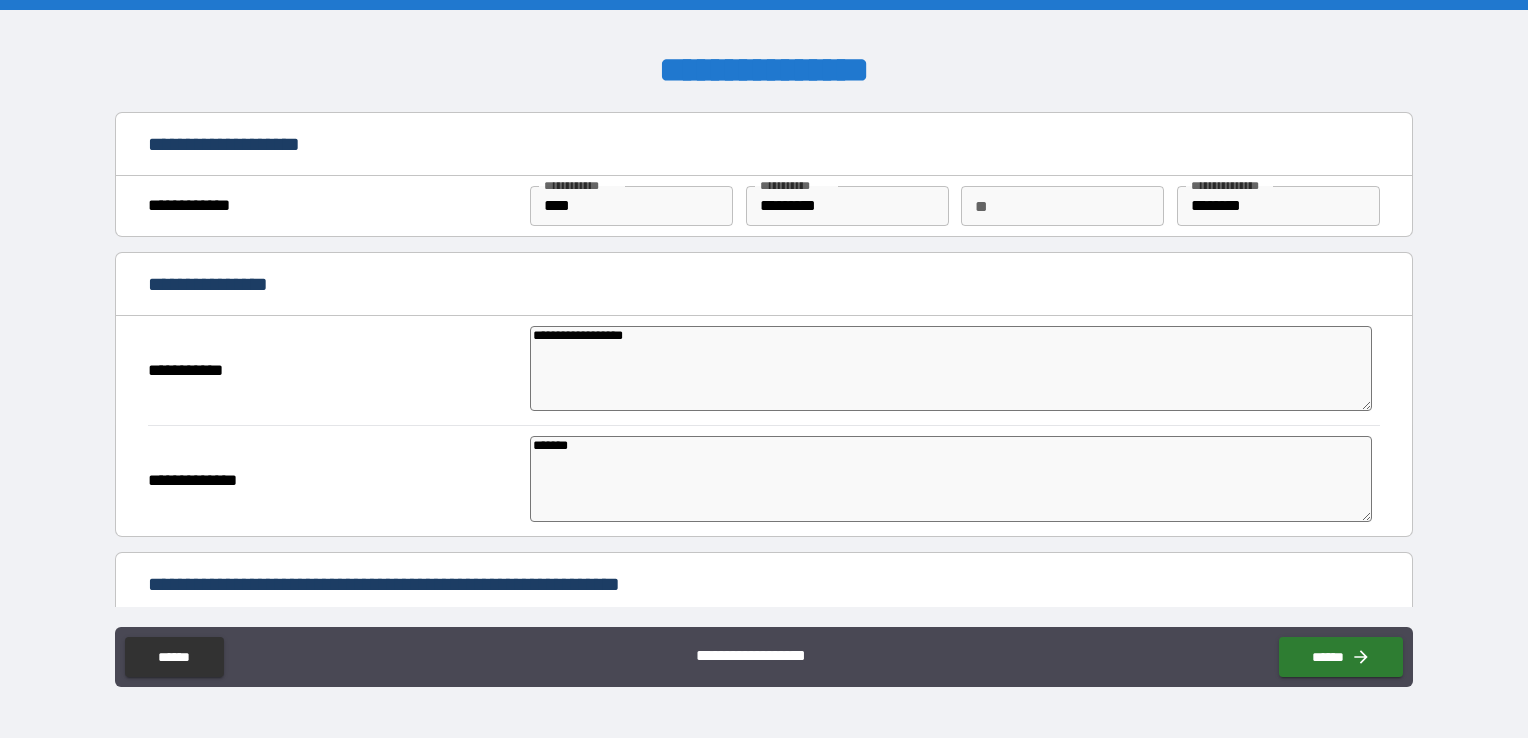 type on "*" 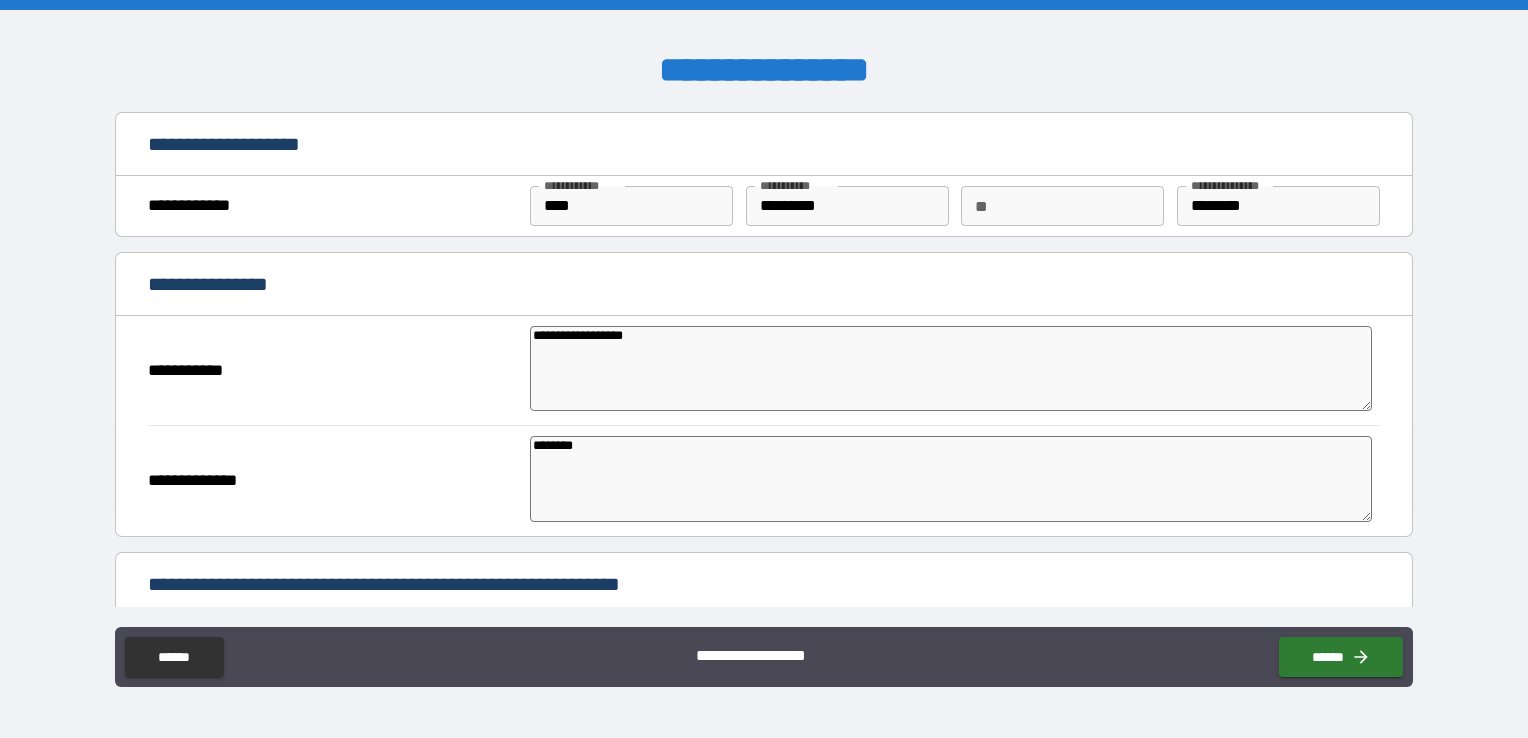 type on "*" 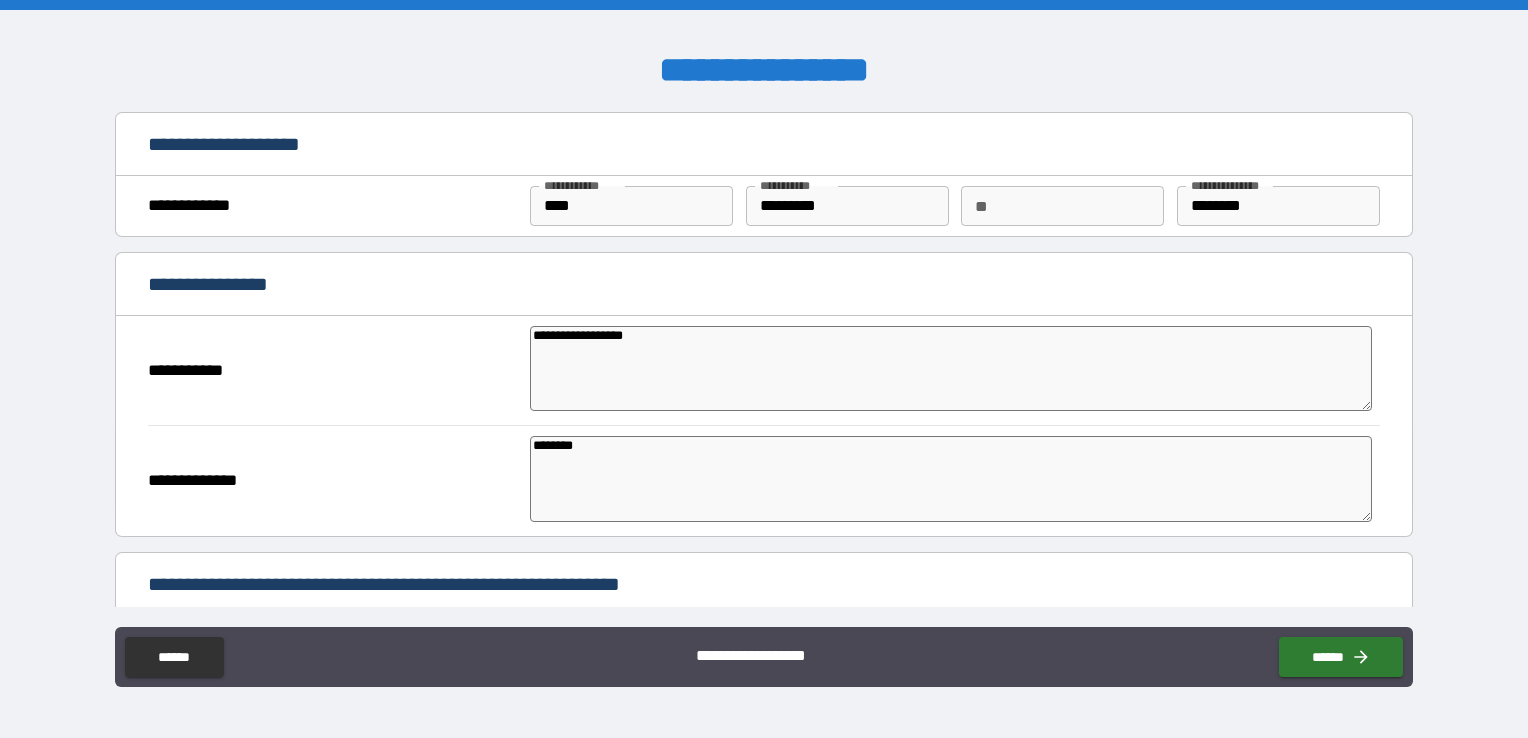 type on "*" 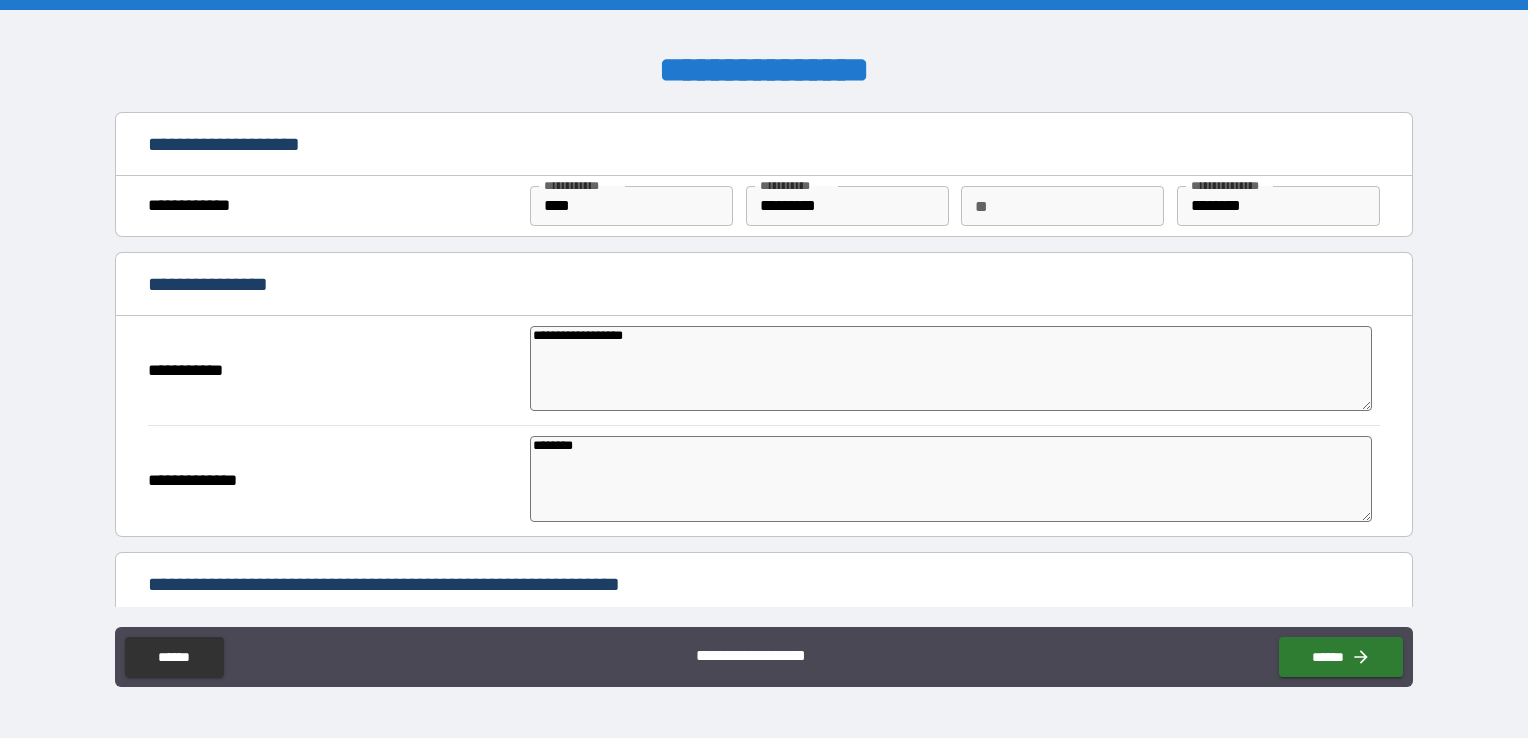 type on "*******" 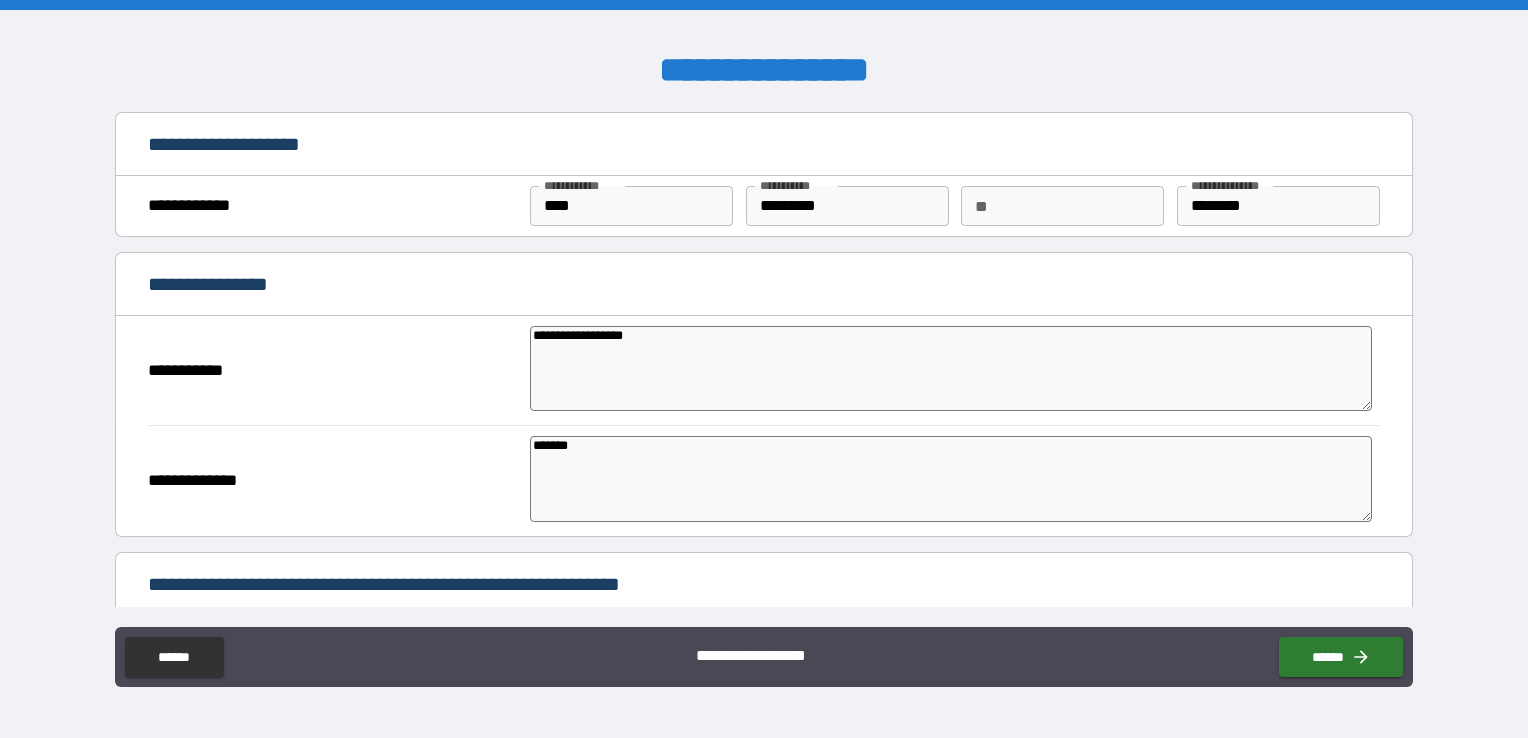 type on "*" 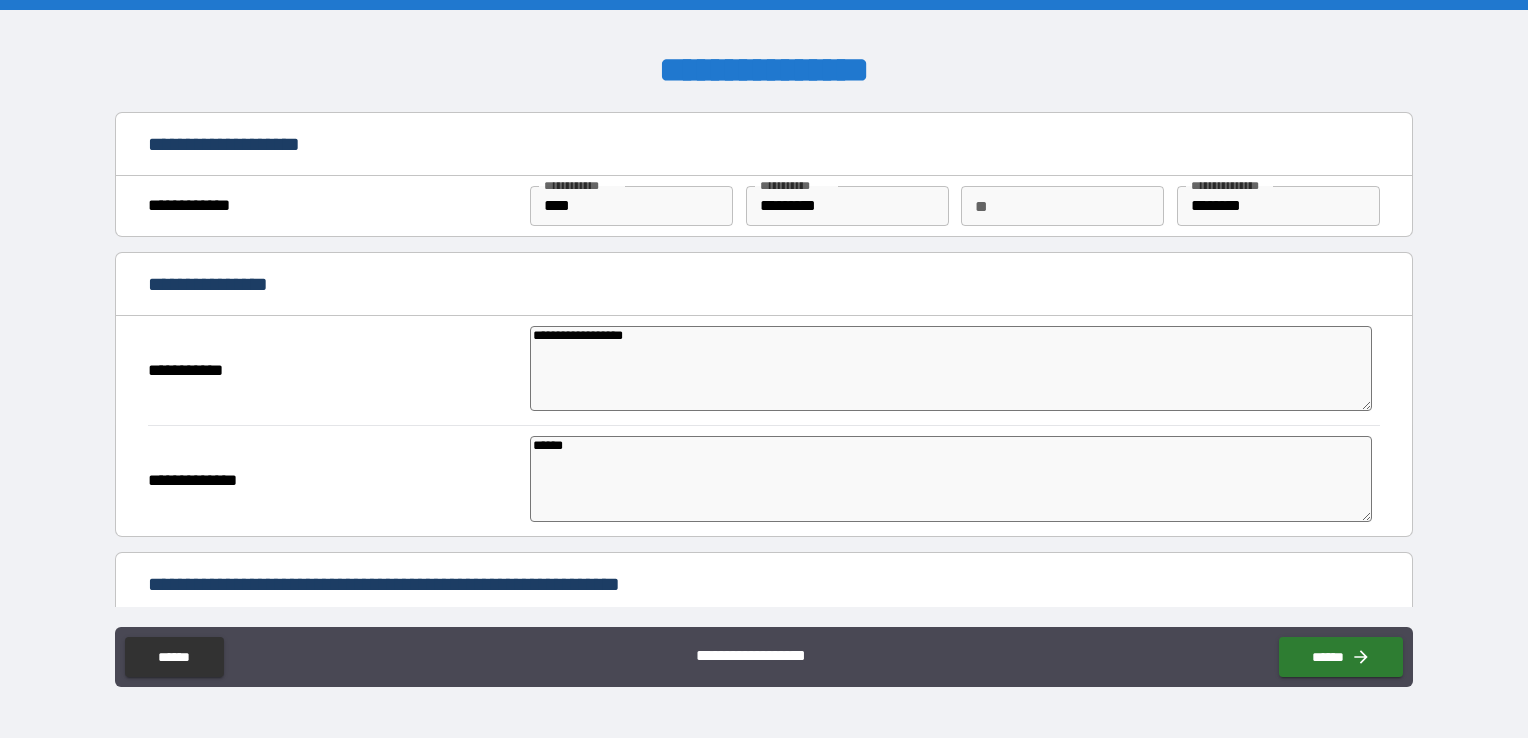 type on "*" 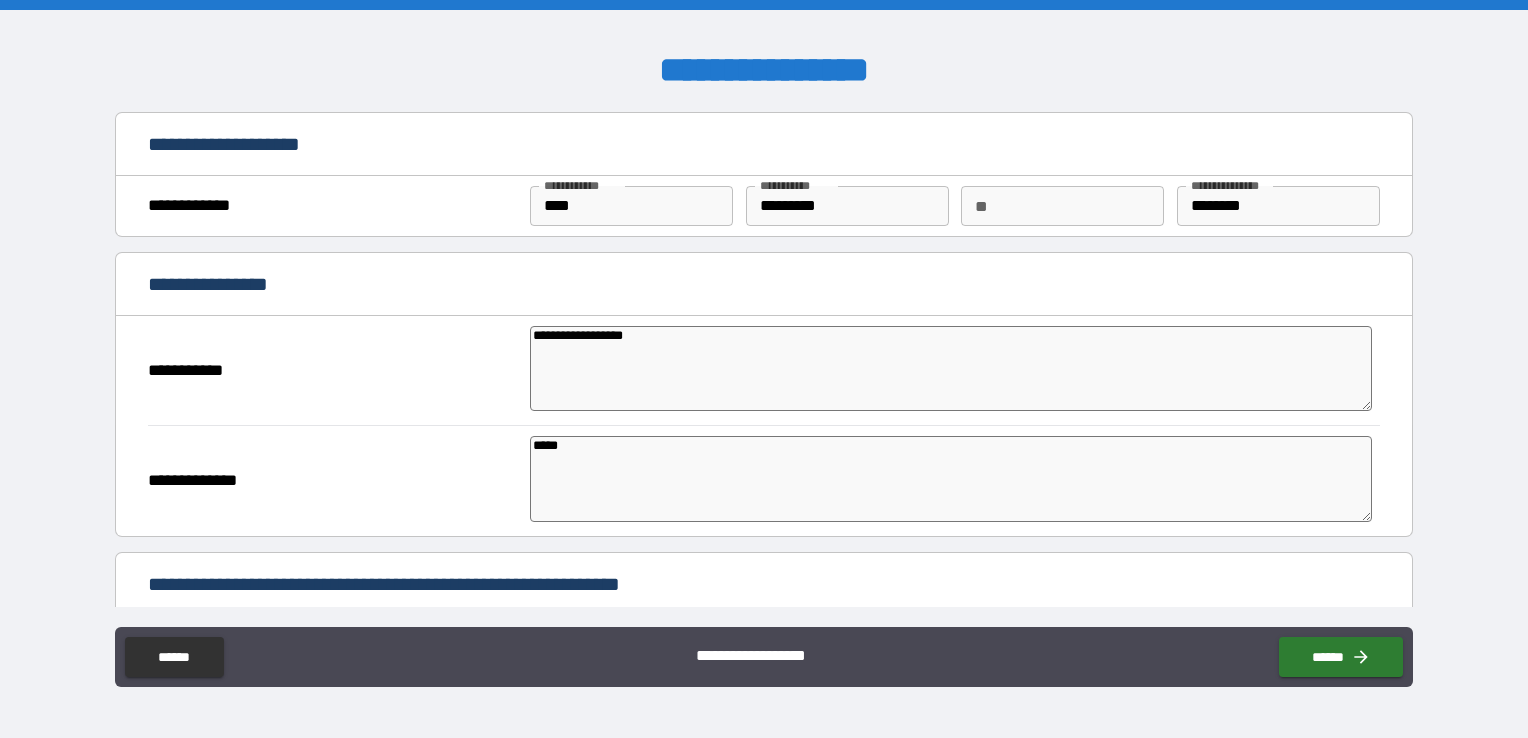 type on "*" 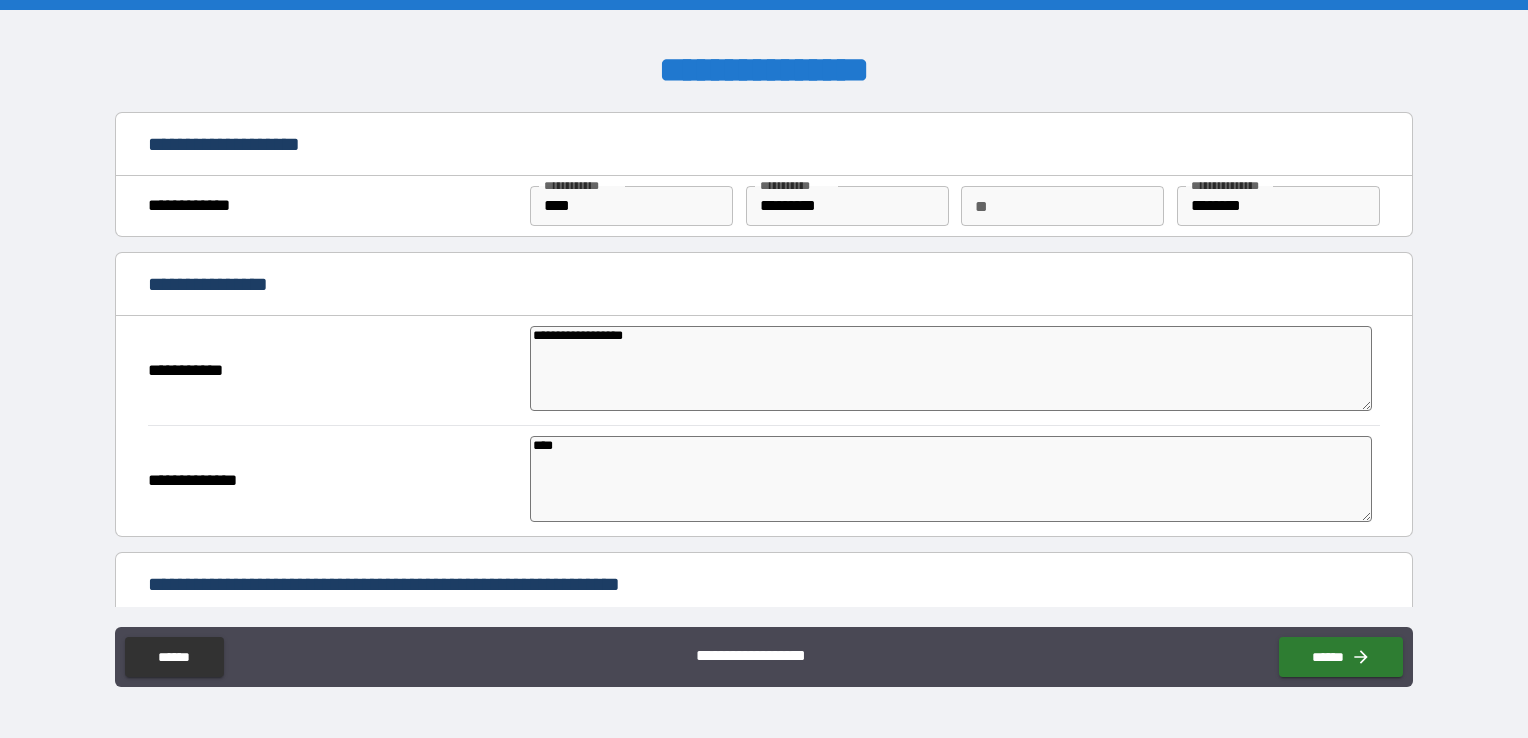 type on "*" 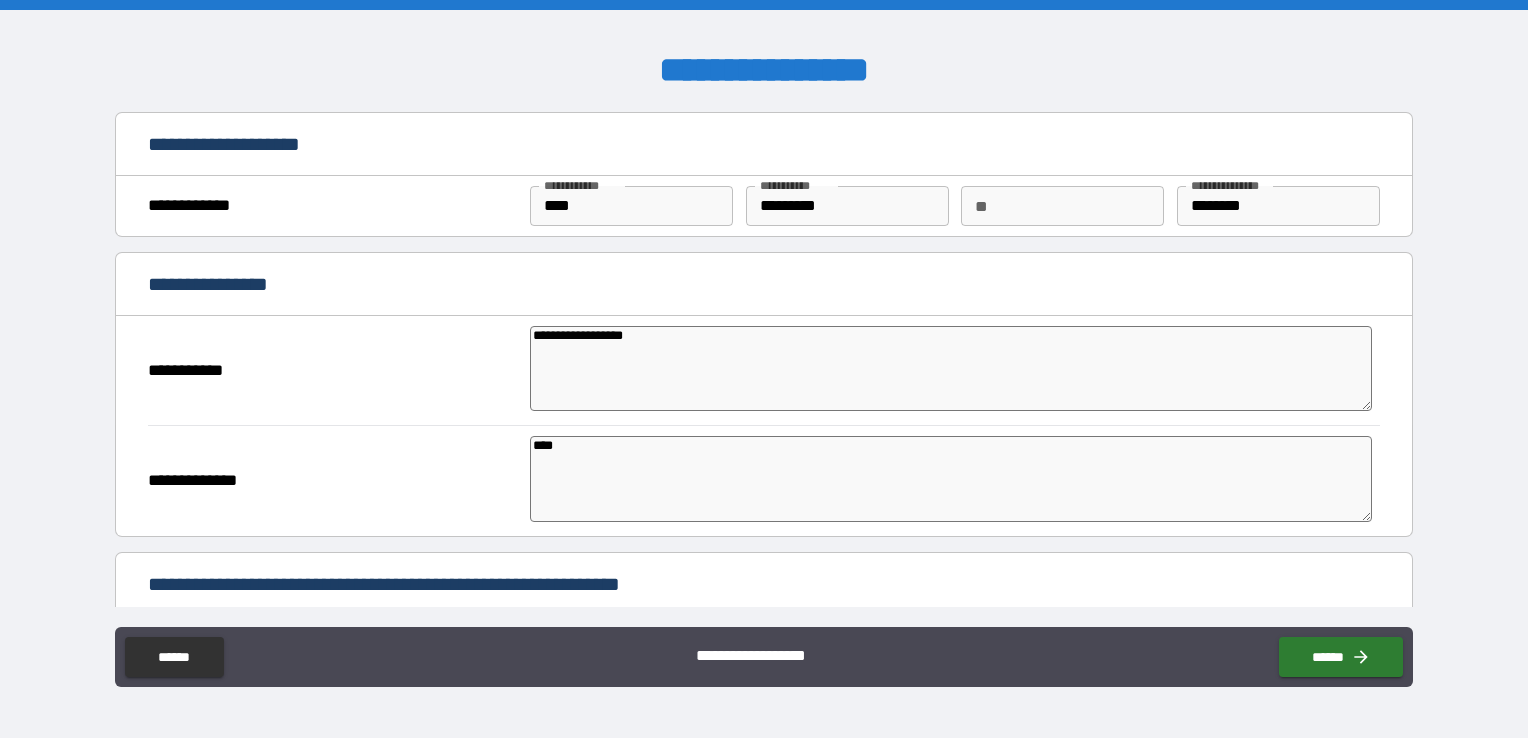 type on "*" 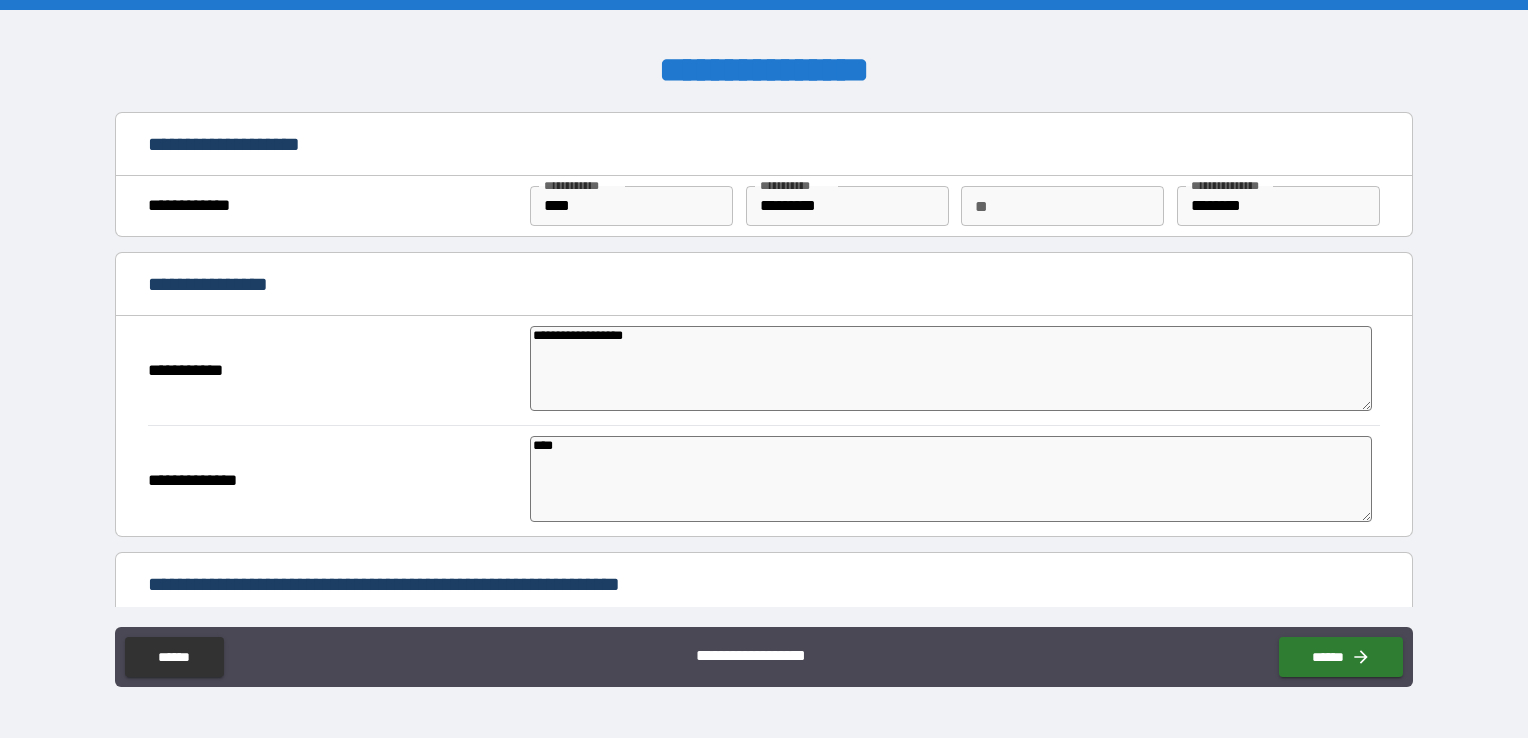 type on "*****" 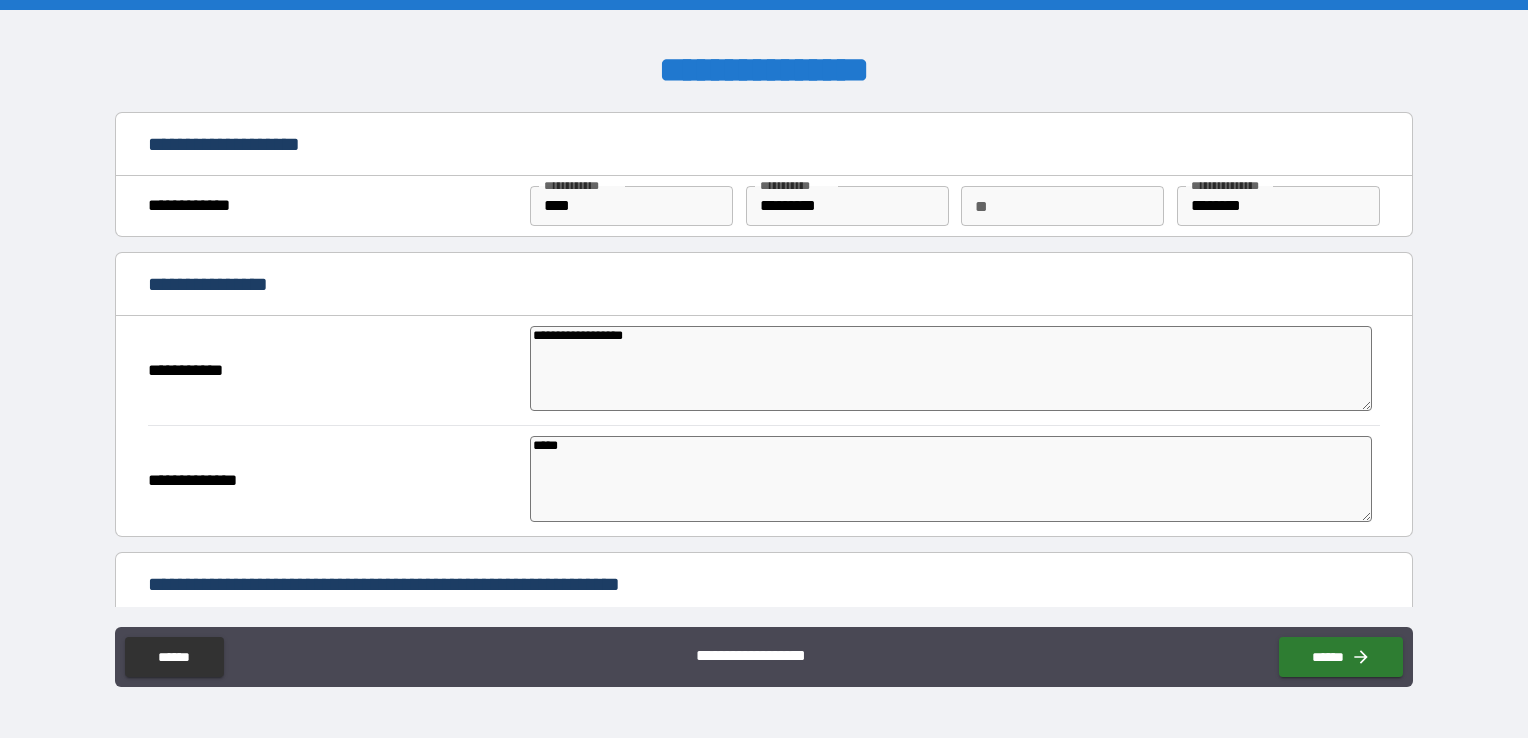 type on "*" 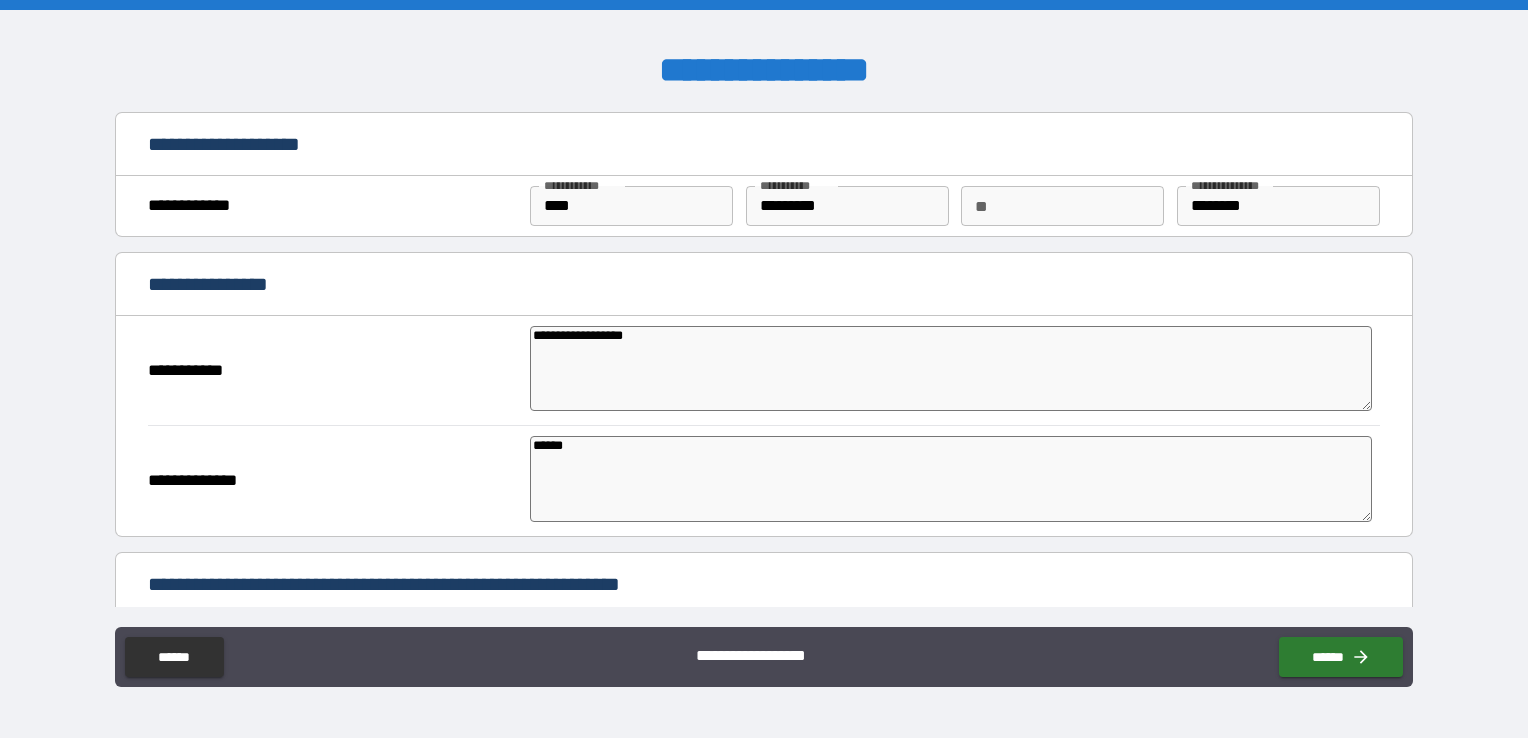type on "*" 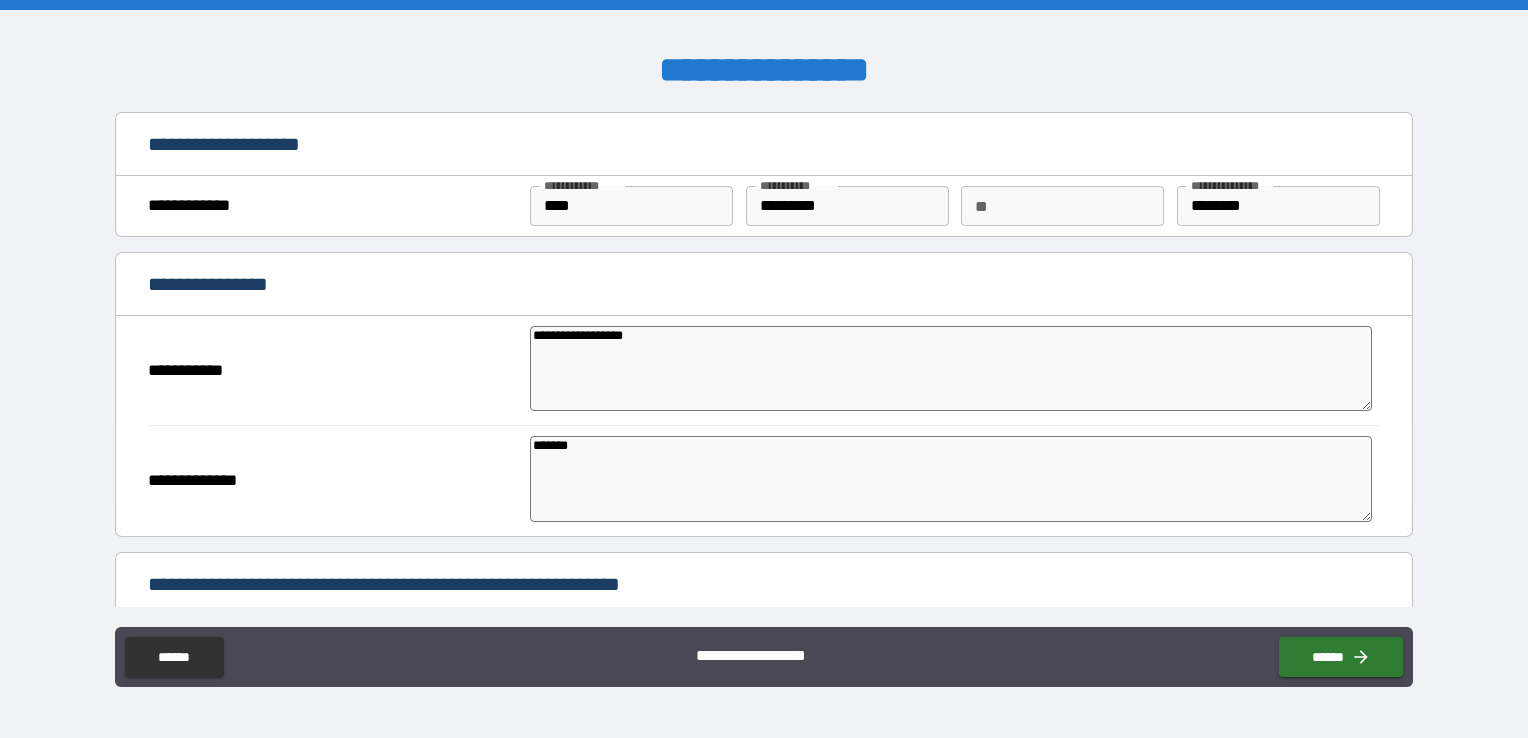 type on "*" 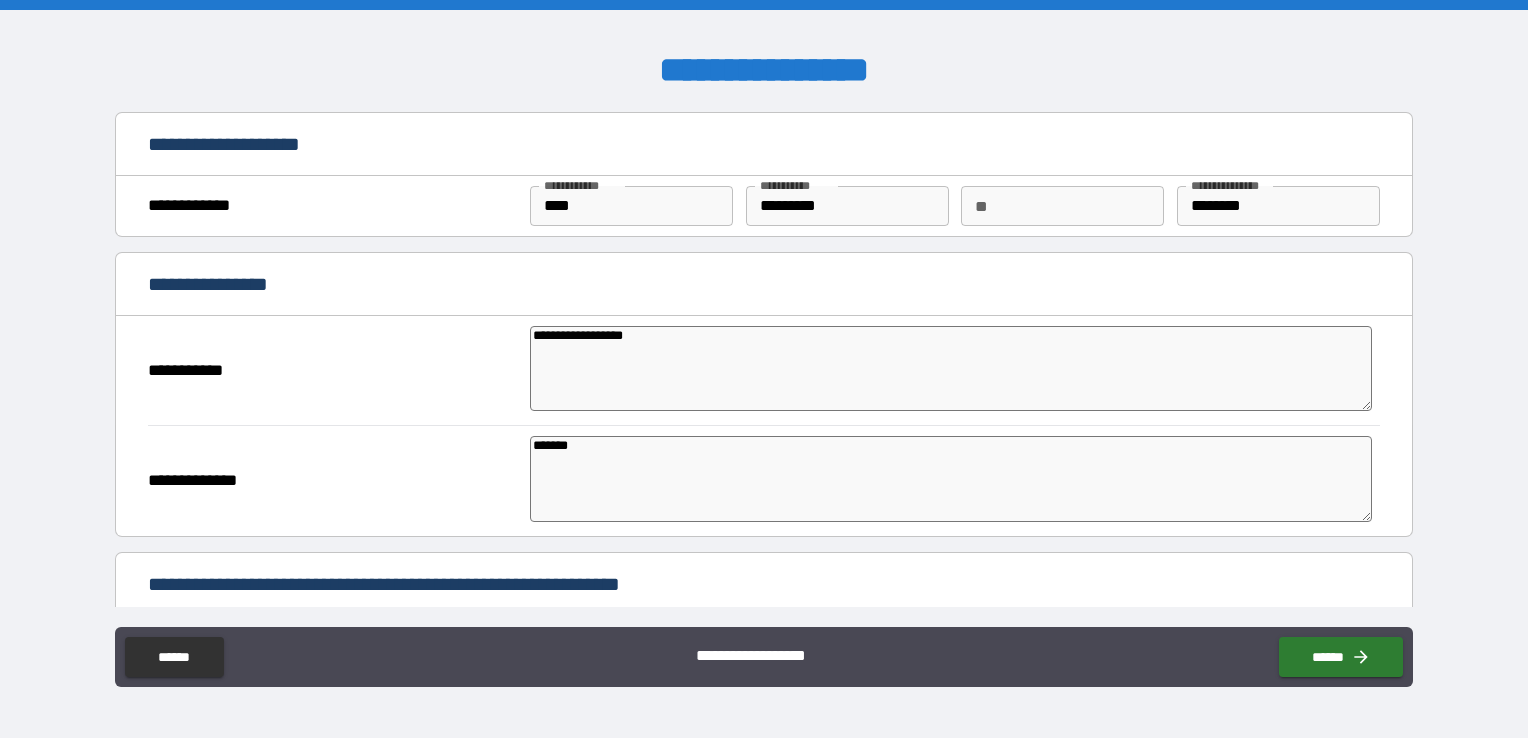 type on "*" 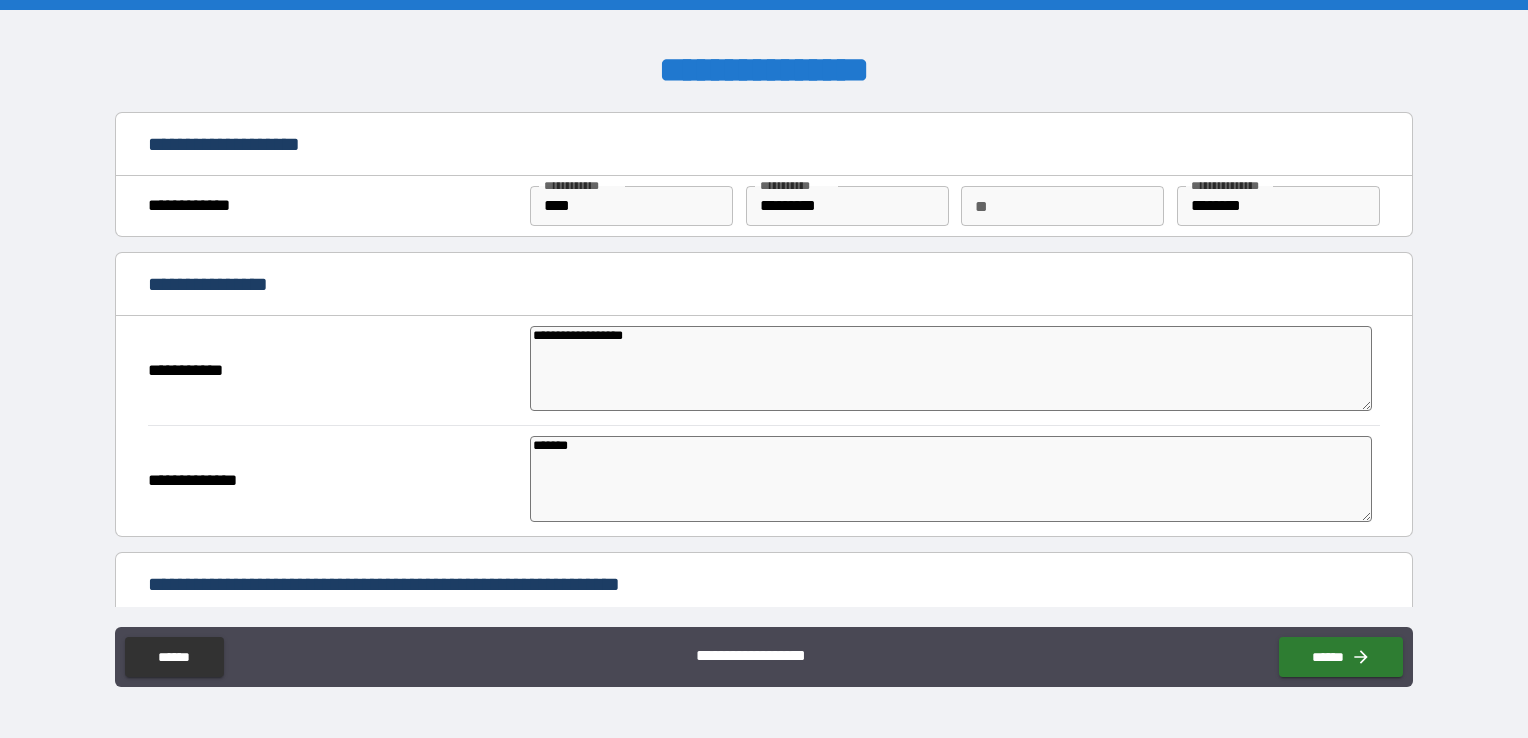 type on "*******" 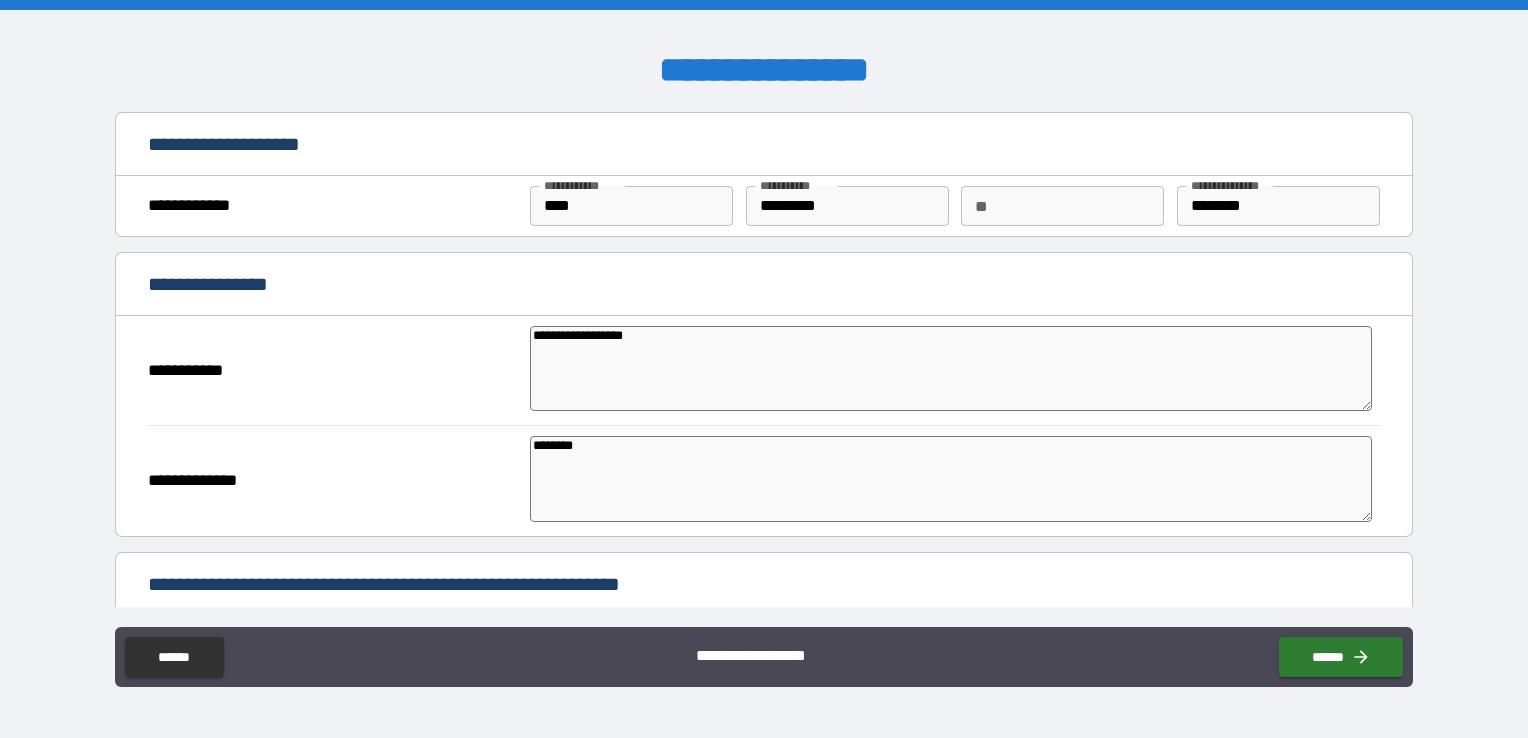 type on "*" 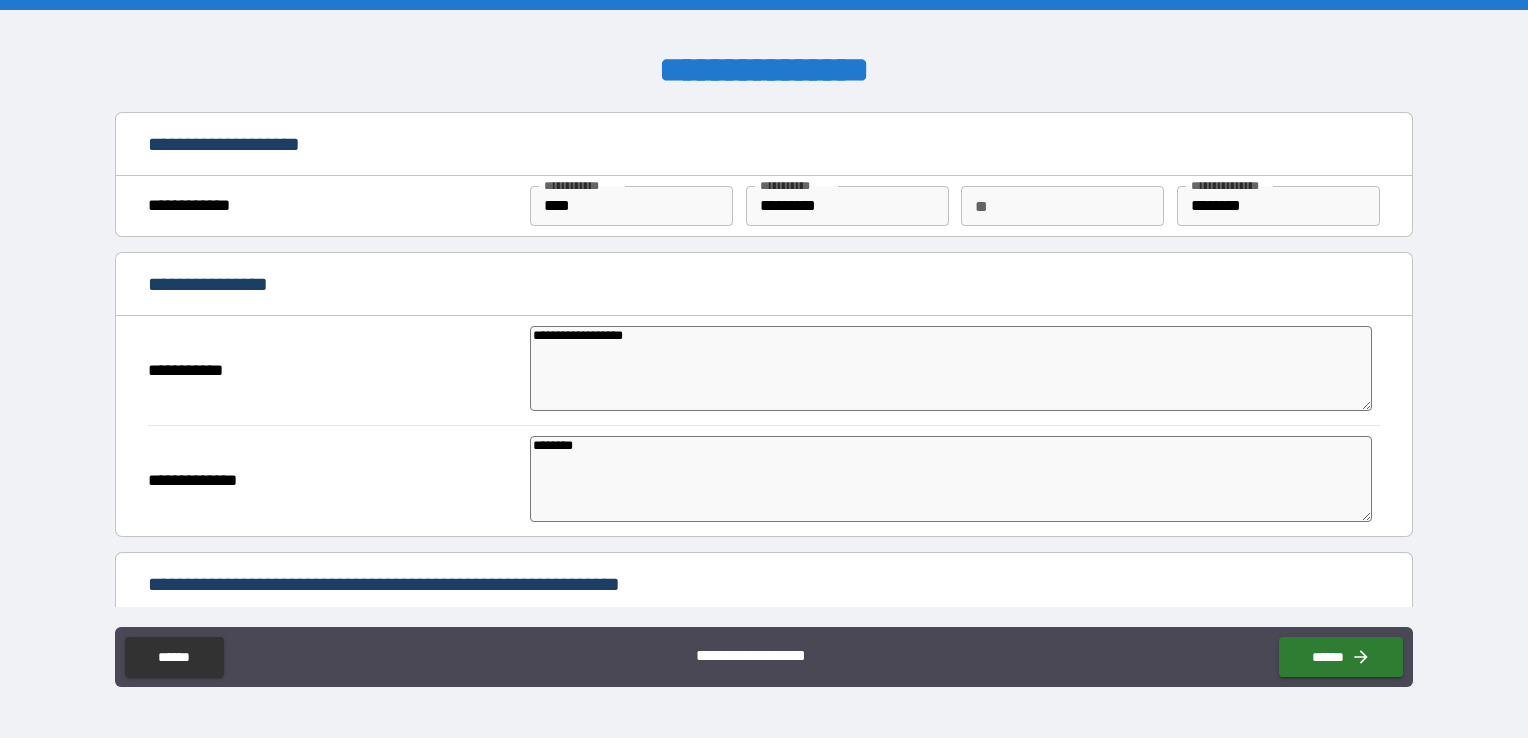 type on "*" 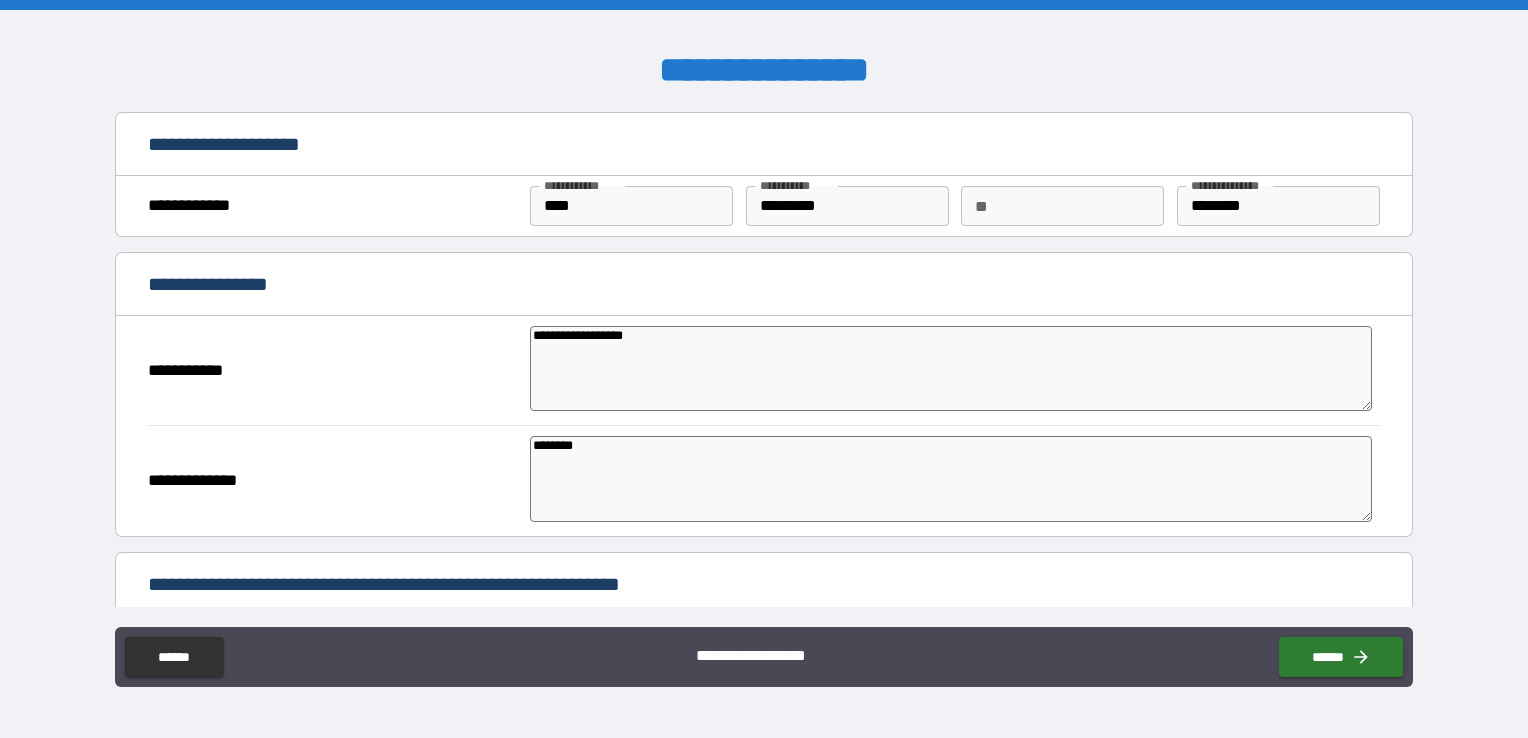 type on "*********" 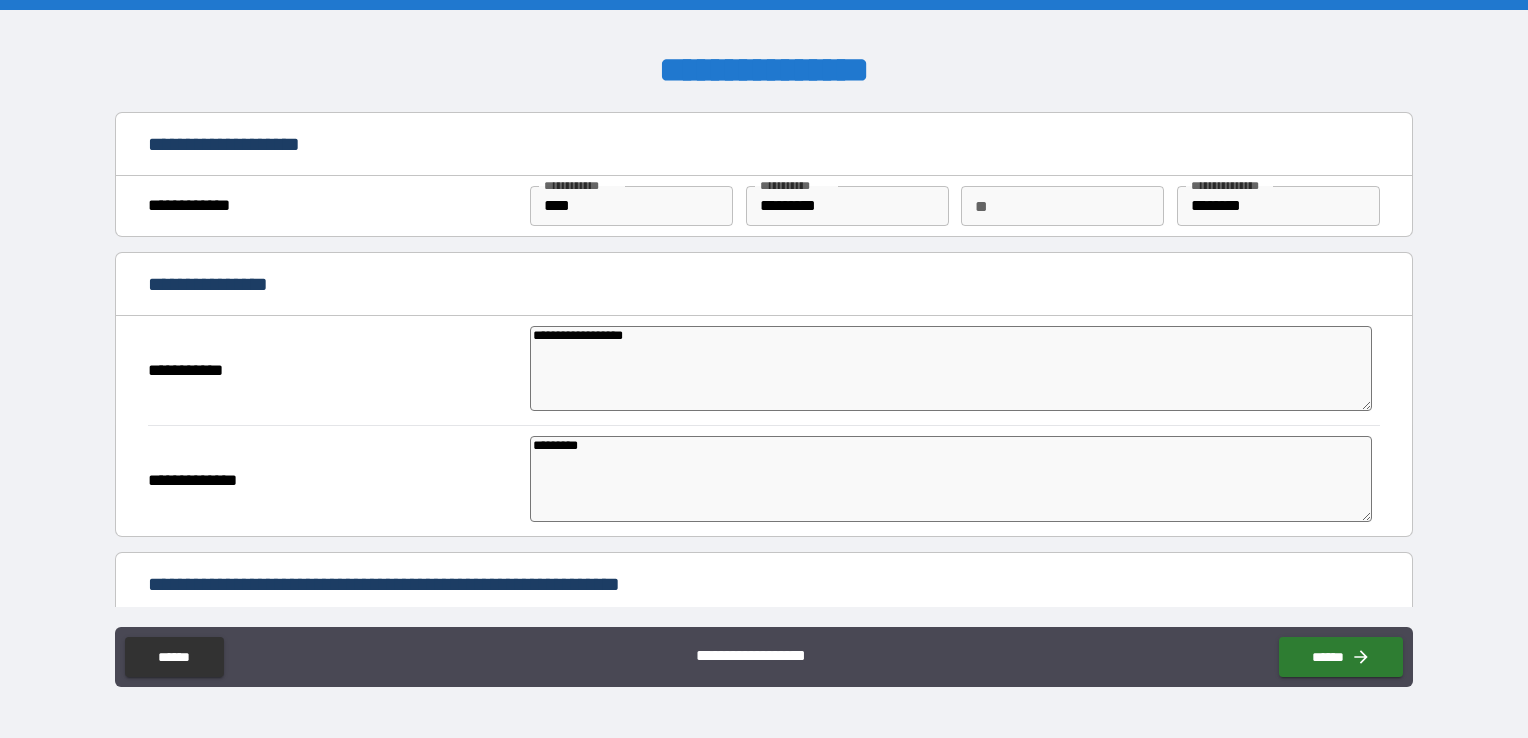 type on "*" 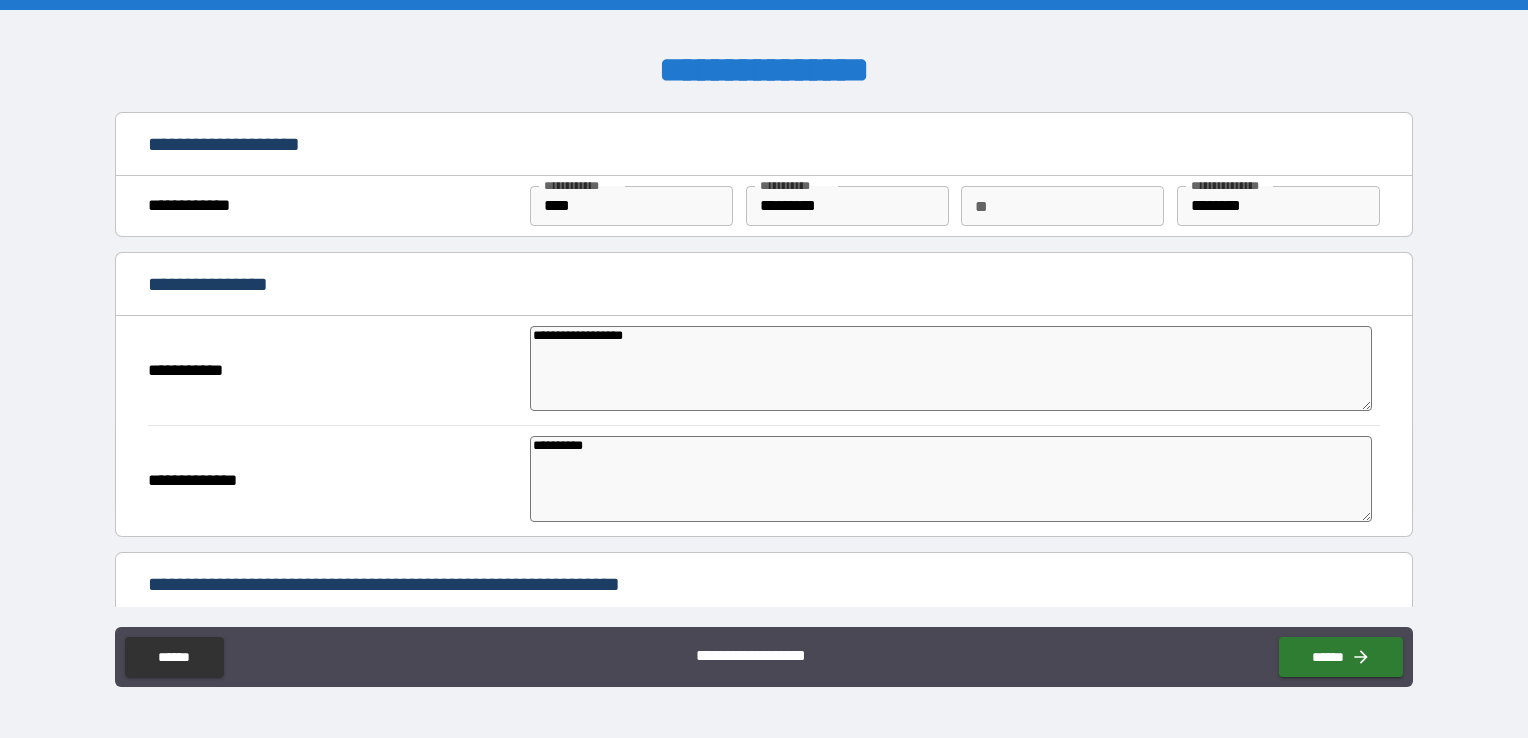 type on "*" 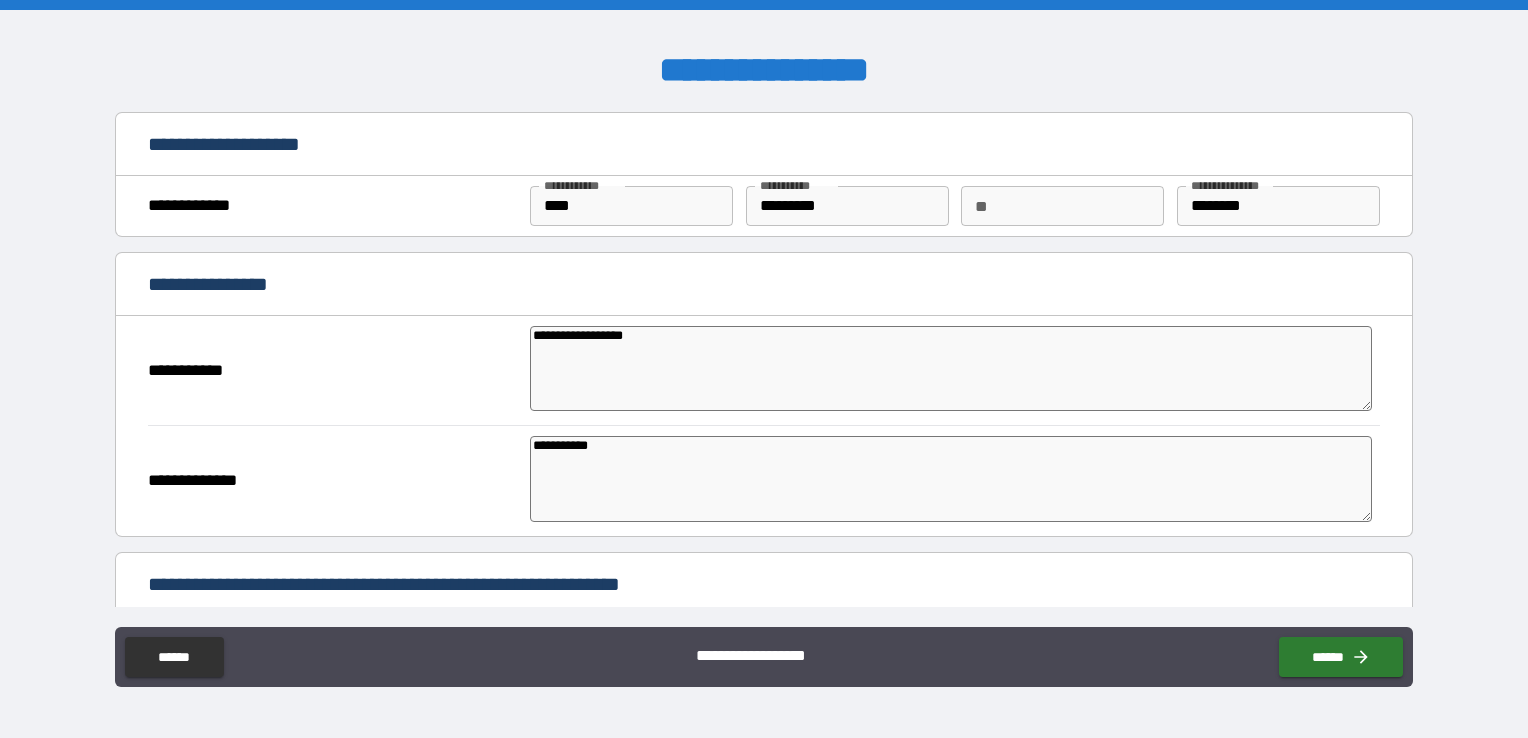 type on "*" 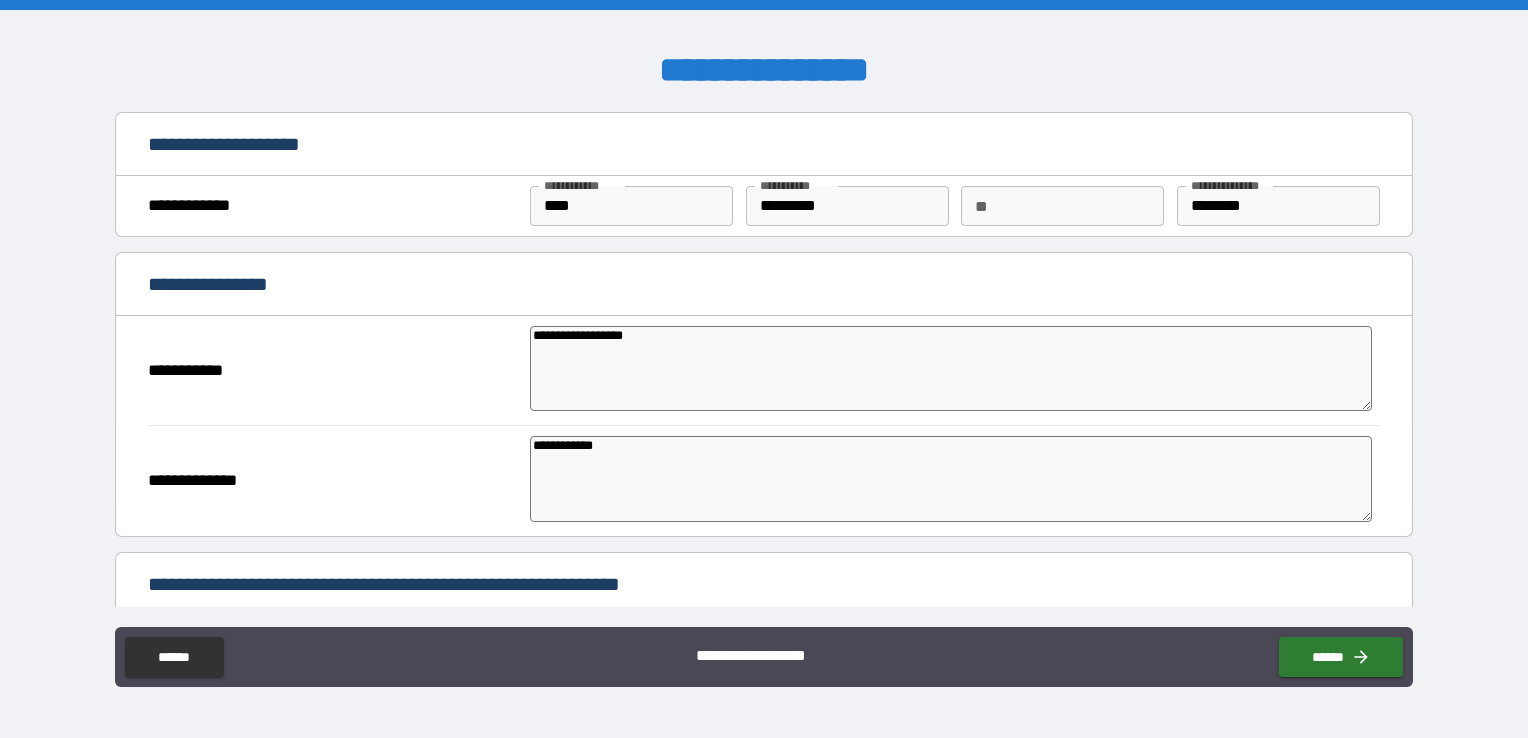 type on "*" 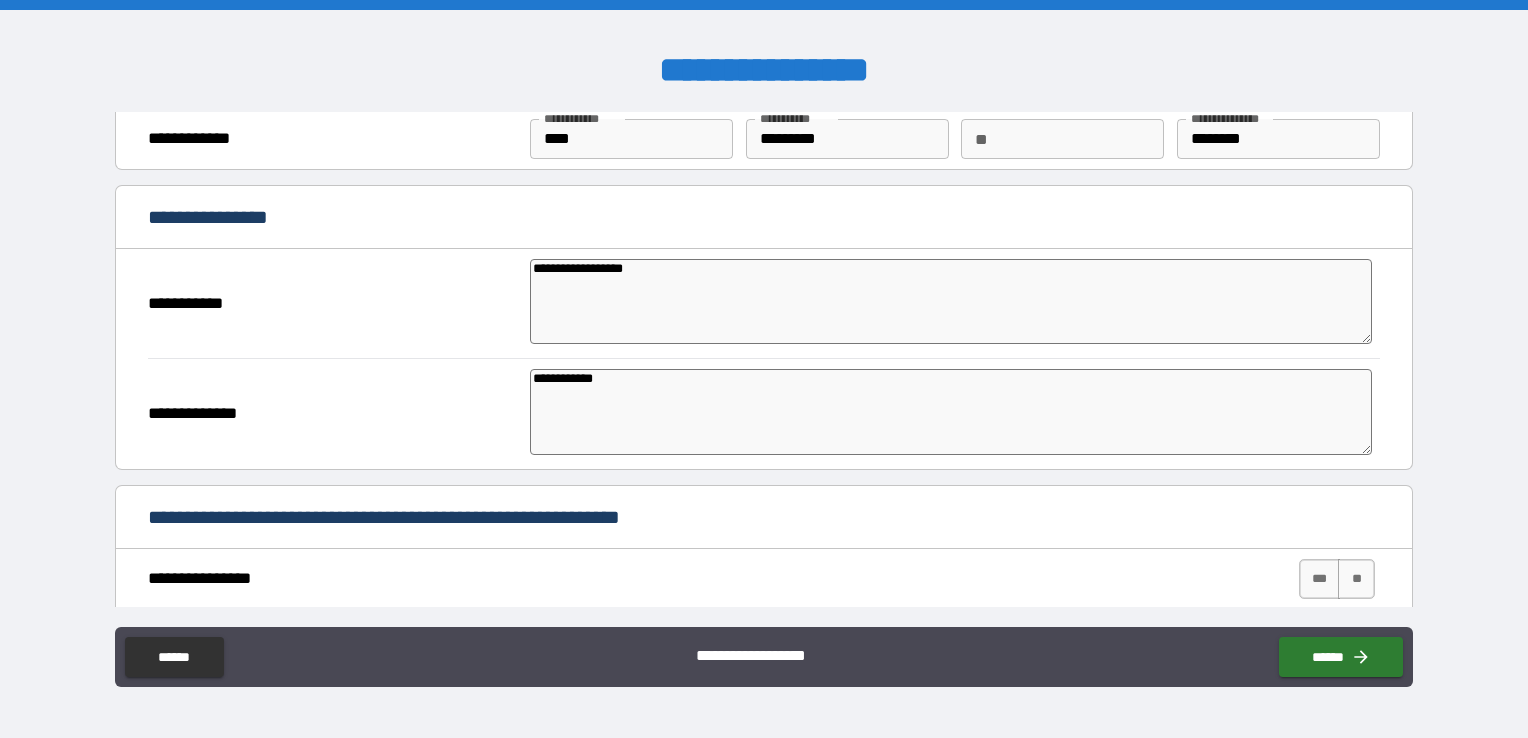scroll, scrollTop: 100, scrollLeft: 0, axis: vertical 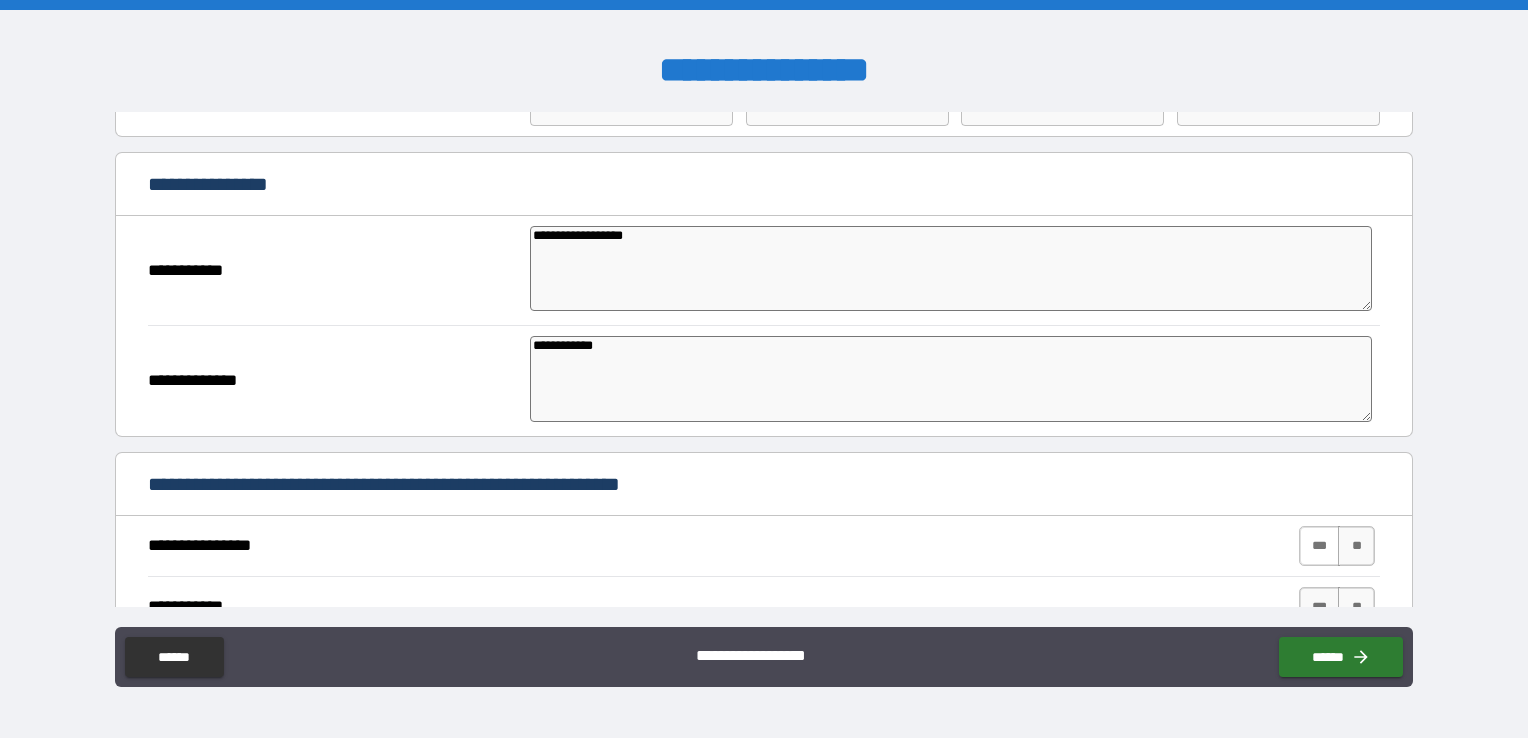 type on "**********" 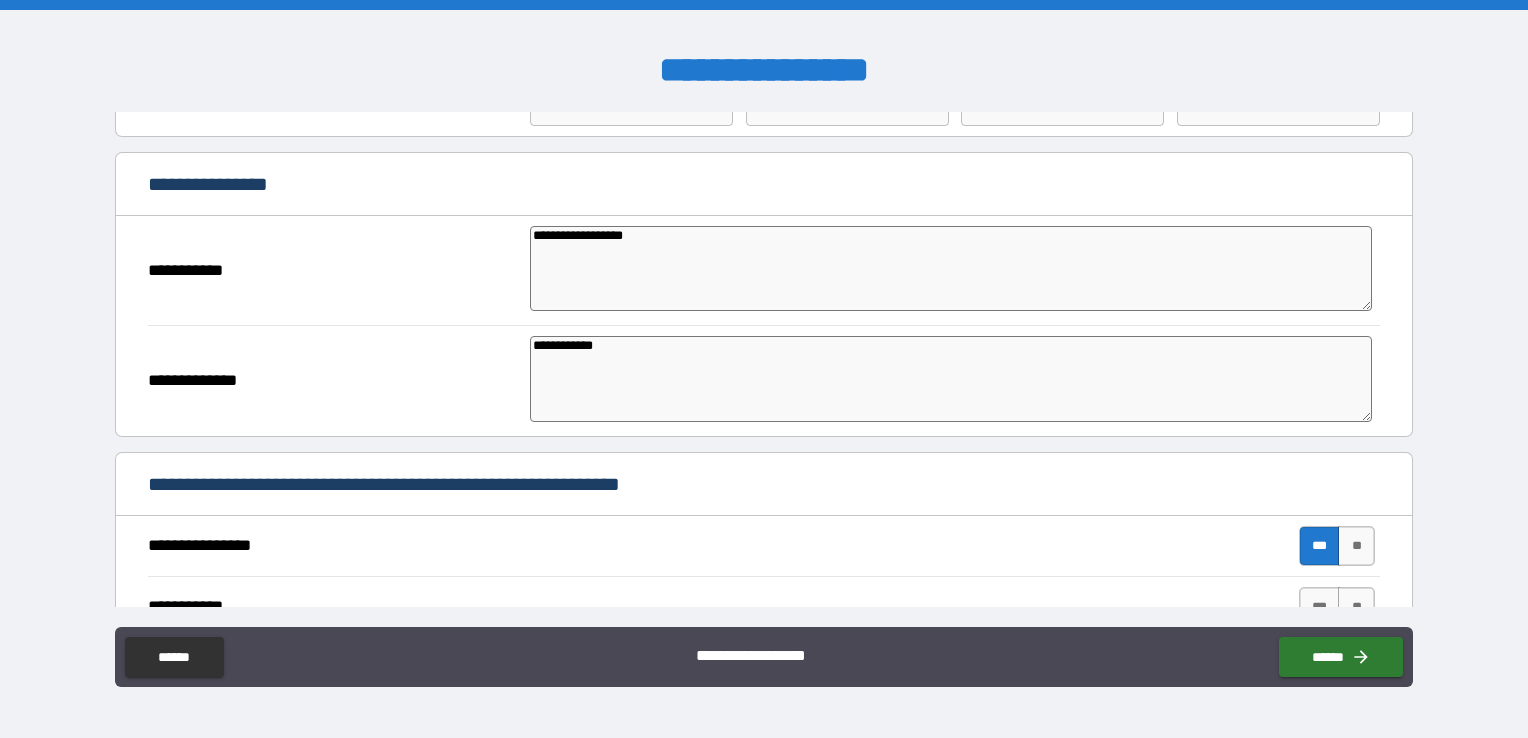 type on "*" 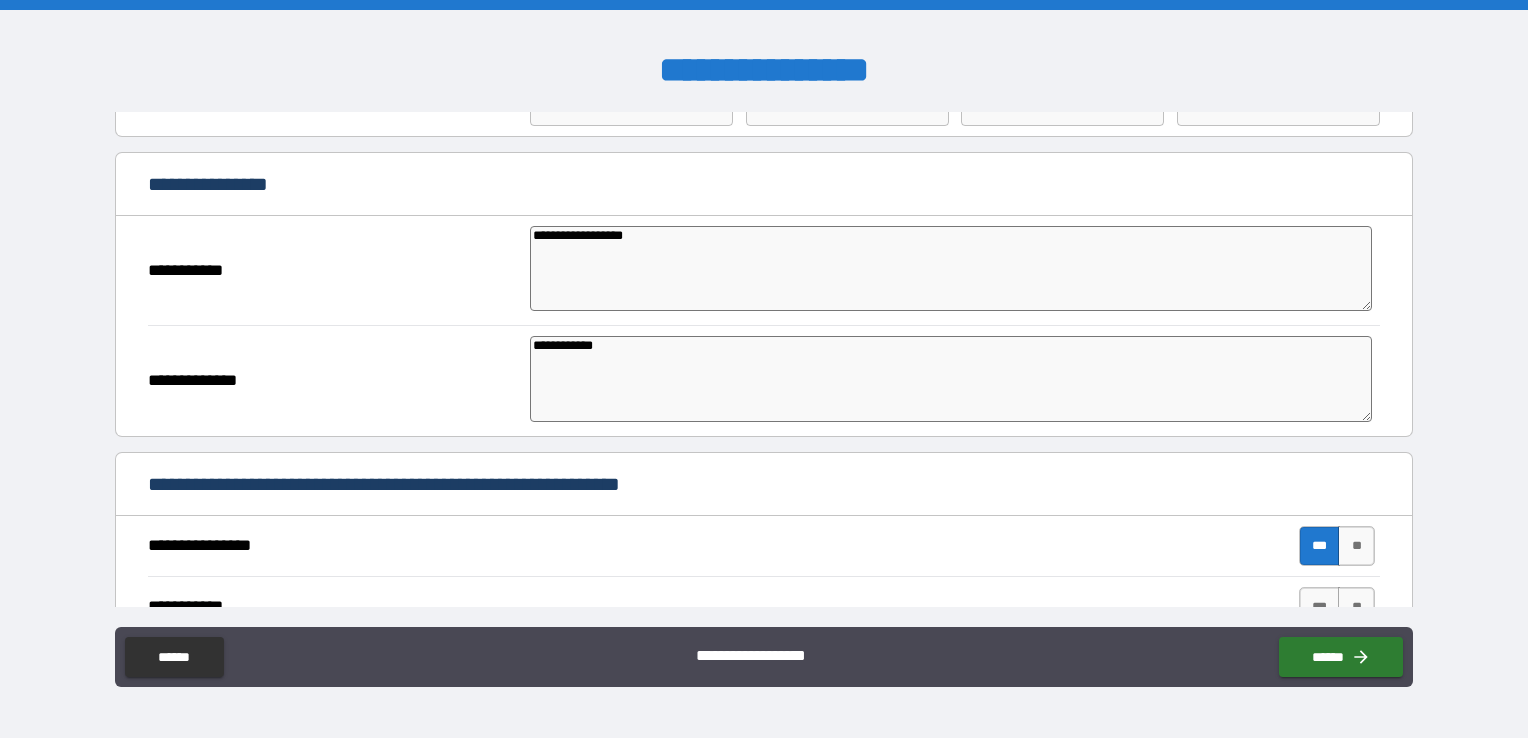 type on "*" 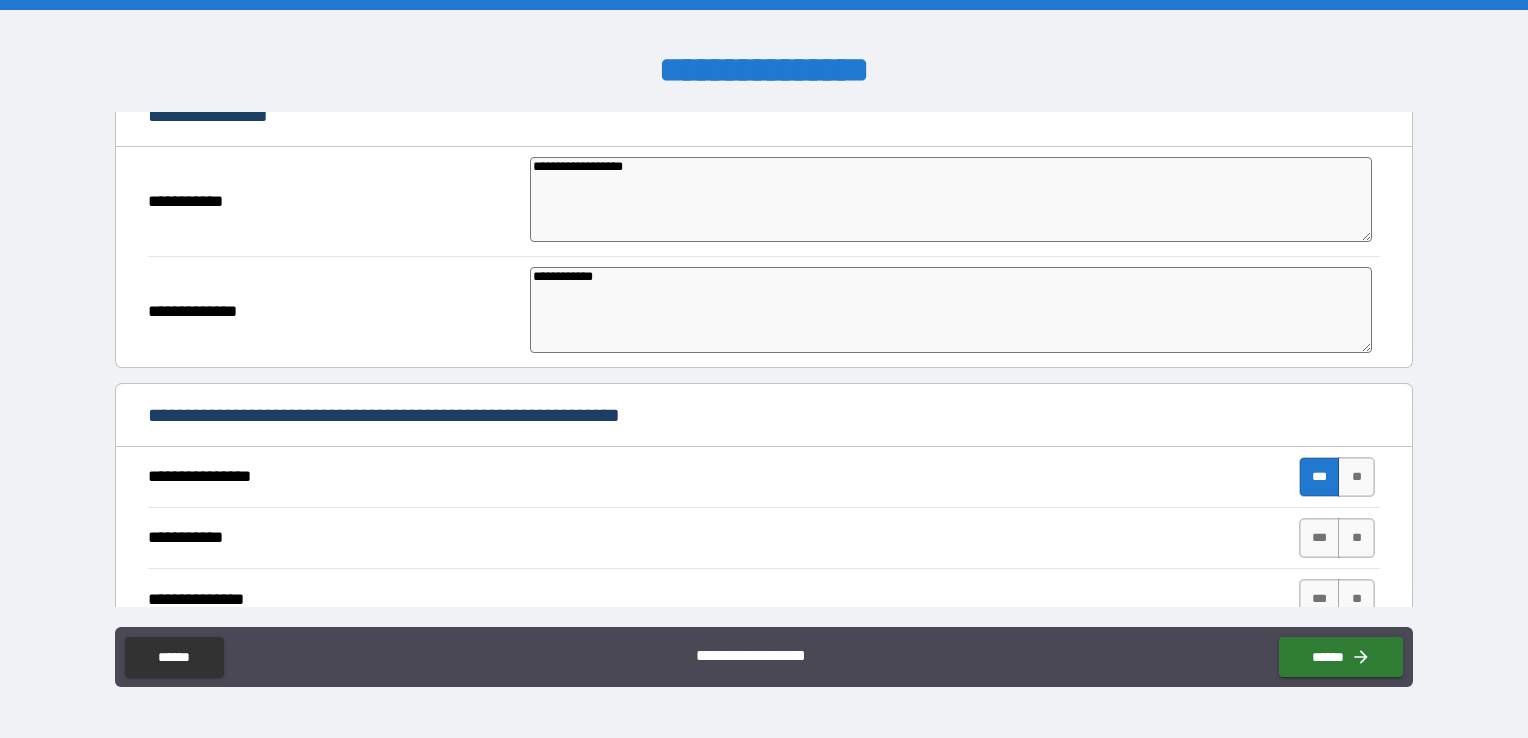 scroll, scrollTop: 300, scrollLeft: 0, axis: vertical 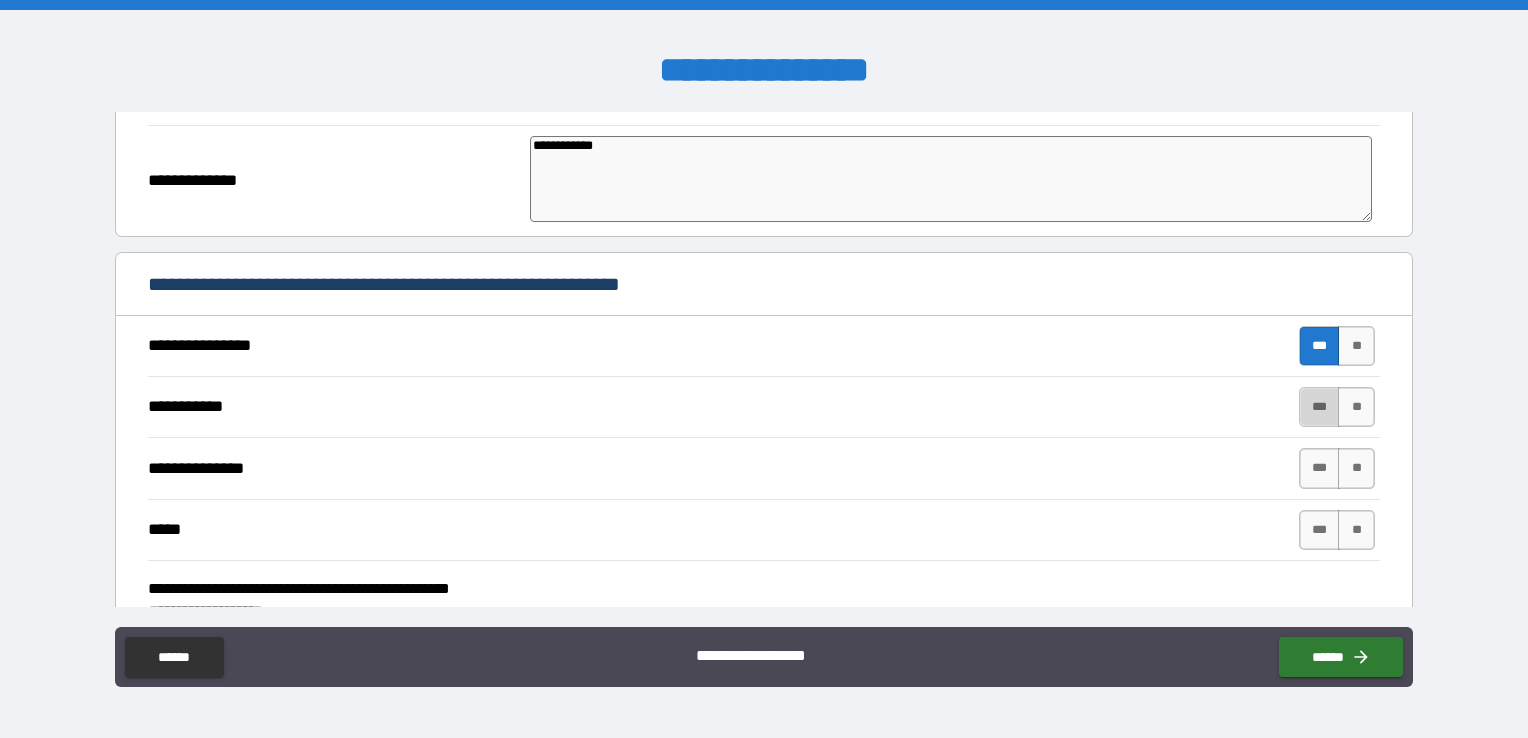 click on "***" at bounding box center [1320, 407] 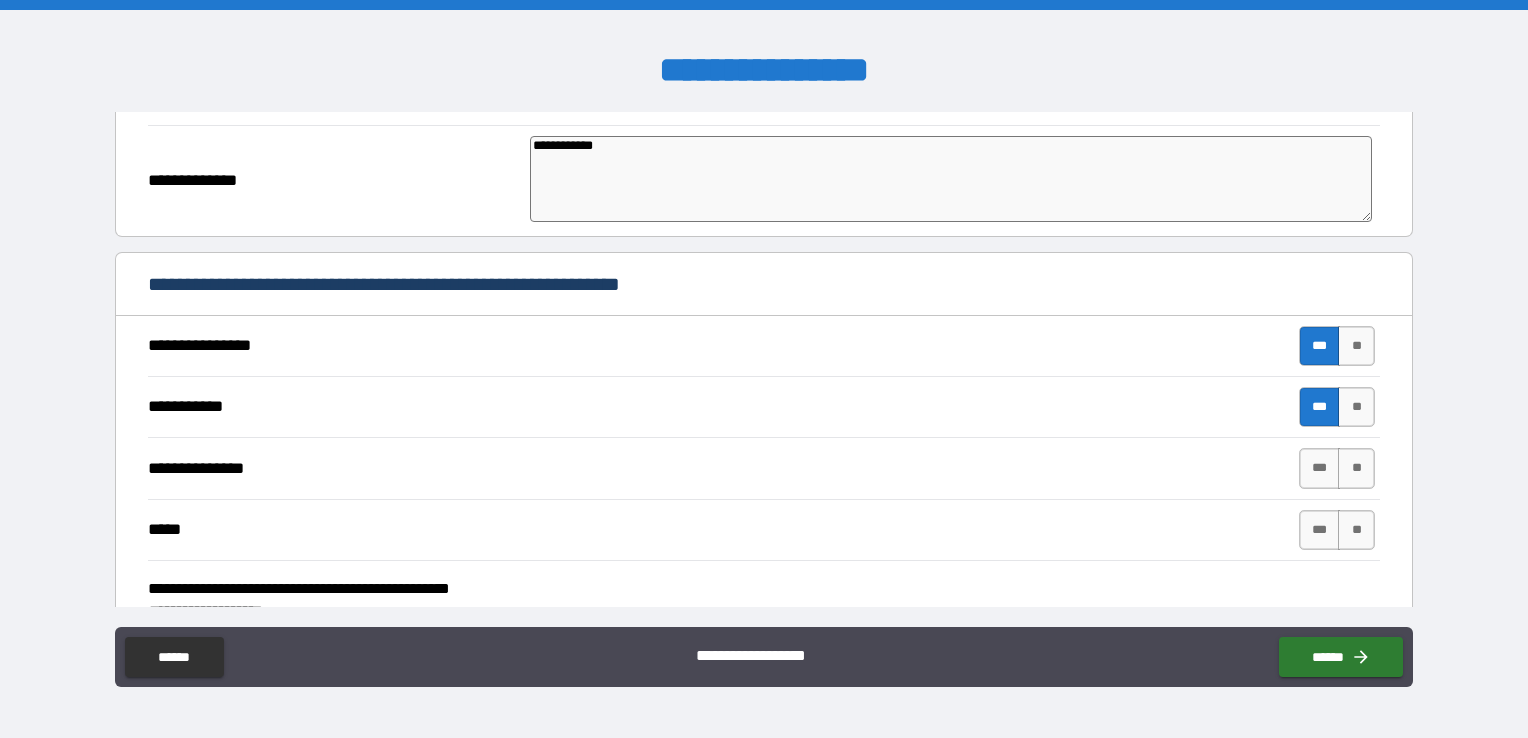 type on "*" 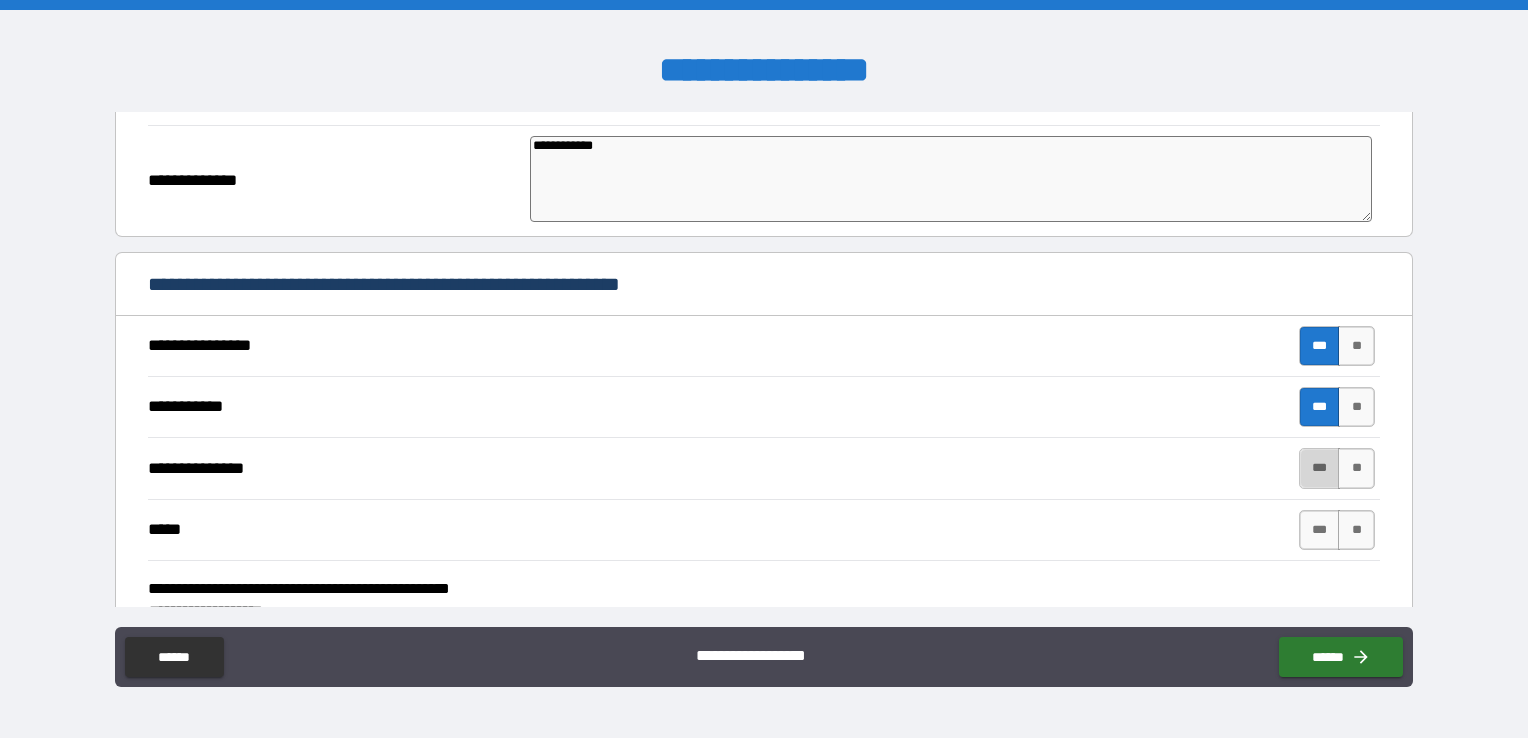 click on "***" at bounding box center (1320, 468) 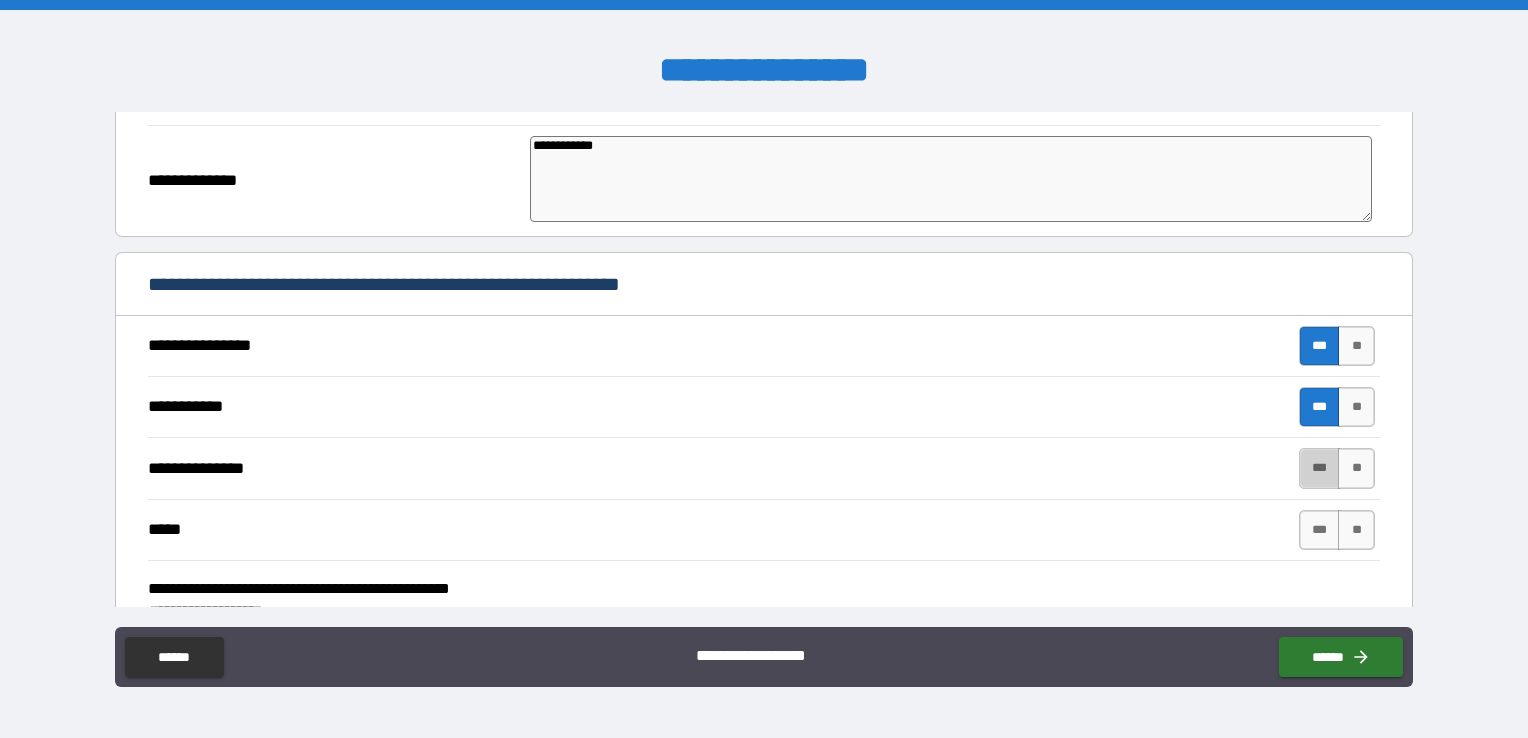 type on "*" 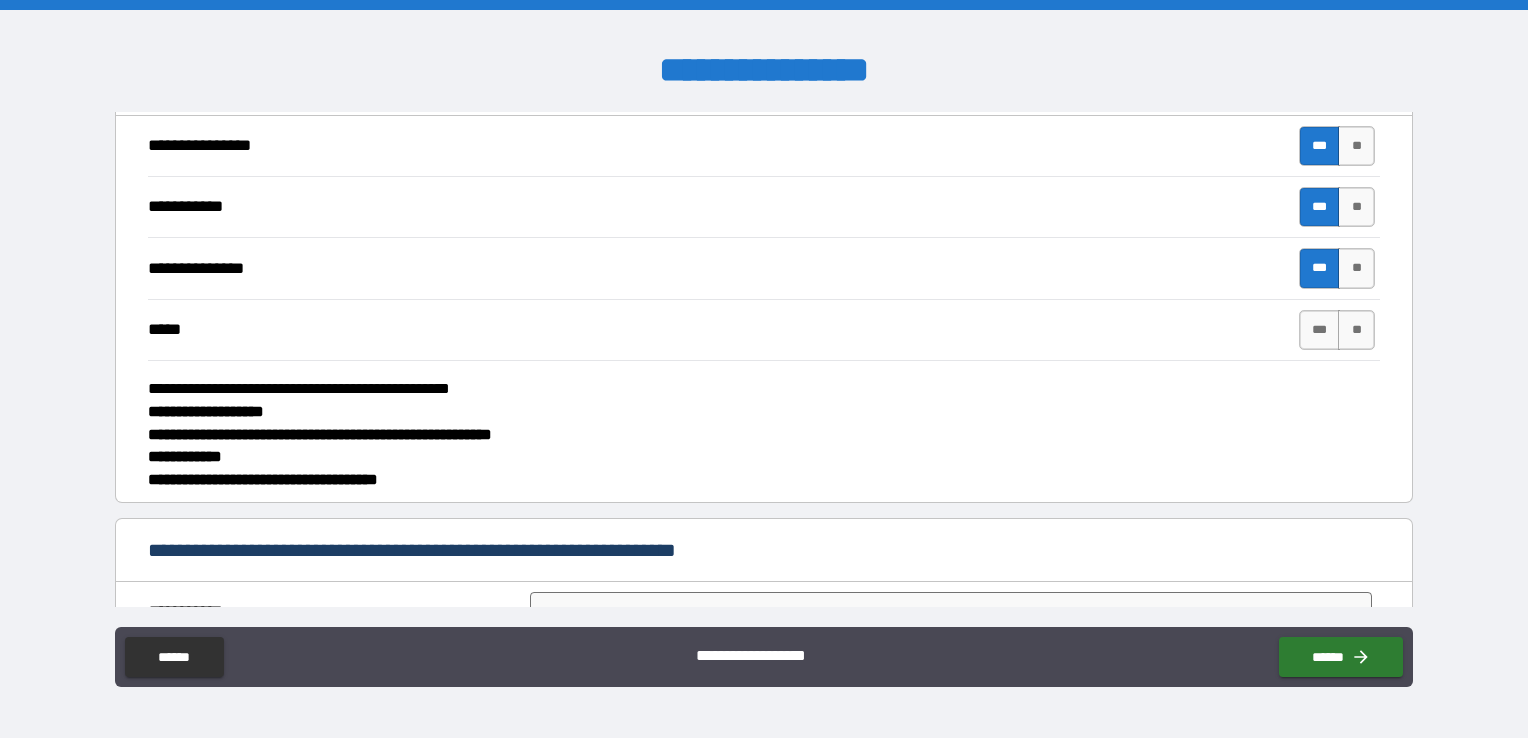 scroll, scrollTop: 700, scrollLeft: 0, axis: vertical 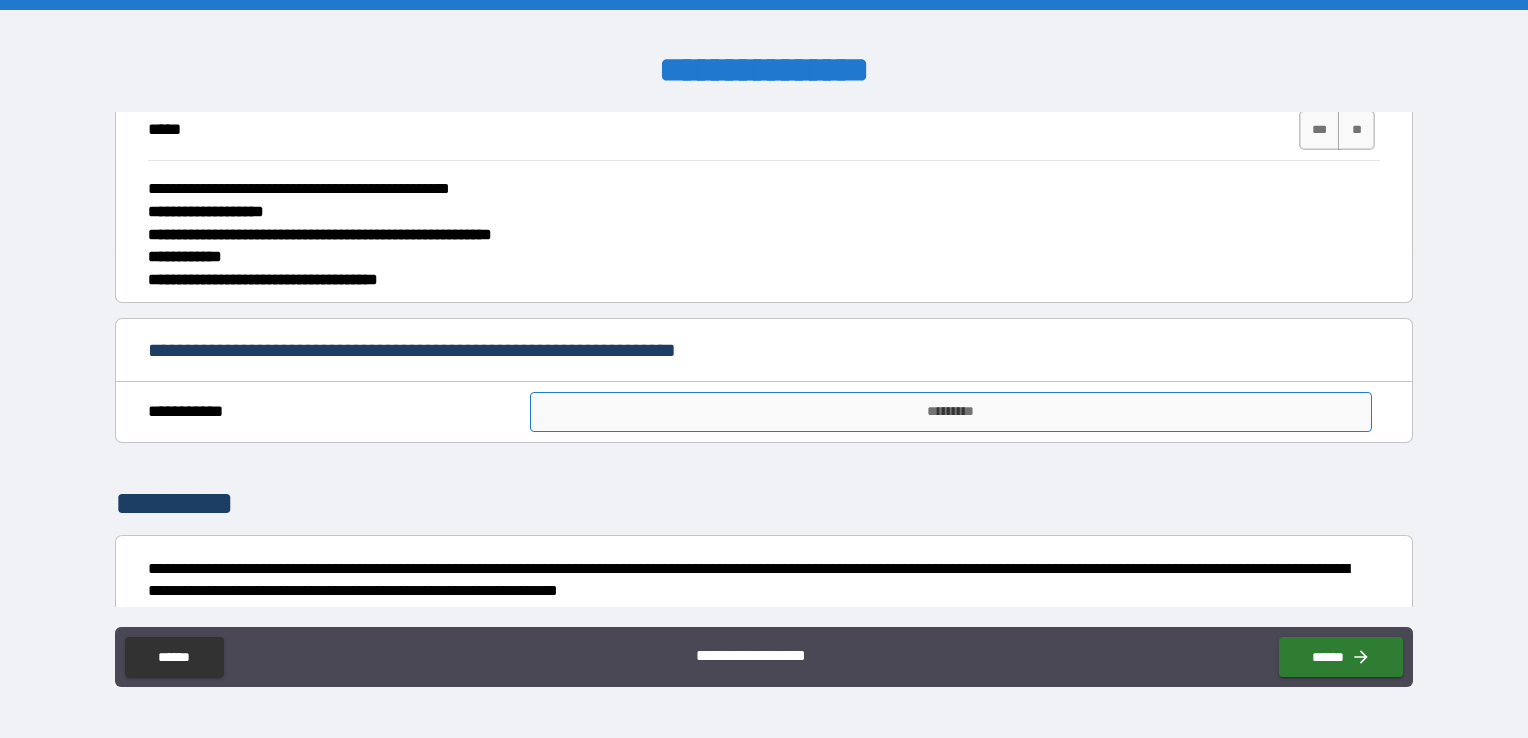 click on "*********" at bounding box center (951, 412) 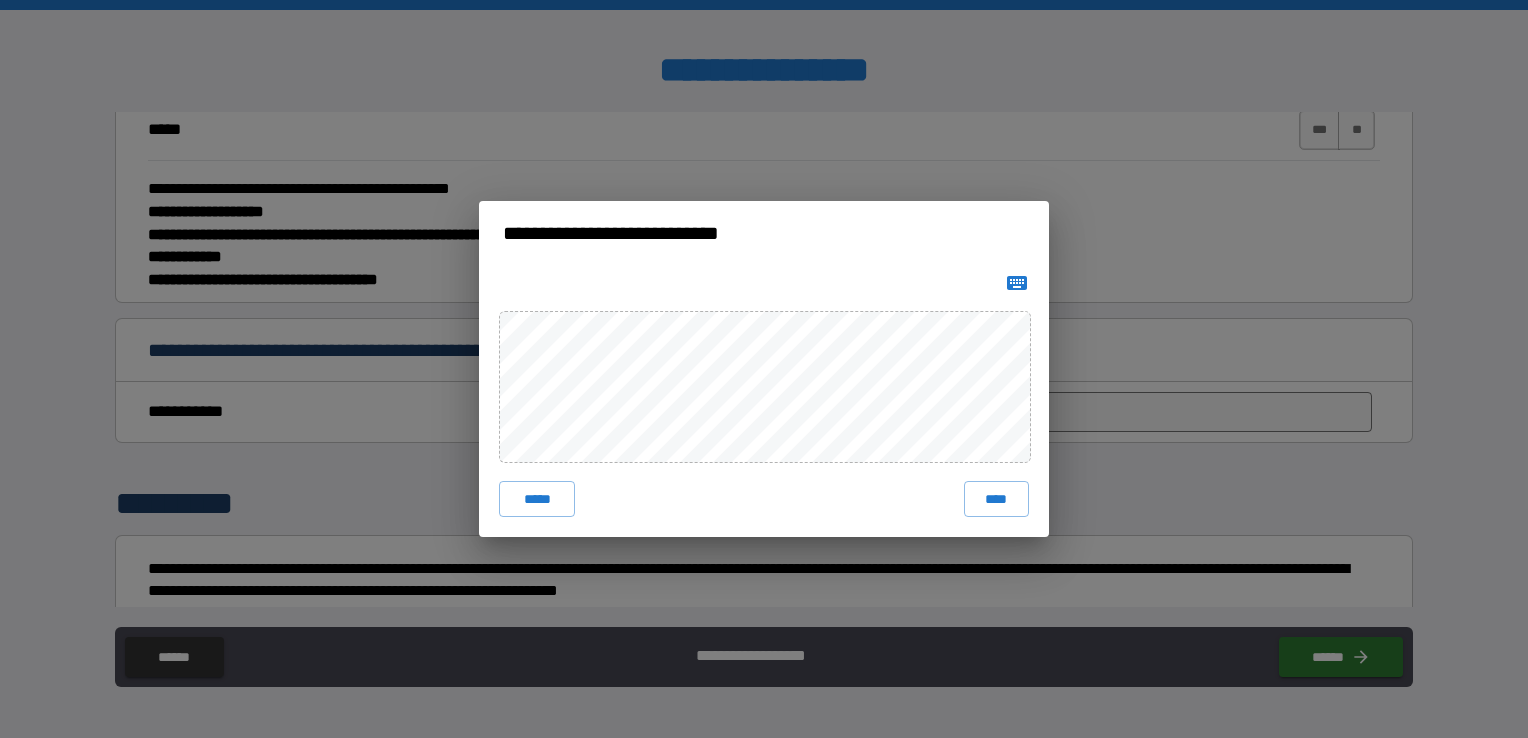 click on "****" at bounding box center [996, 499] 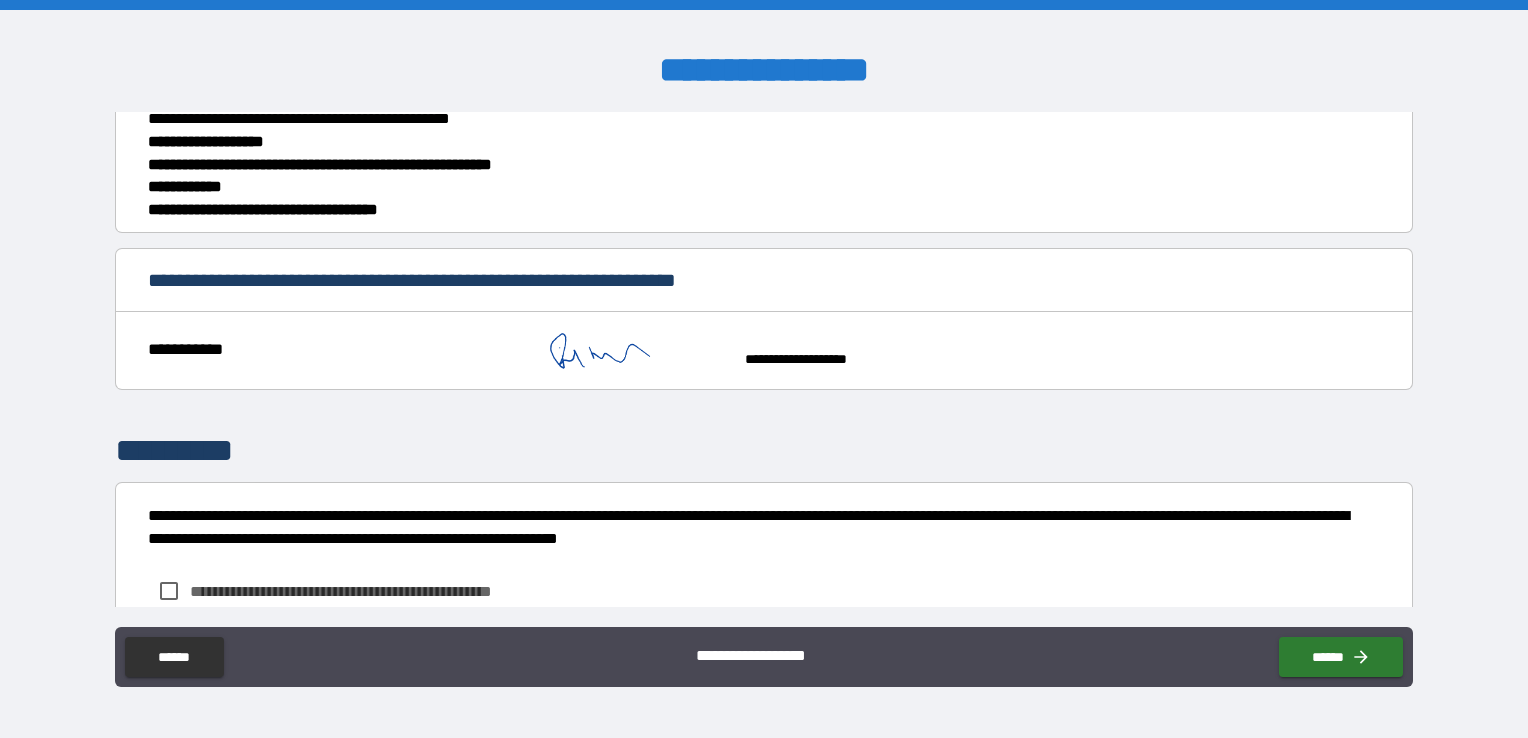 scroll, scrollTop: 863, scrollLeft: 0, axis: vertical 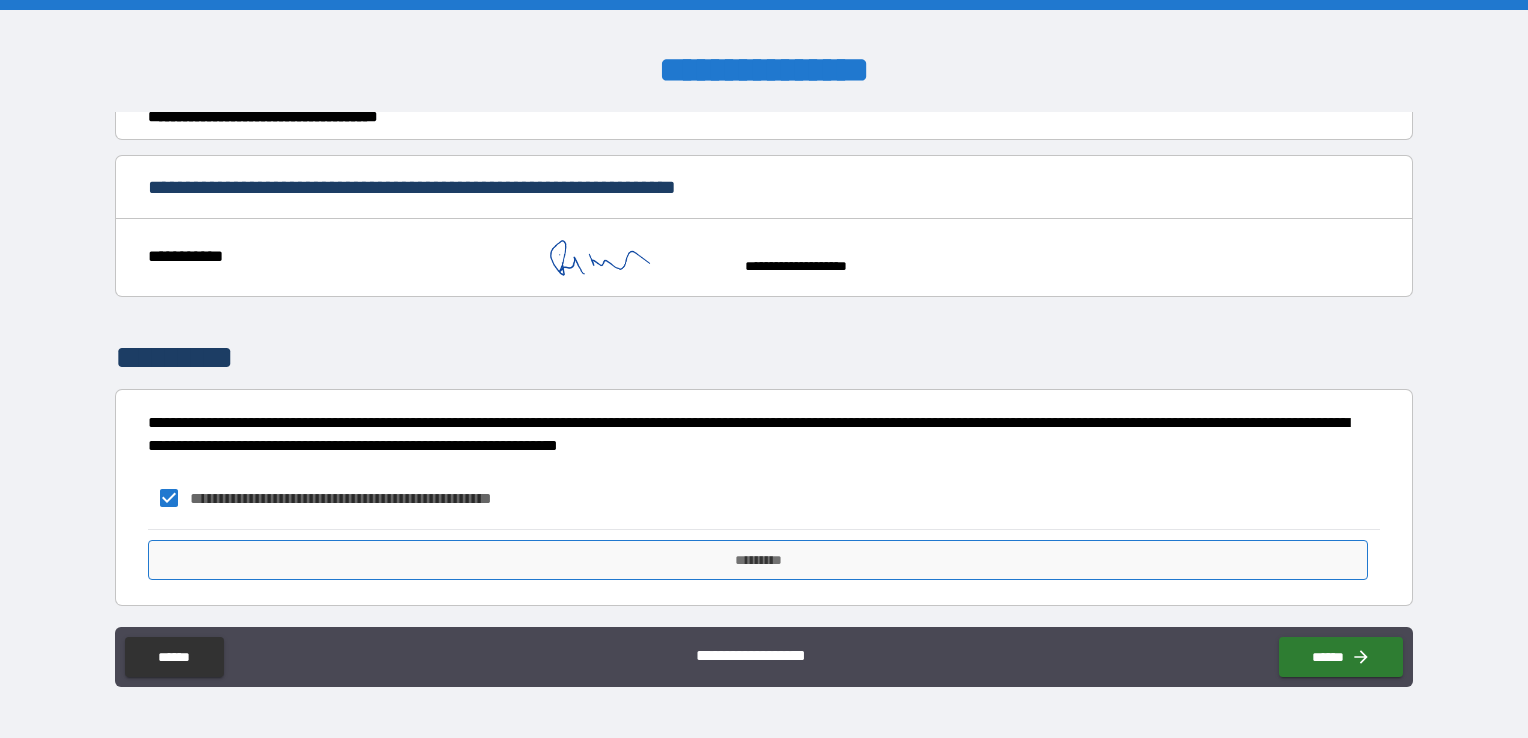 click on "*********" at bounding box center (758, 560) 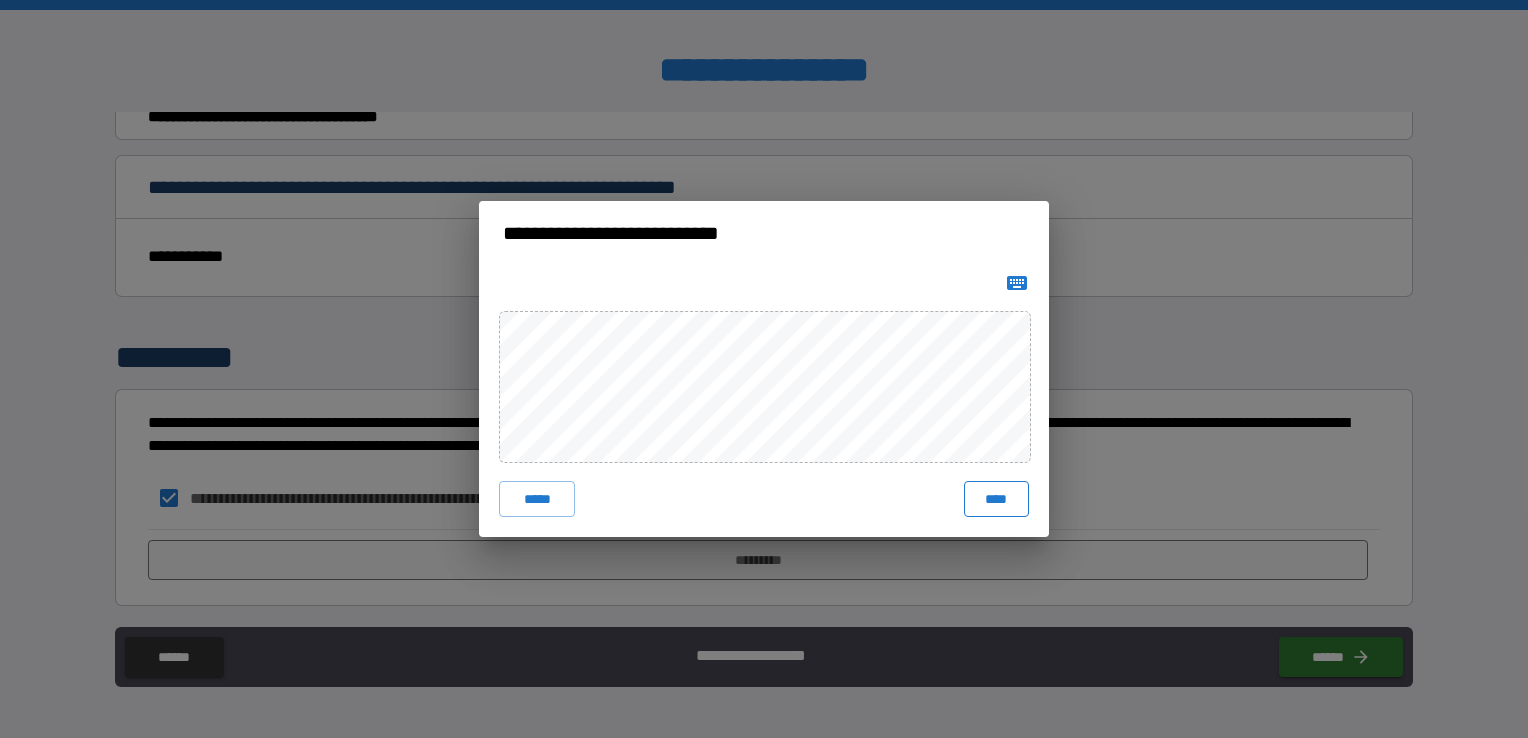 click on "****" at bounding box center [996, 499] 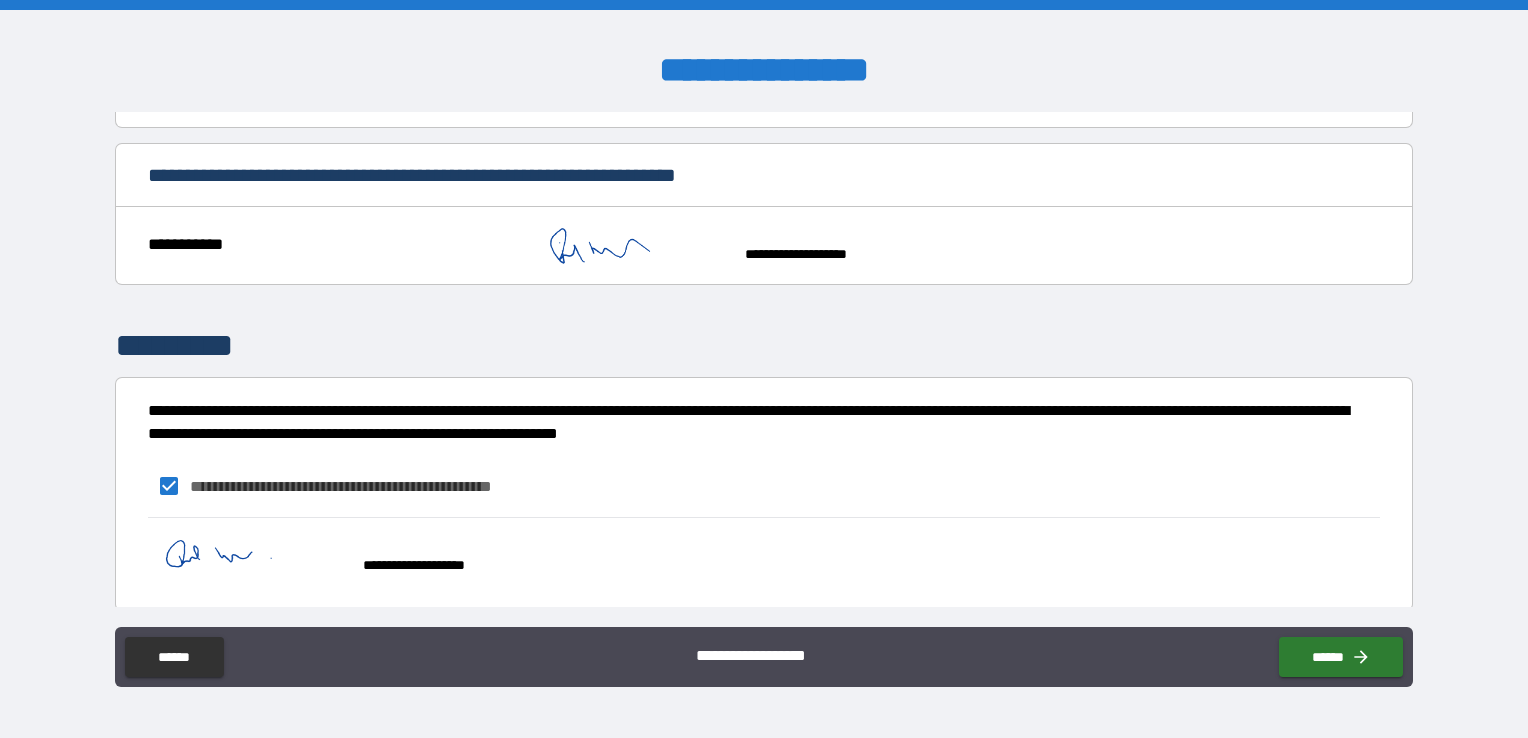 scroll, scrollTop: 880, scrollLeft: 0, axis: vertical 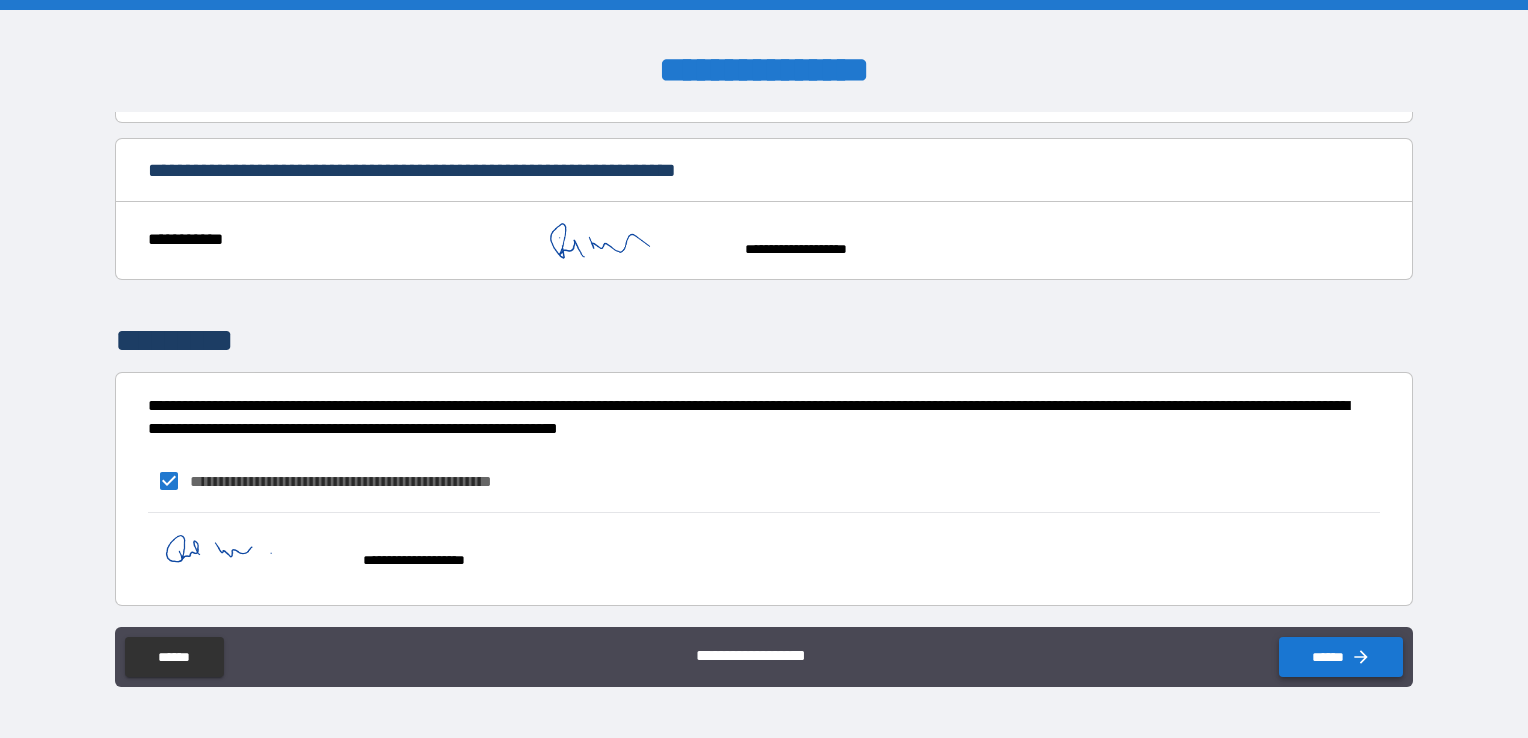 click on "******" at bounding box center [1341, 657] 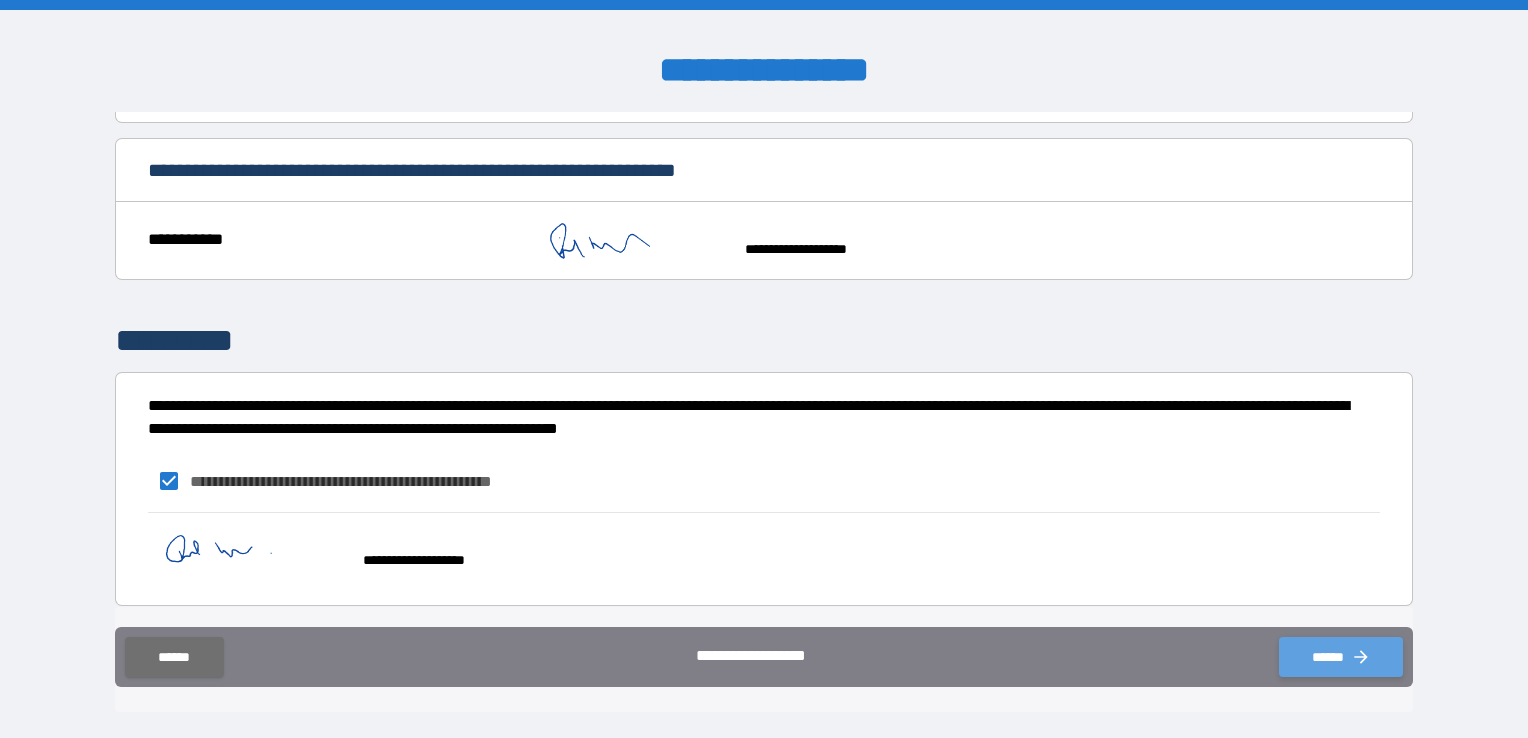 click on "******" at bounding box center [1341, 657] 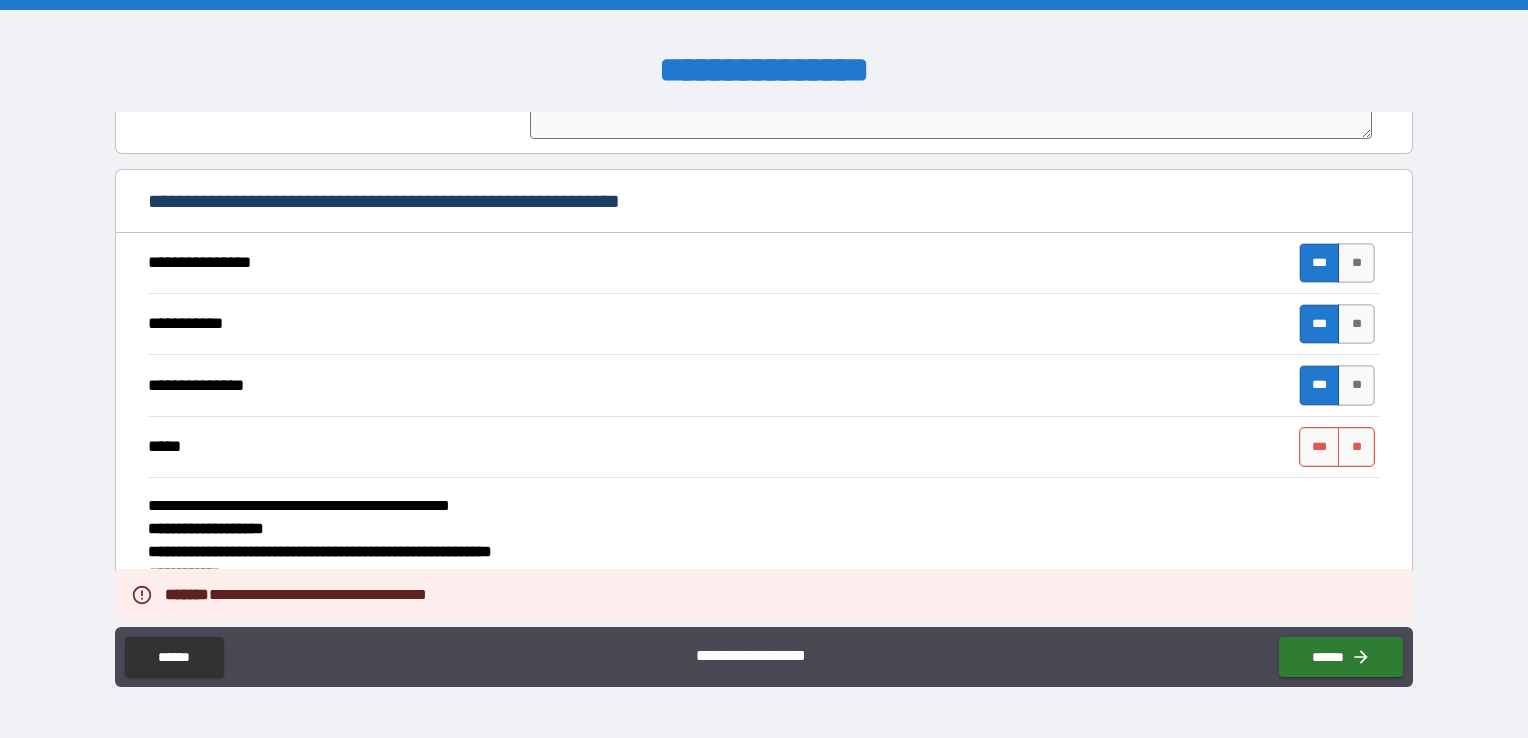 scroll, scrollTop: 380, scrollLeft: 0, axis: vertical 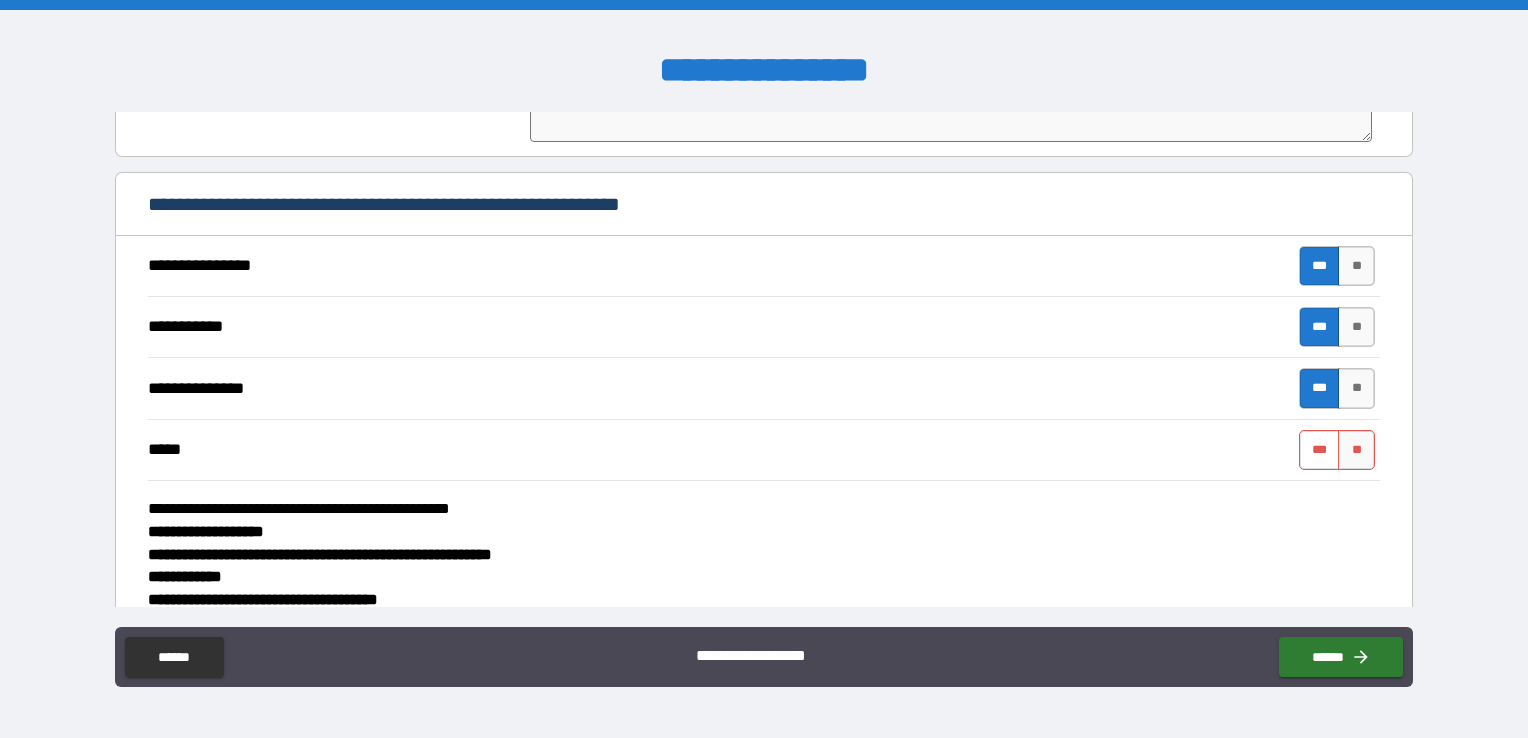 click on "***" at bounding box center [1320, 450] 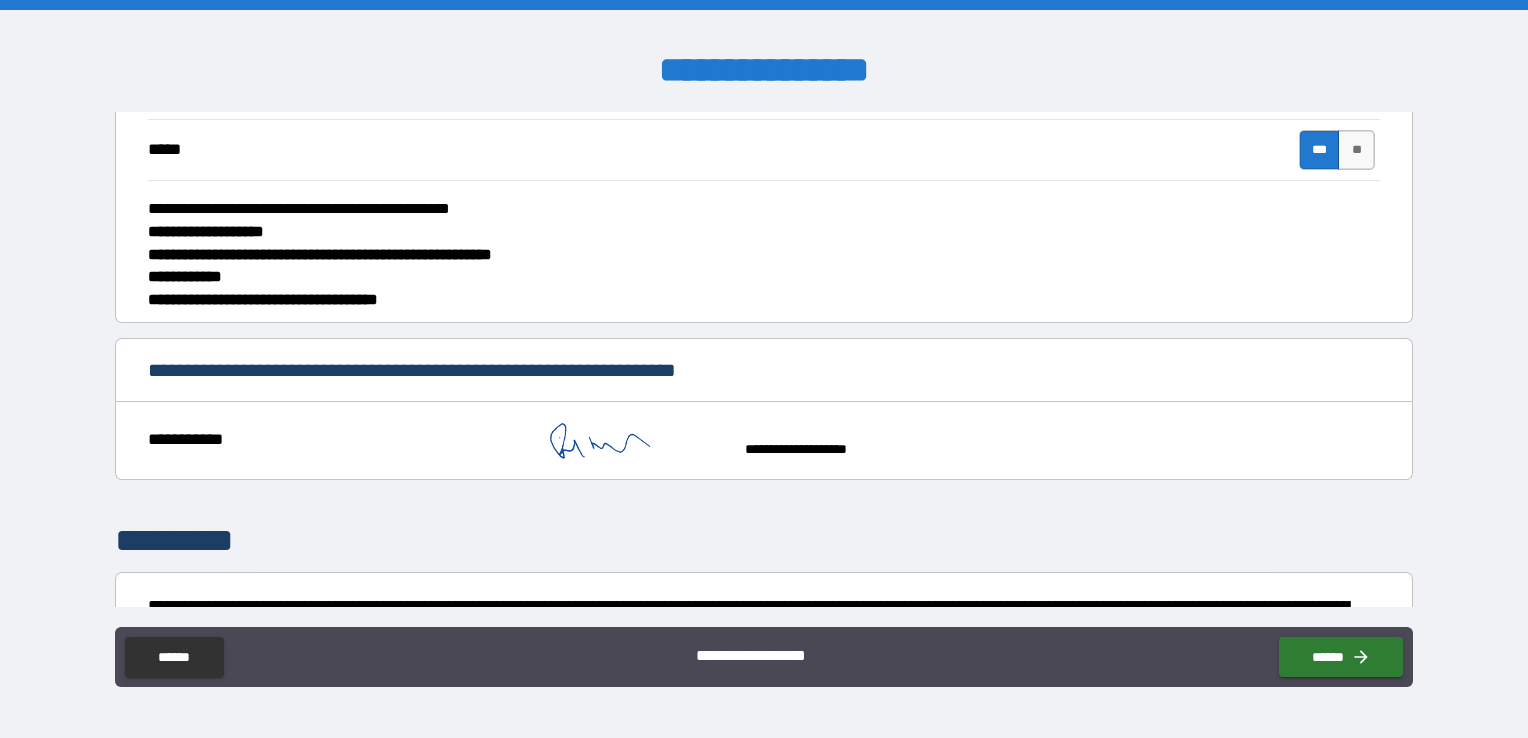 scroll, scrollTop: 680, scrollLeft: 0, axis: vertical 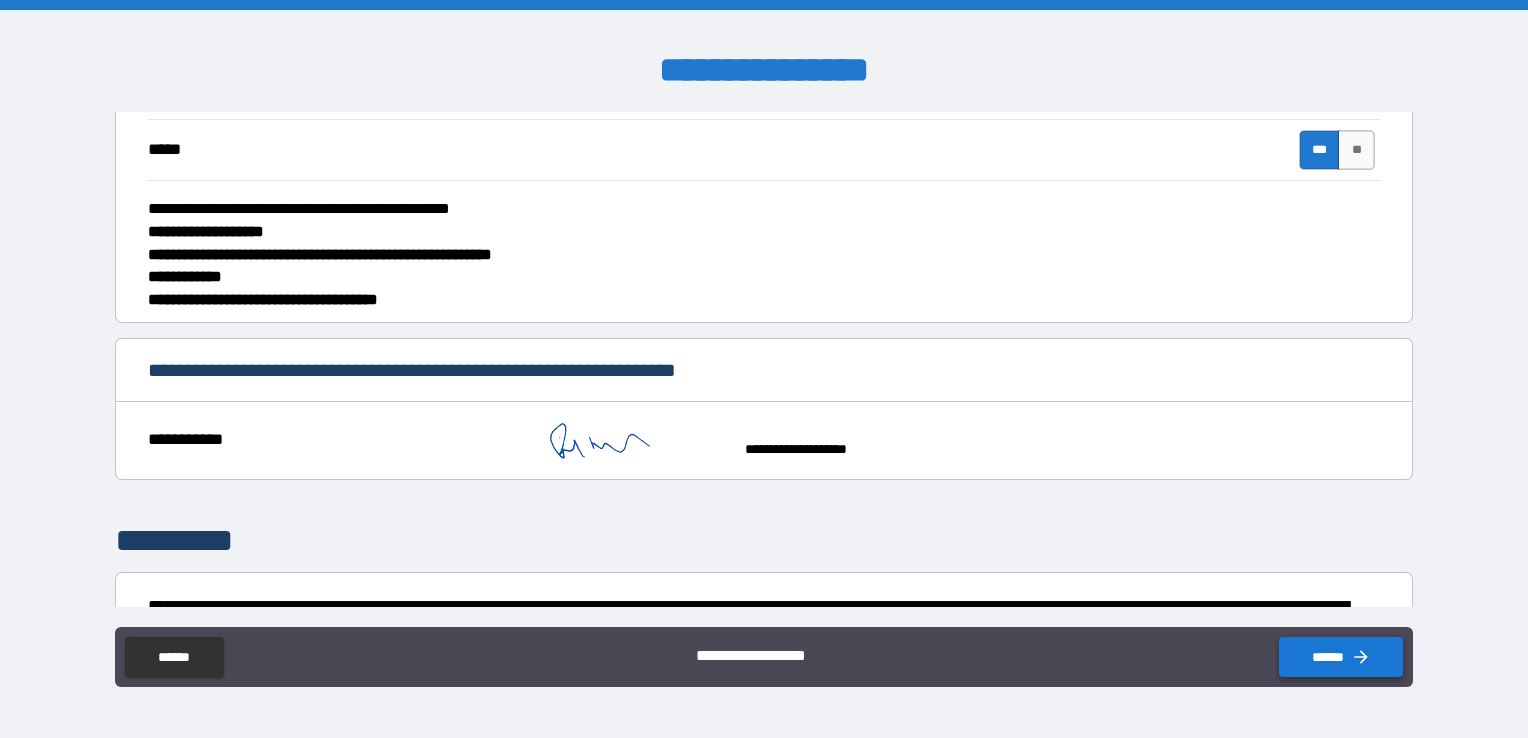 click on "******" at bounding box center [1341, 657] 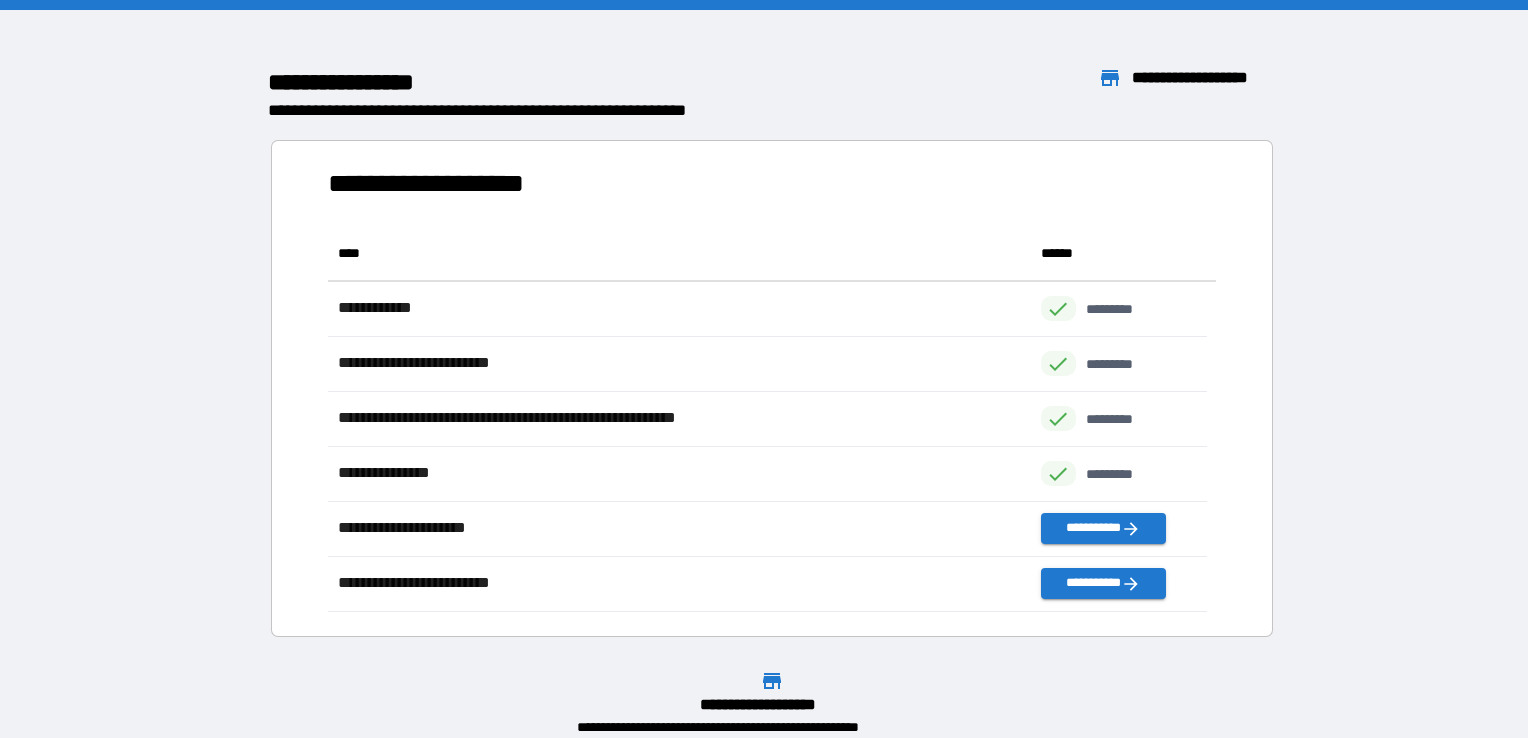 scroll, scrollTop: 16, scrollLeft: 16, axis: both 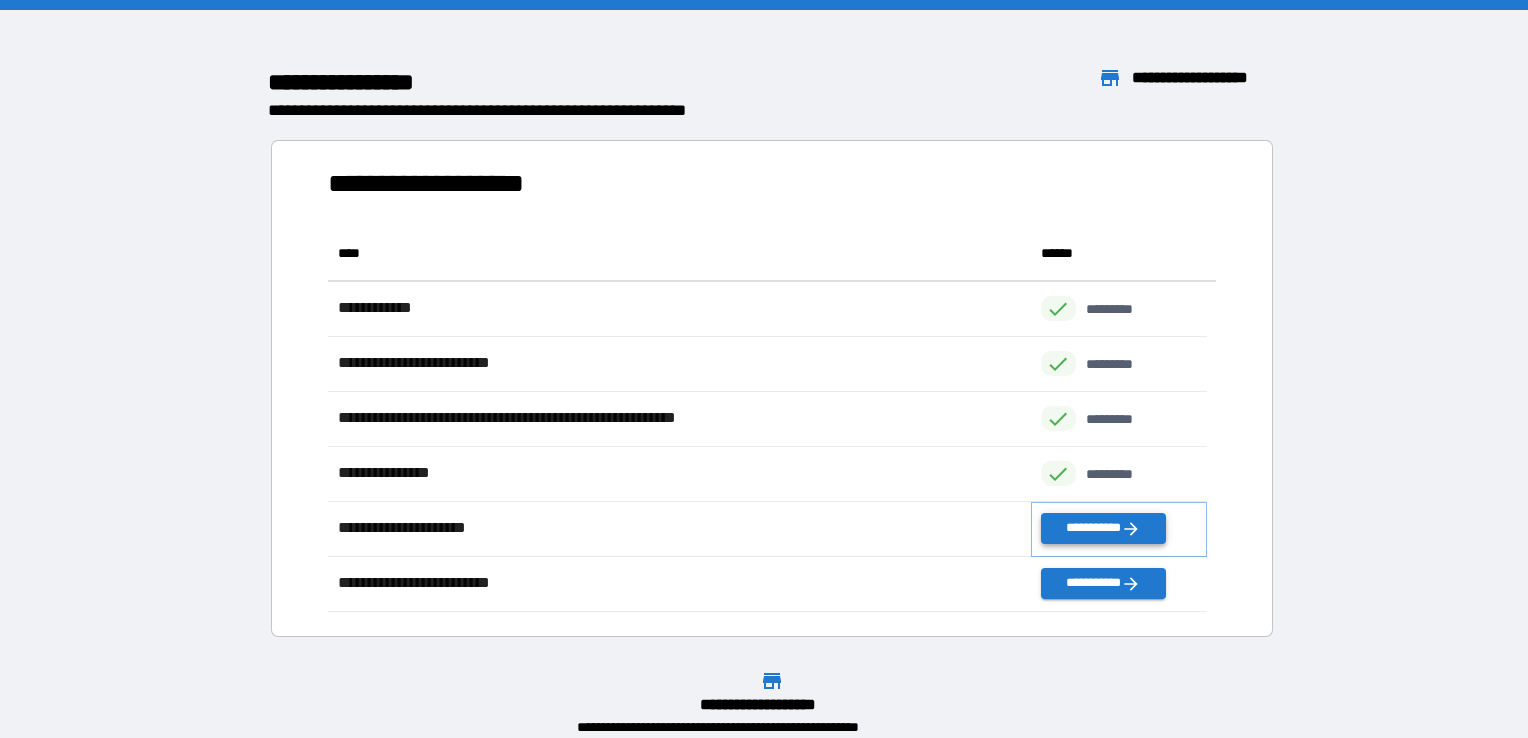 click on "**********" at bounding box center [1103, 528] 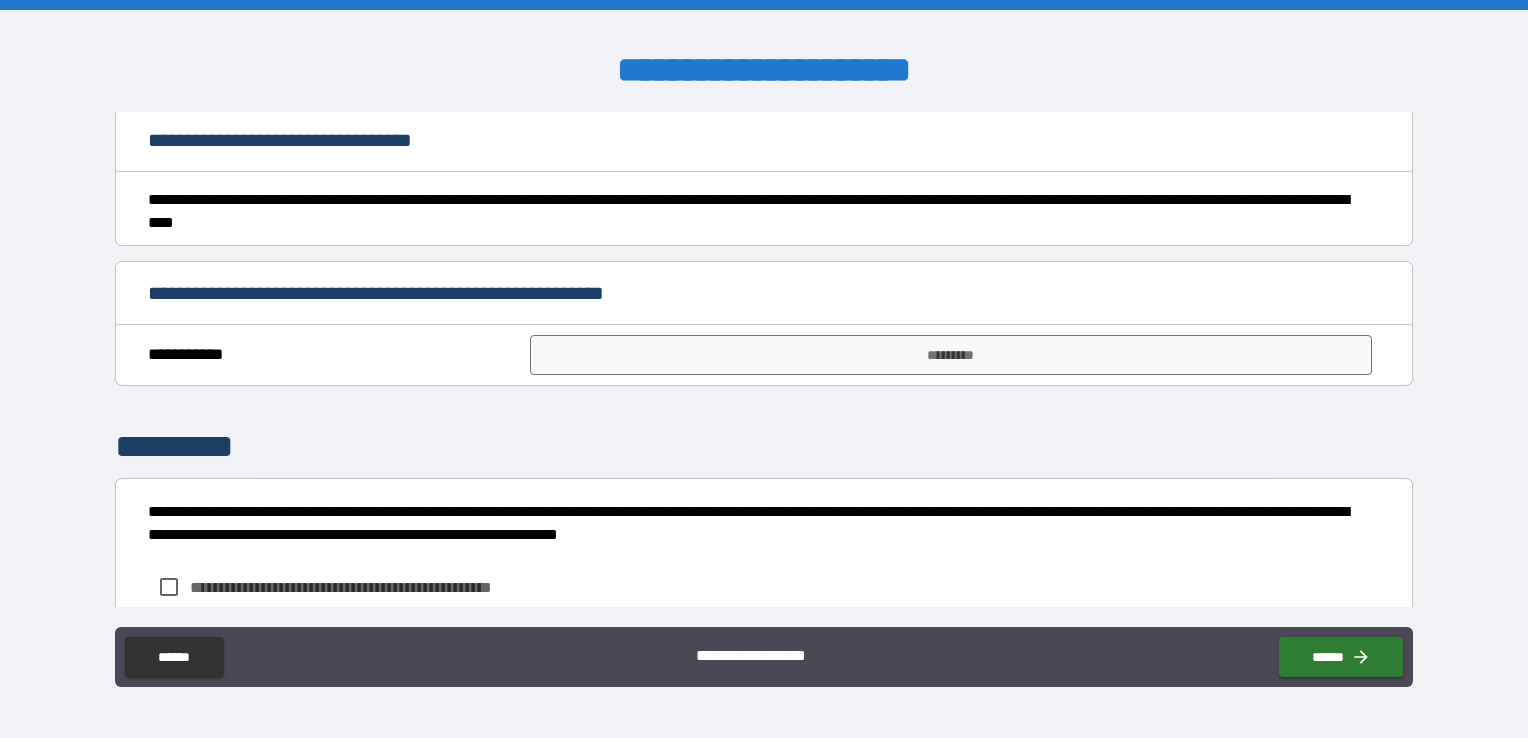 scroll, scrollTop: 800, scrollLeft: 0, axis: vertical 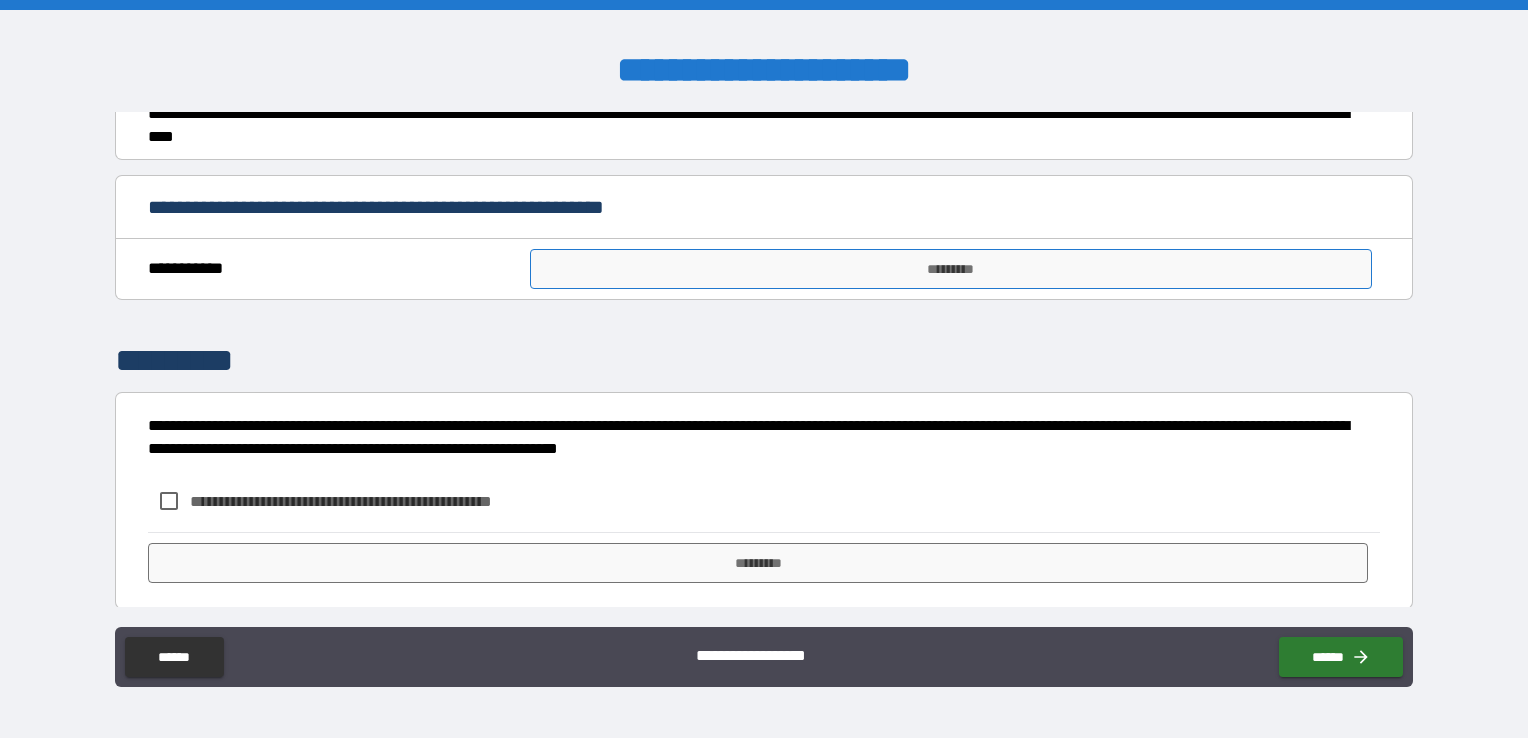click on "*********" at bounding box center (951, 269) 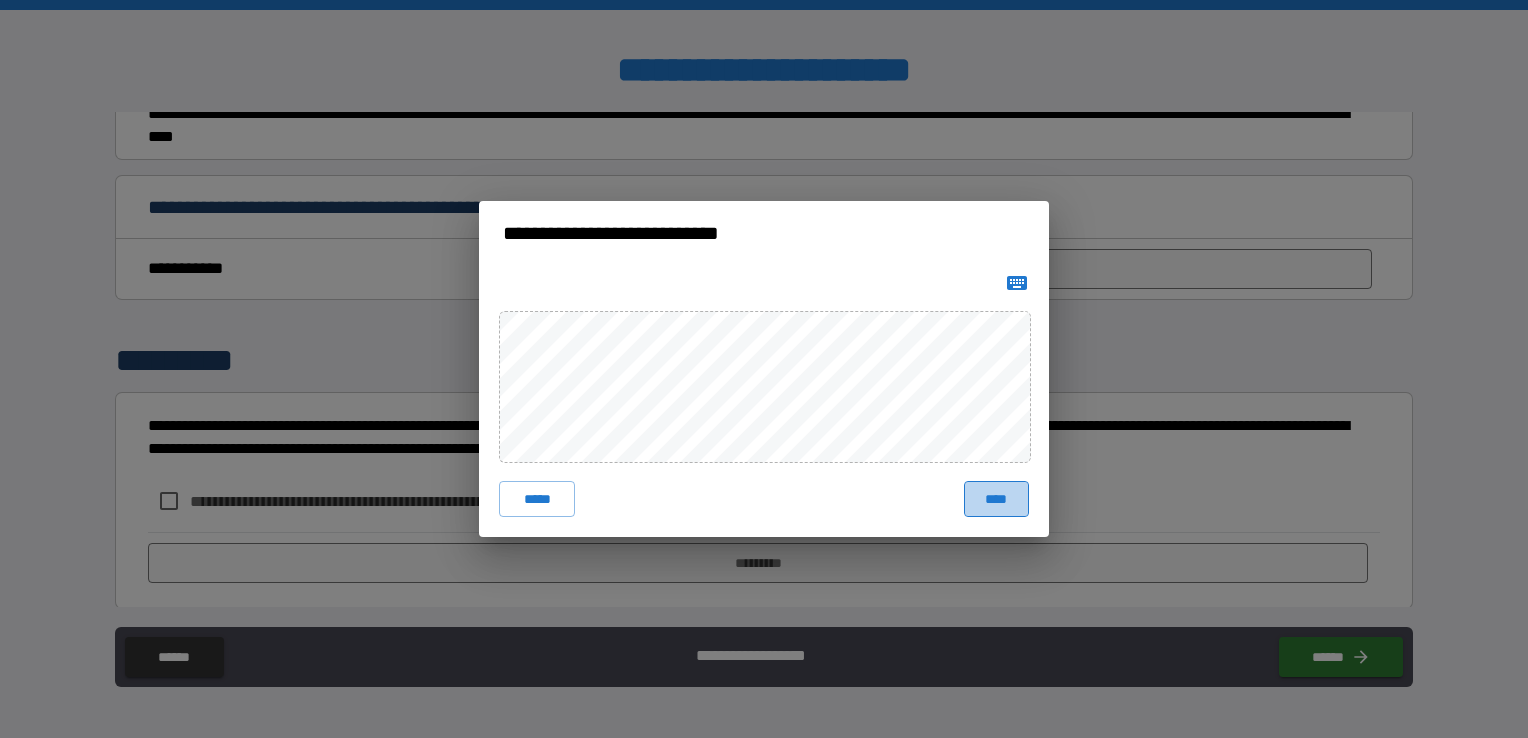 click on "****" at bounding box center (996, 499) 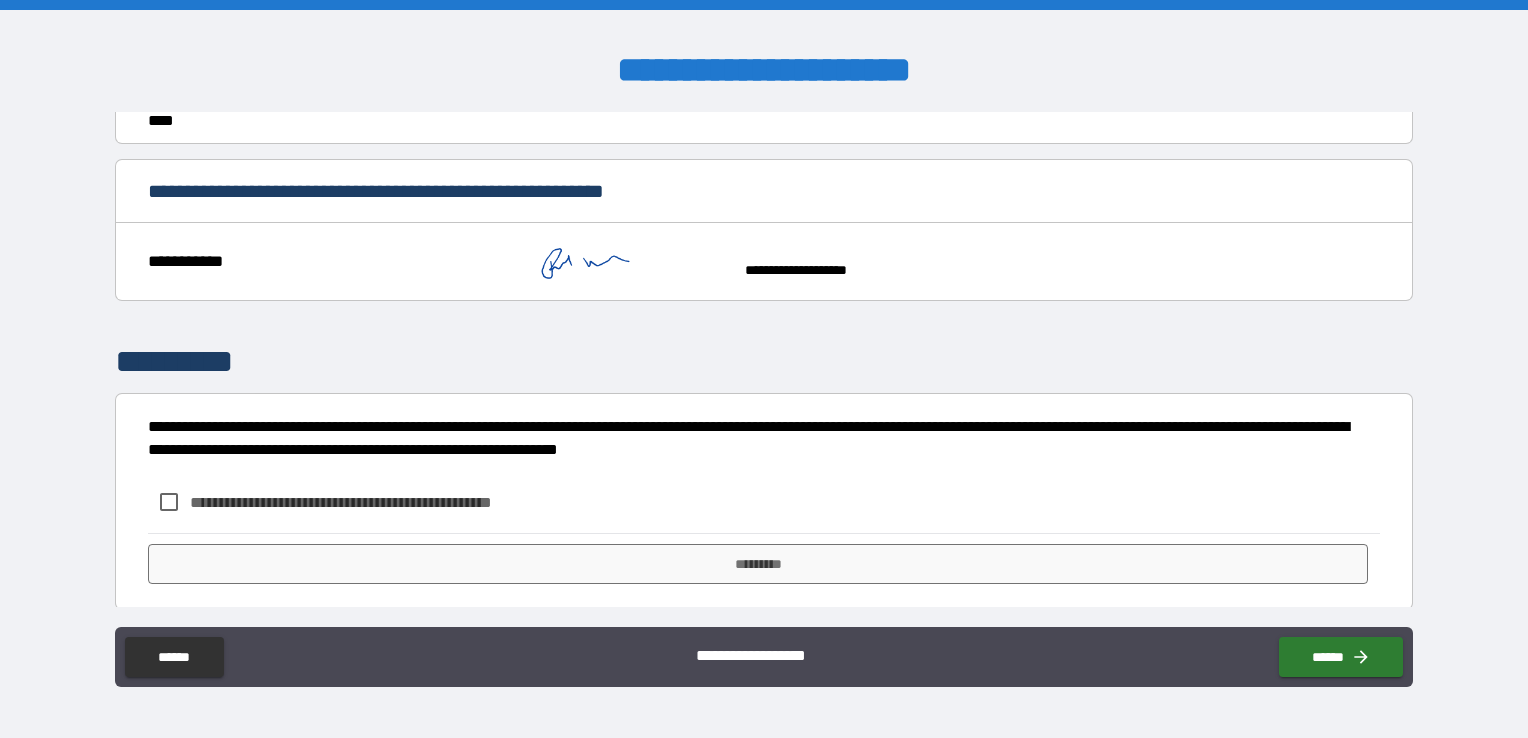 scroll, scrollTop: 820, scrollLeft: 0, axis: vertical 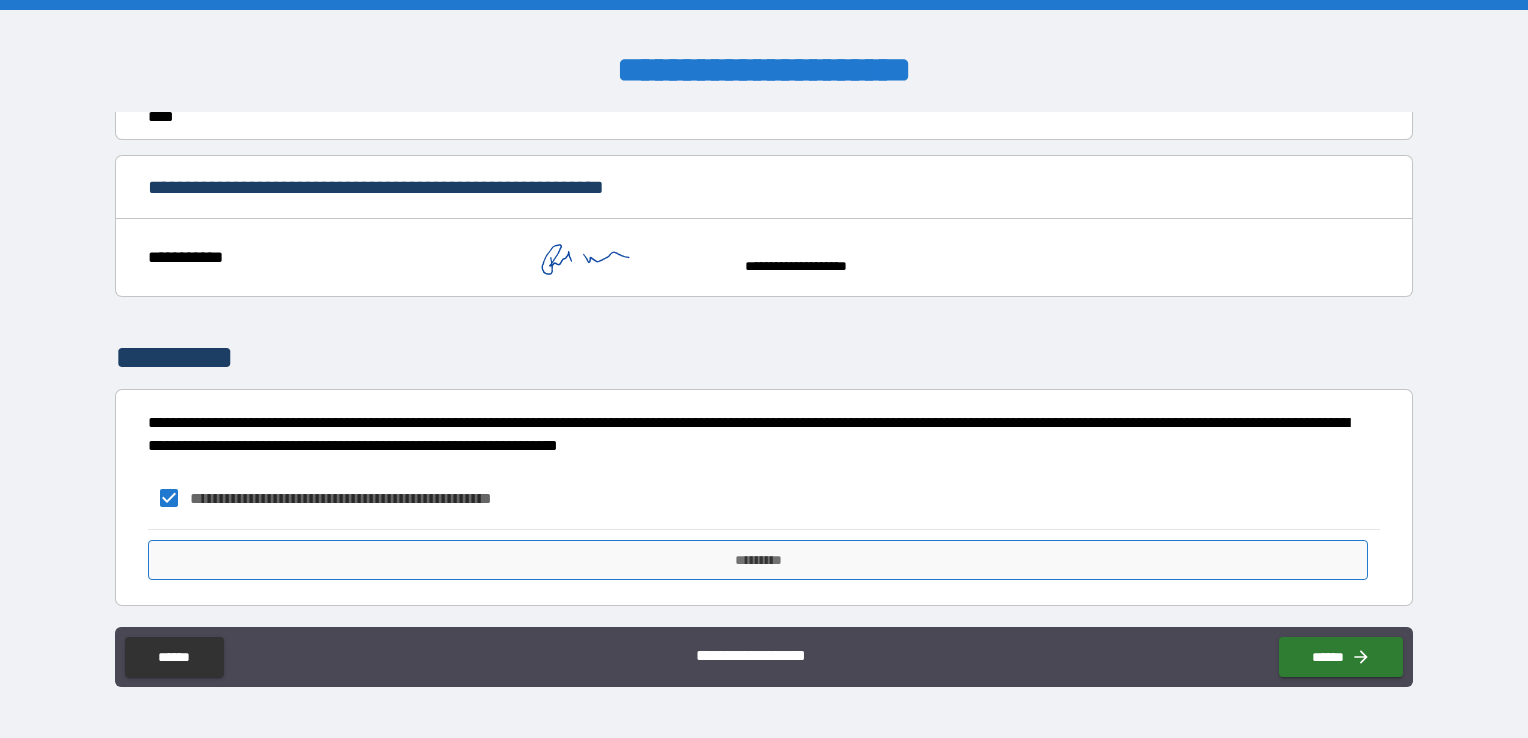 click on "*********" at bounding box center (758, 560) 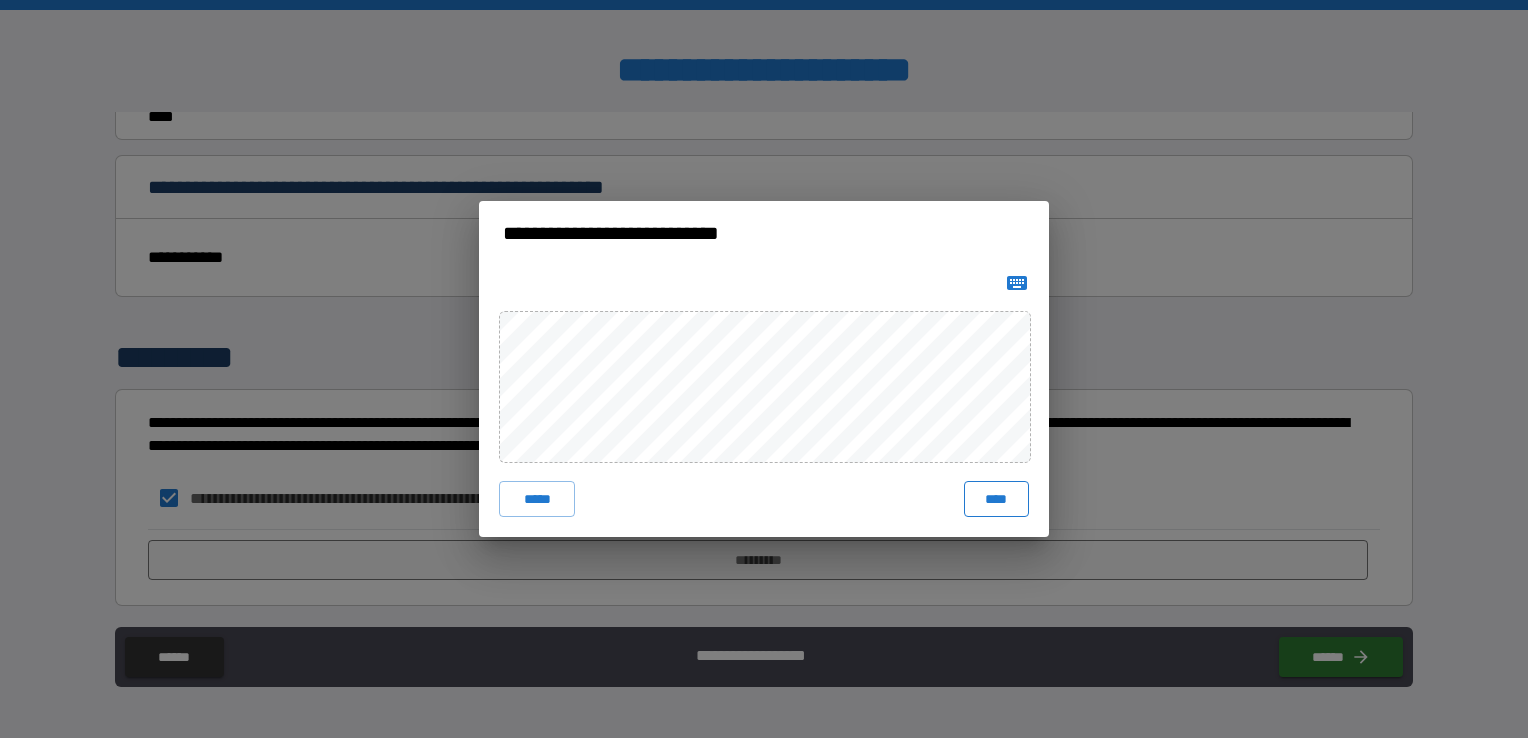 click on "****" at bounding box center (996, 499) 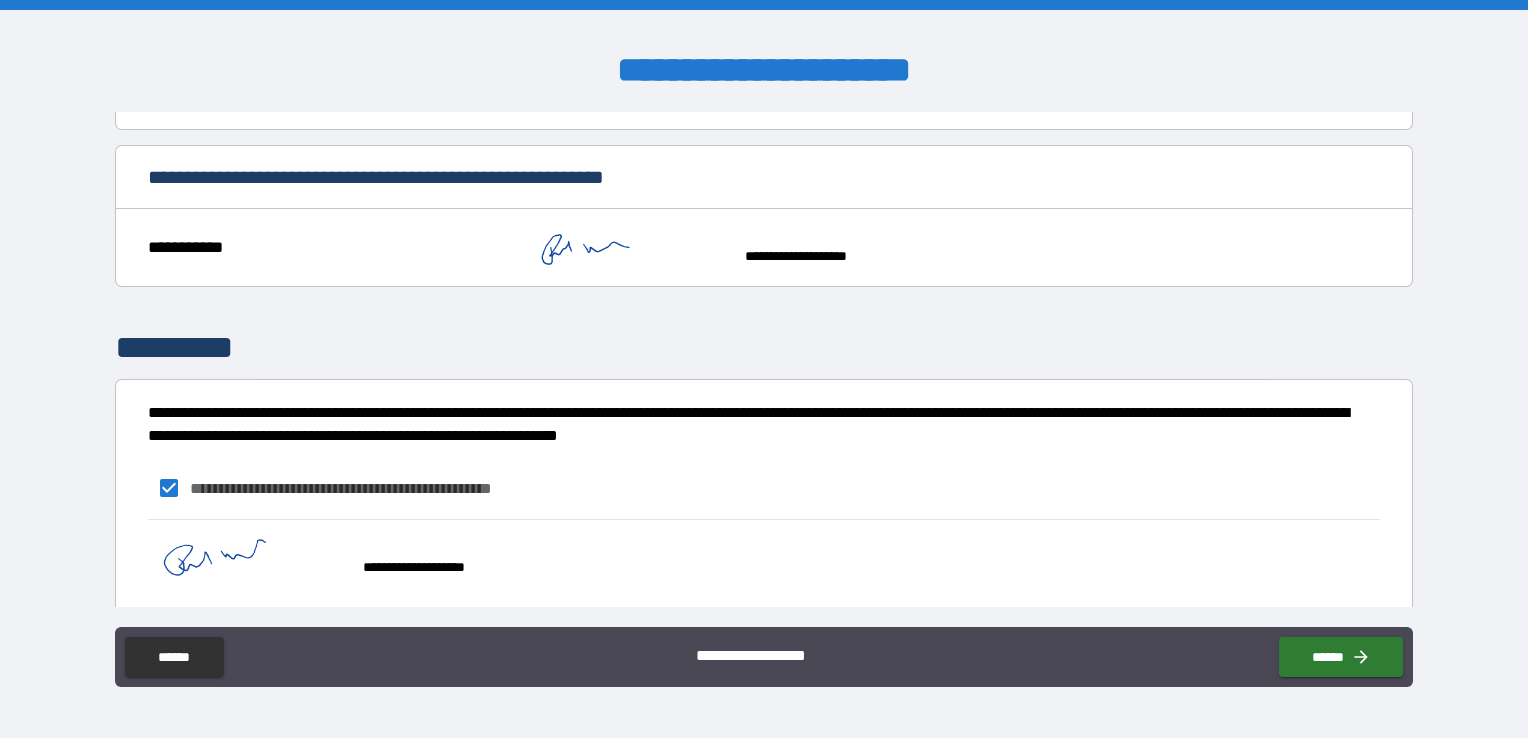 scroll, scrollTop: 837, scrollLeft: 0, axis: vertical 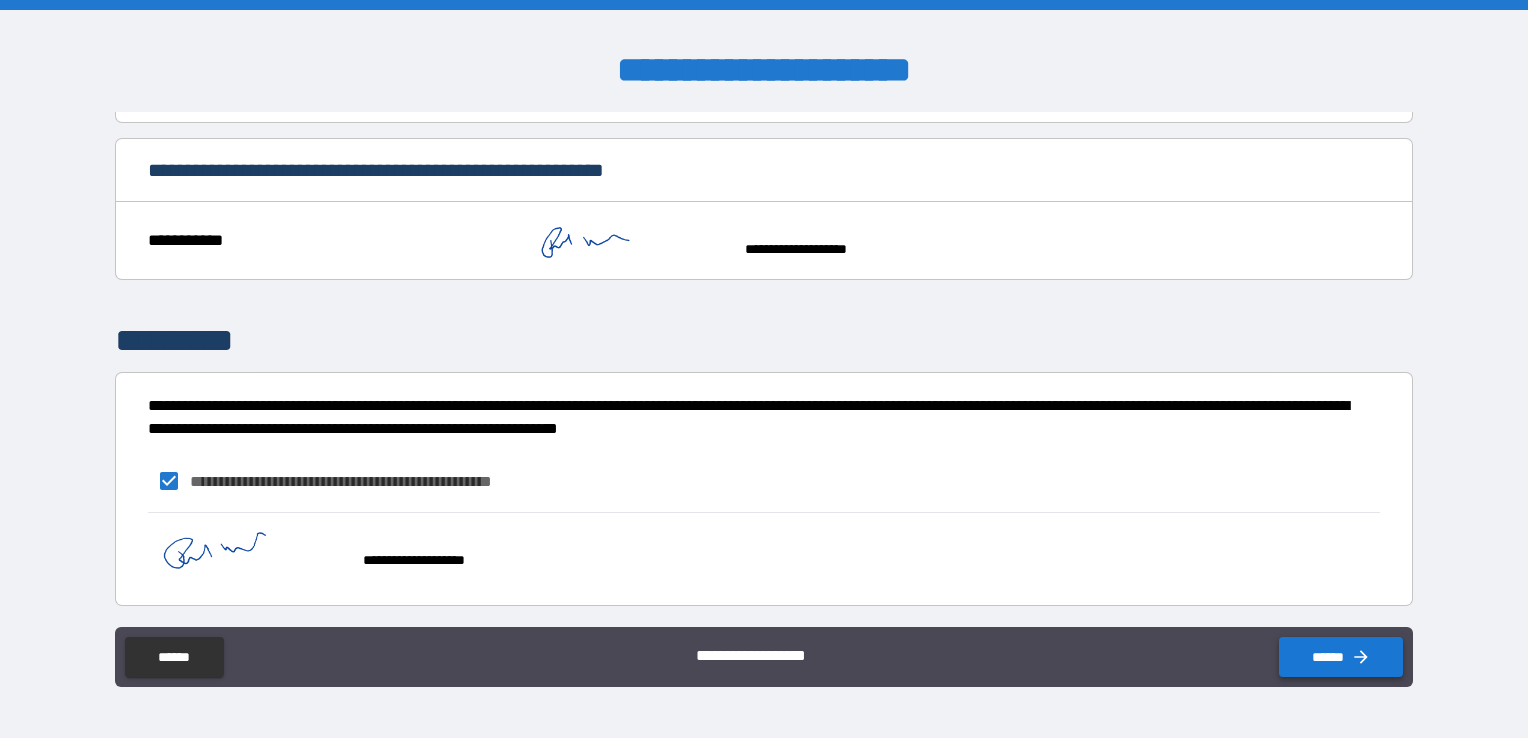 click on "******" at bounding box center (1341, 657) 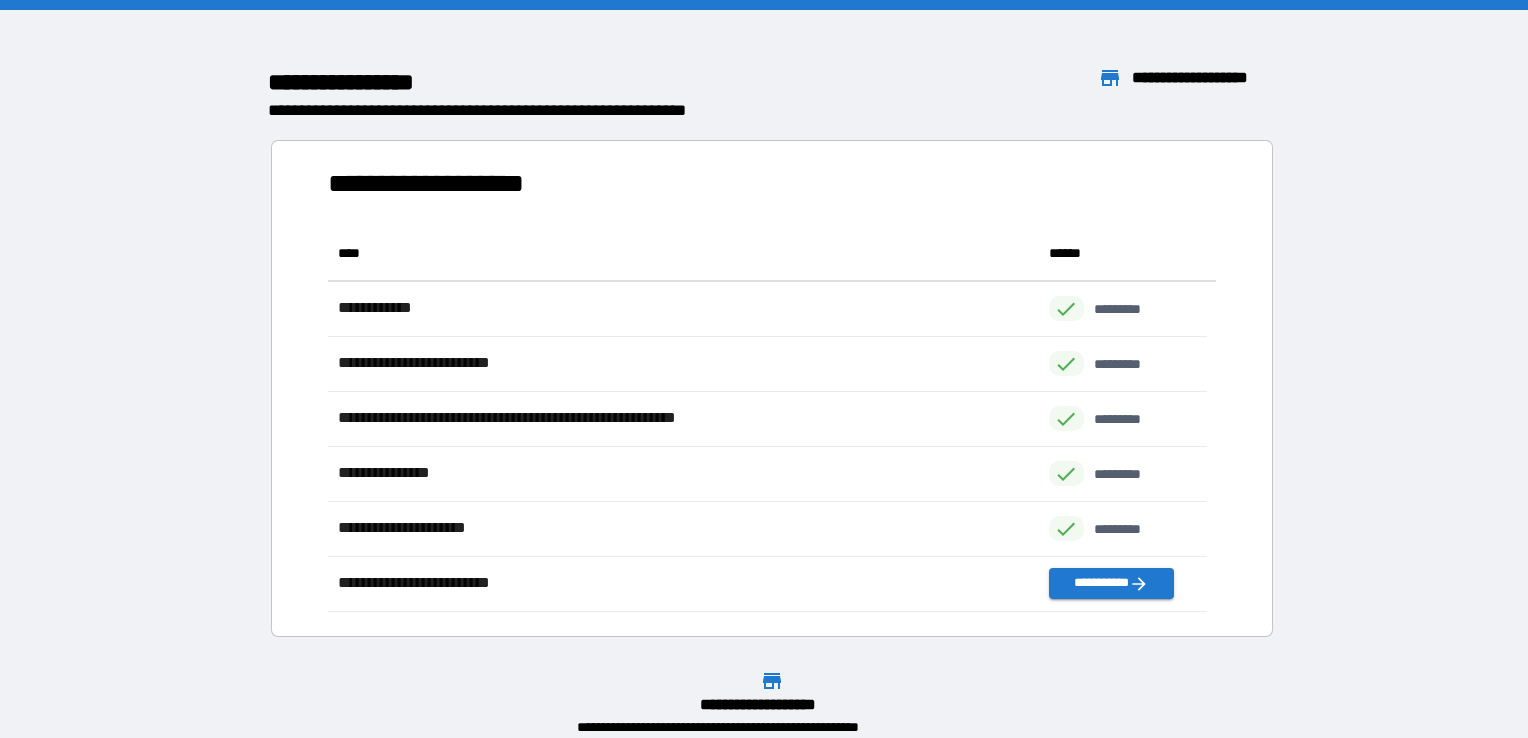 scroll, scrollTop: 16, scrollLeft: 16, axis: both 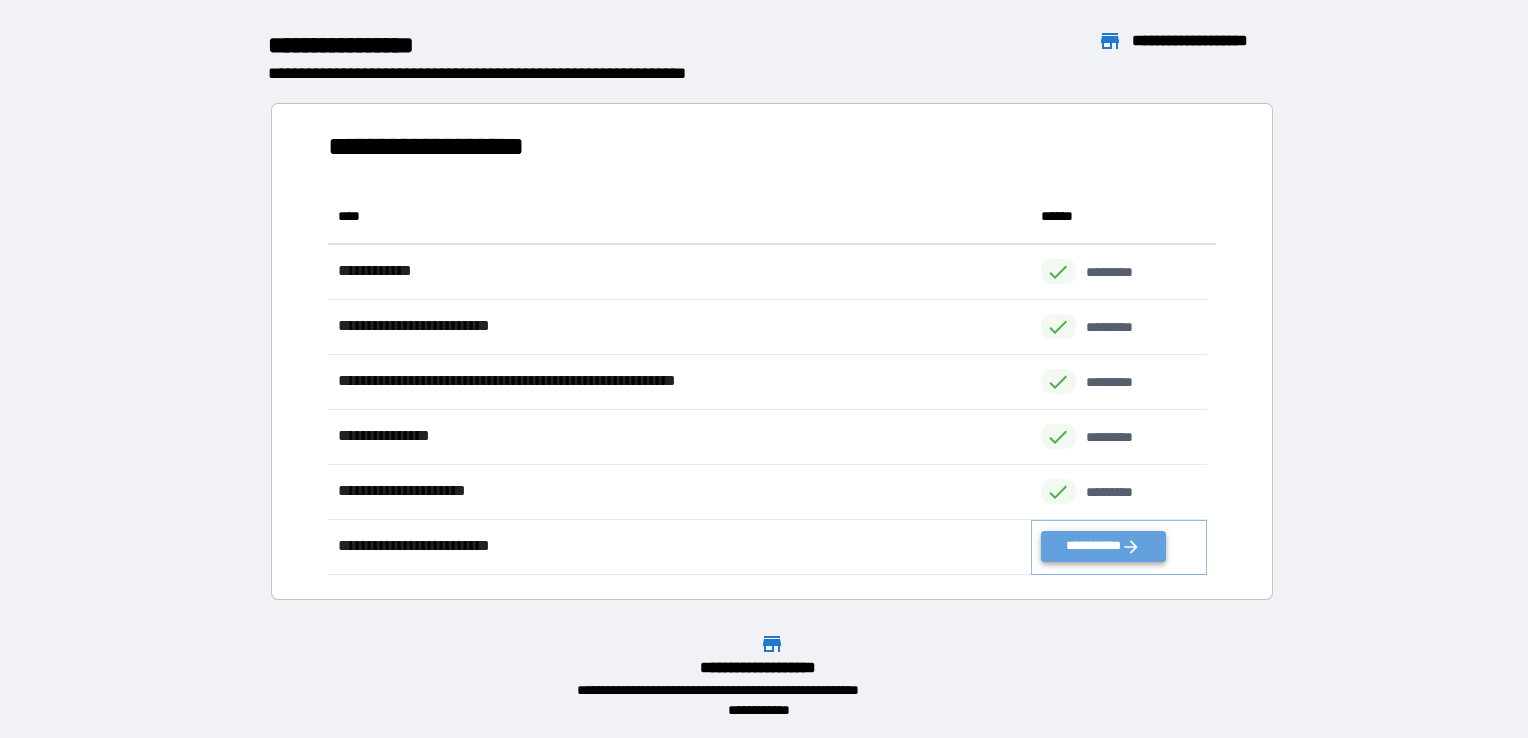 click on "**********" at bounding box center (1103, 546) 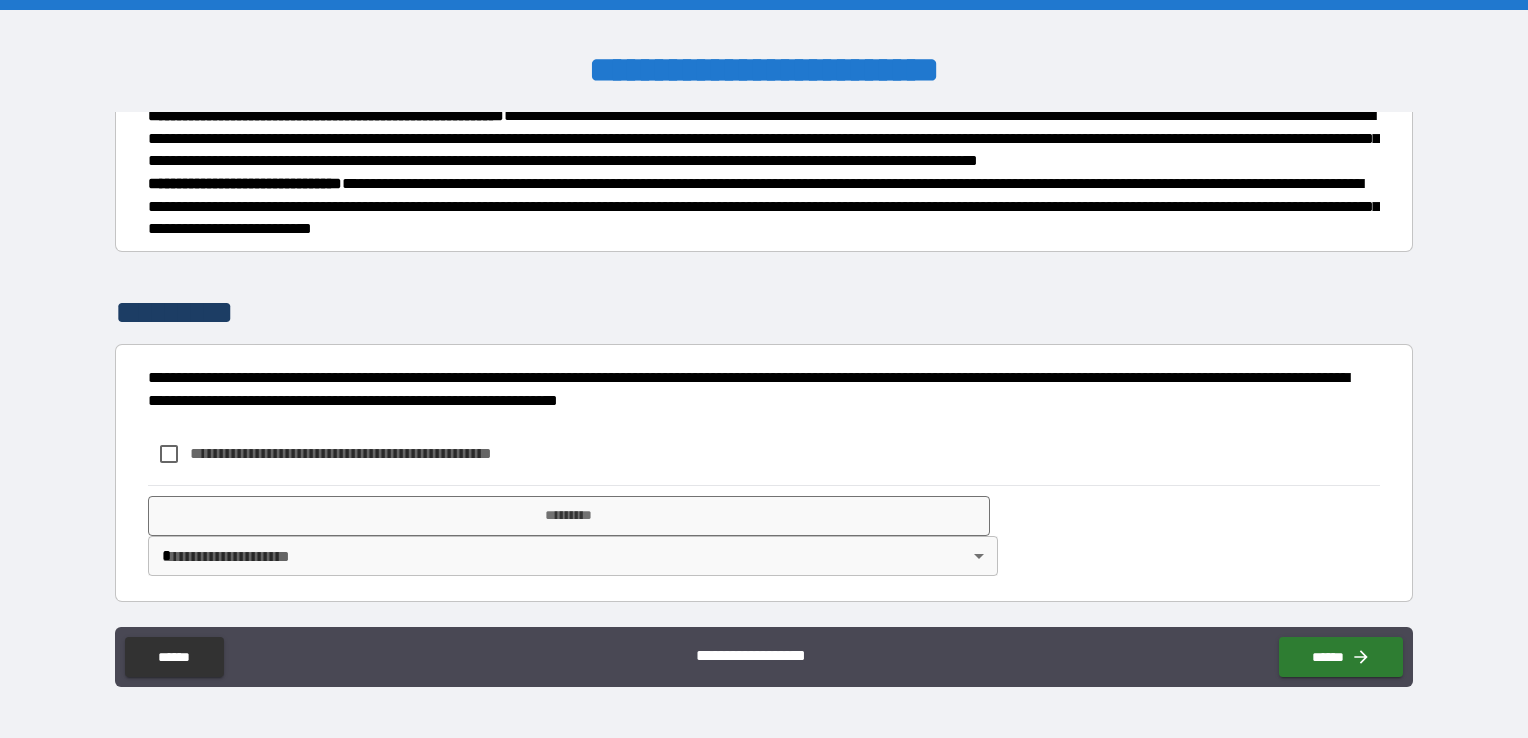 scroll, scrollTop: 2201, scrollLeft: 0, axis: vertical 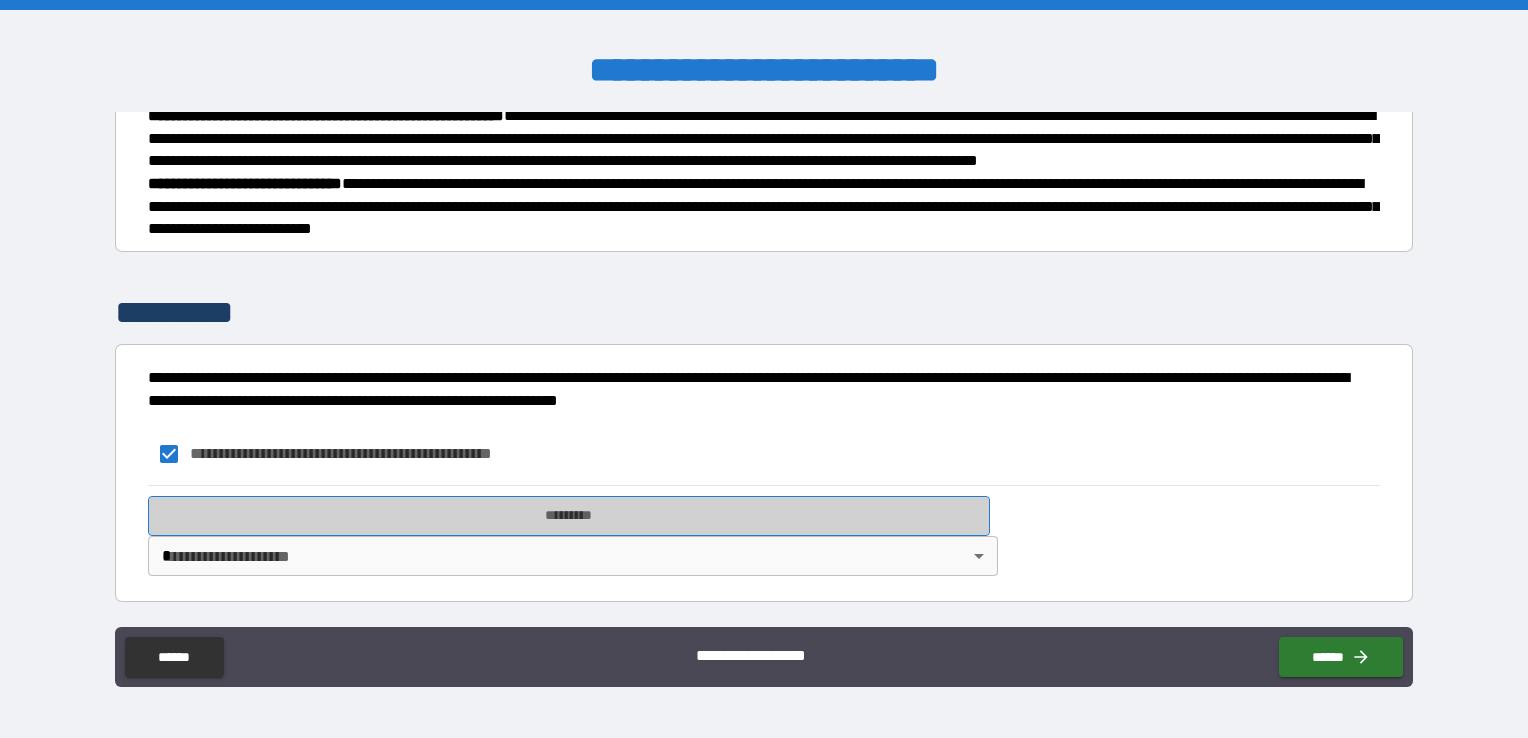 click on "*********" at bounding box center [569, 516] 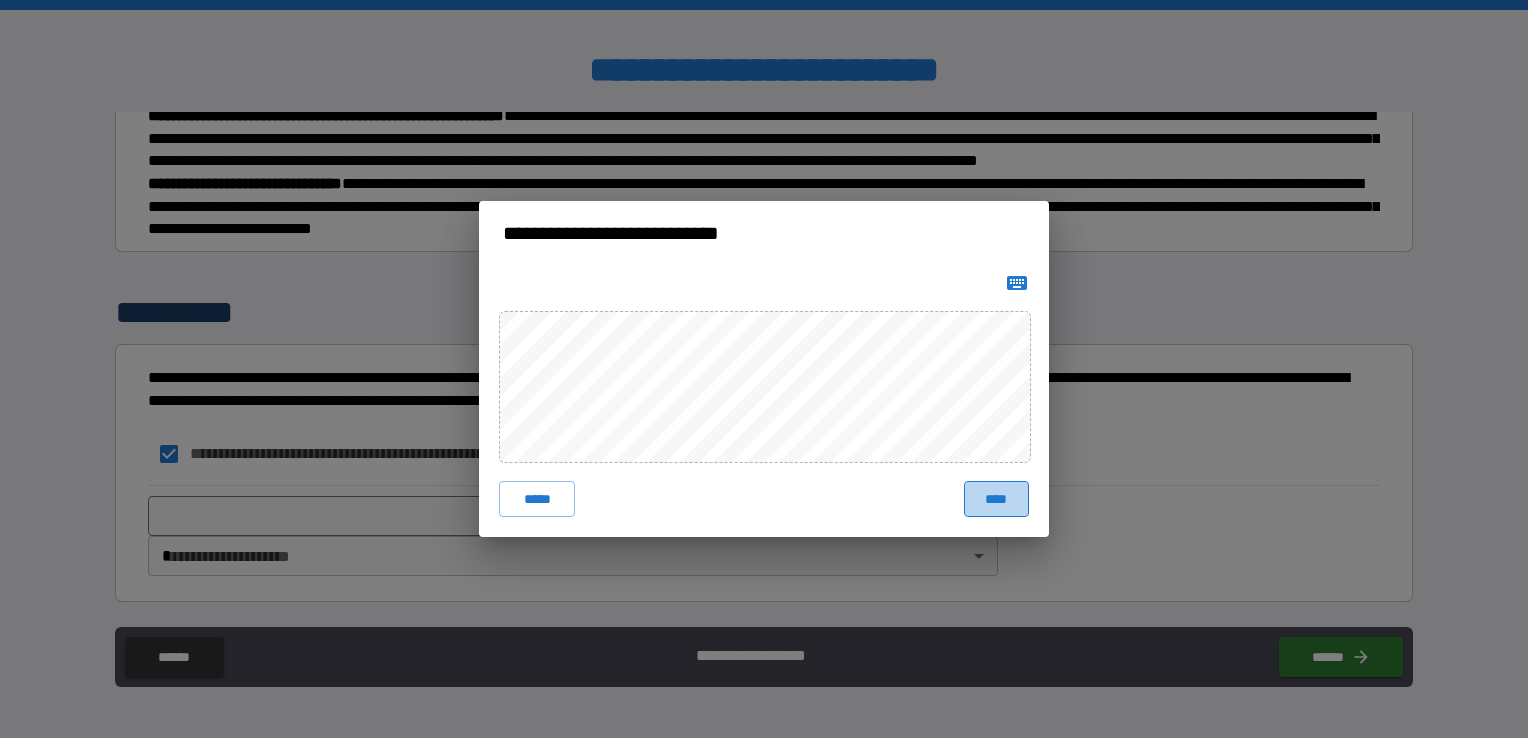 click on "****" at bounding box center [996, 499] 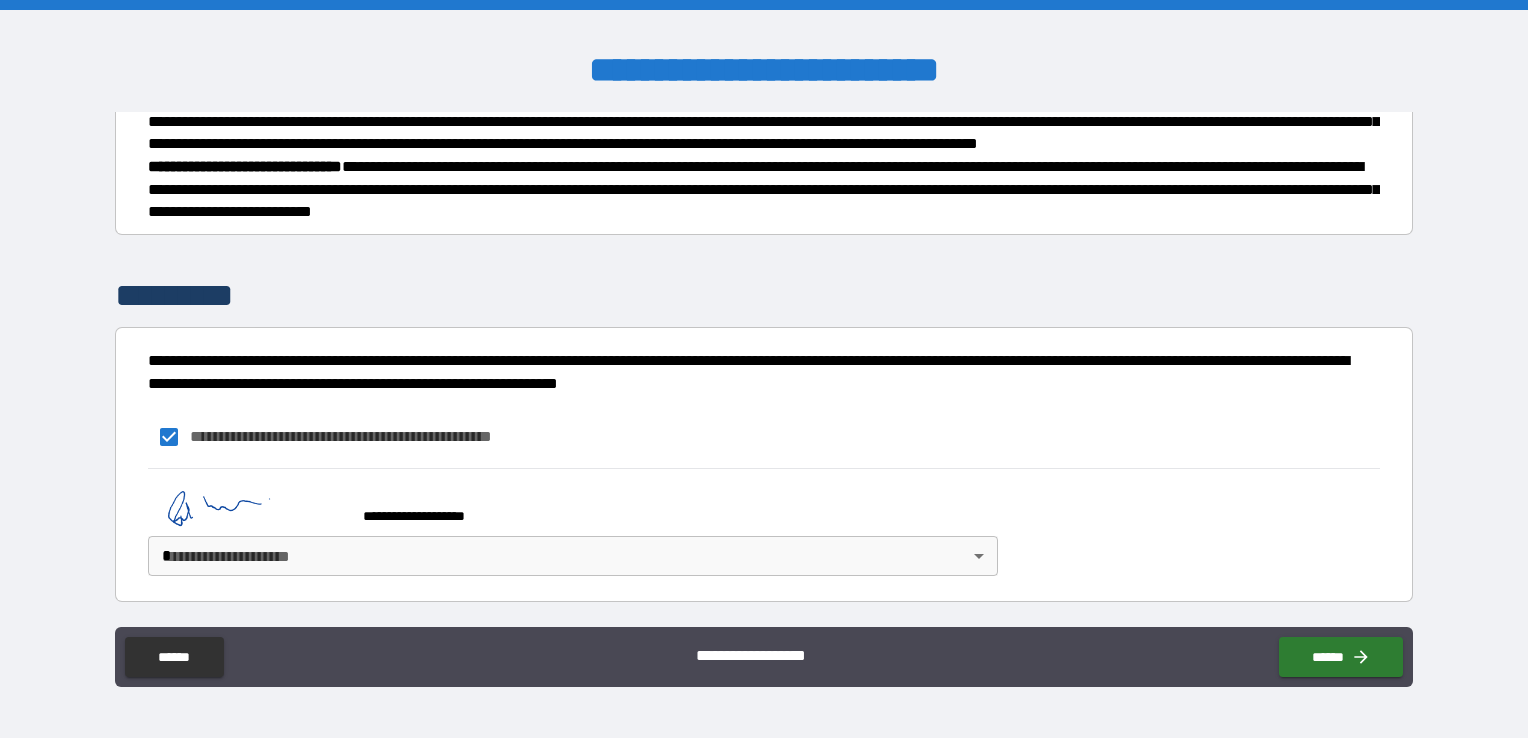 scroll, scrollTop: 2219, scrollLeft: 0, axis: vertical 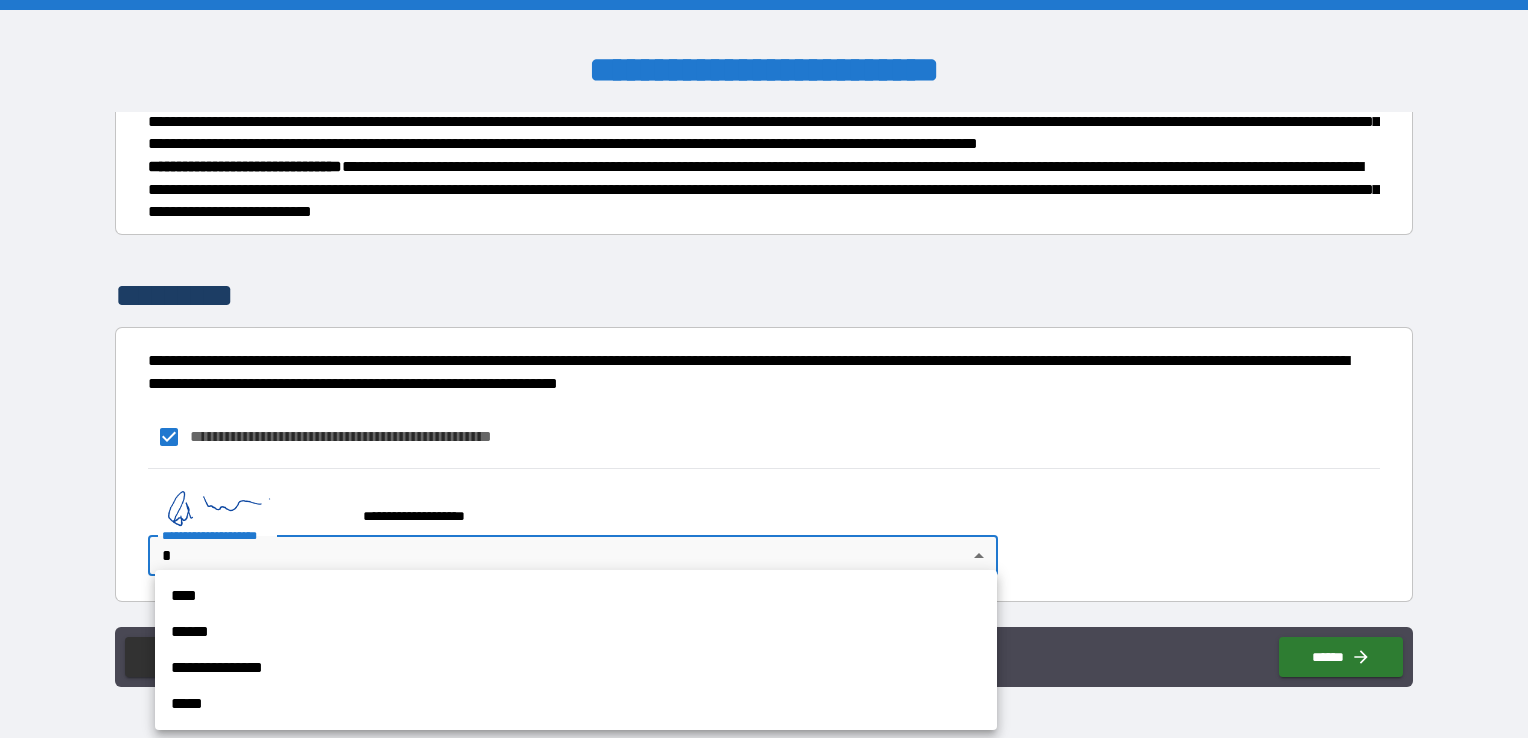 click on "****" at bounding box center [576, 596] 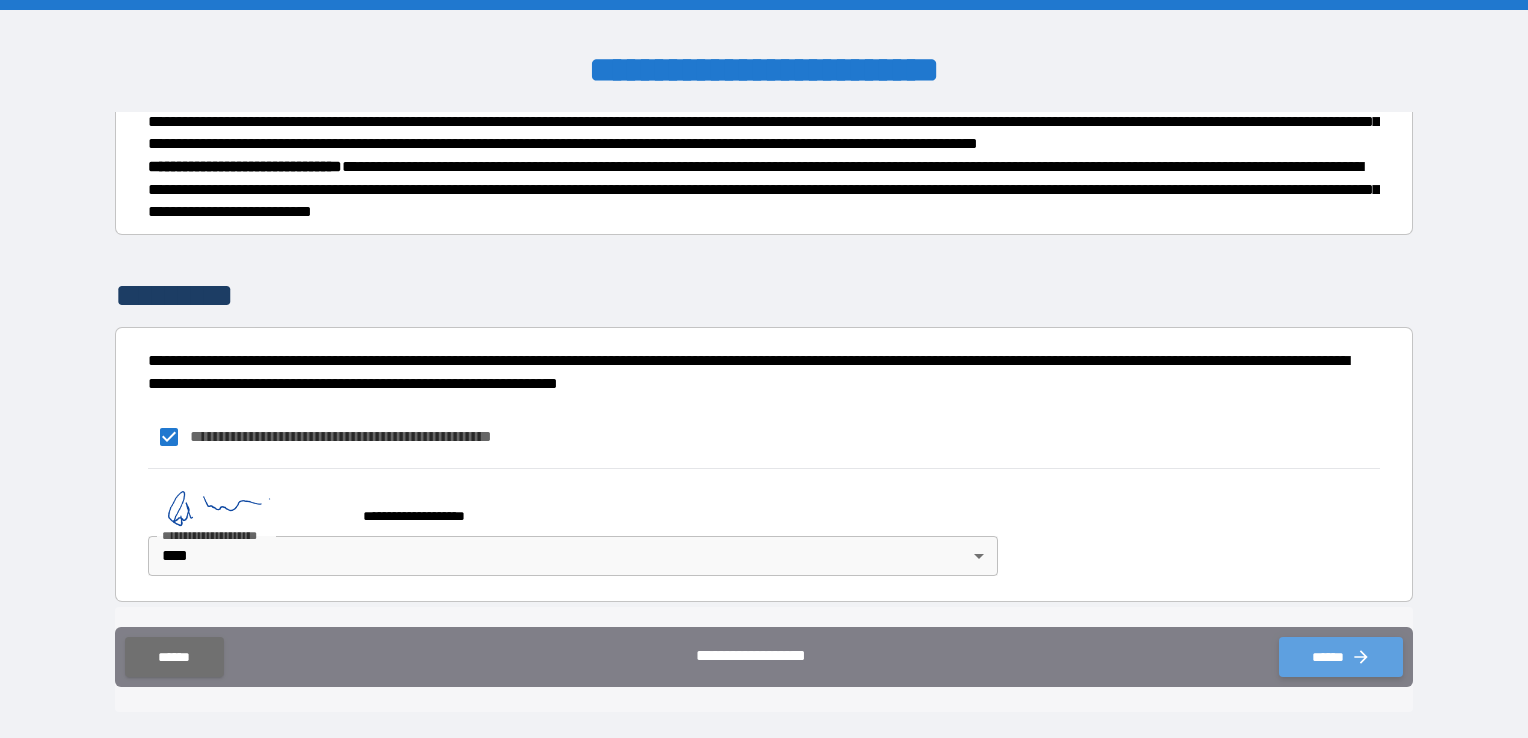 click on "******" at bounding box center [1341, 657] 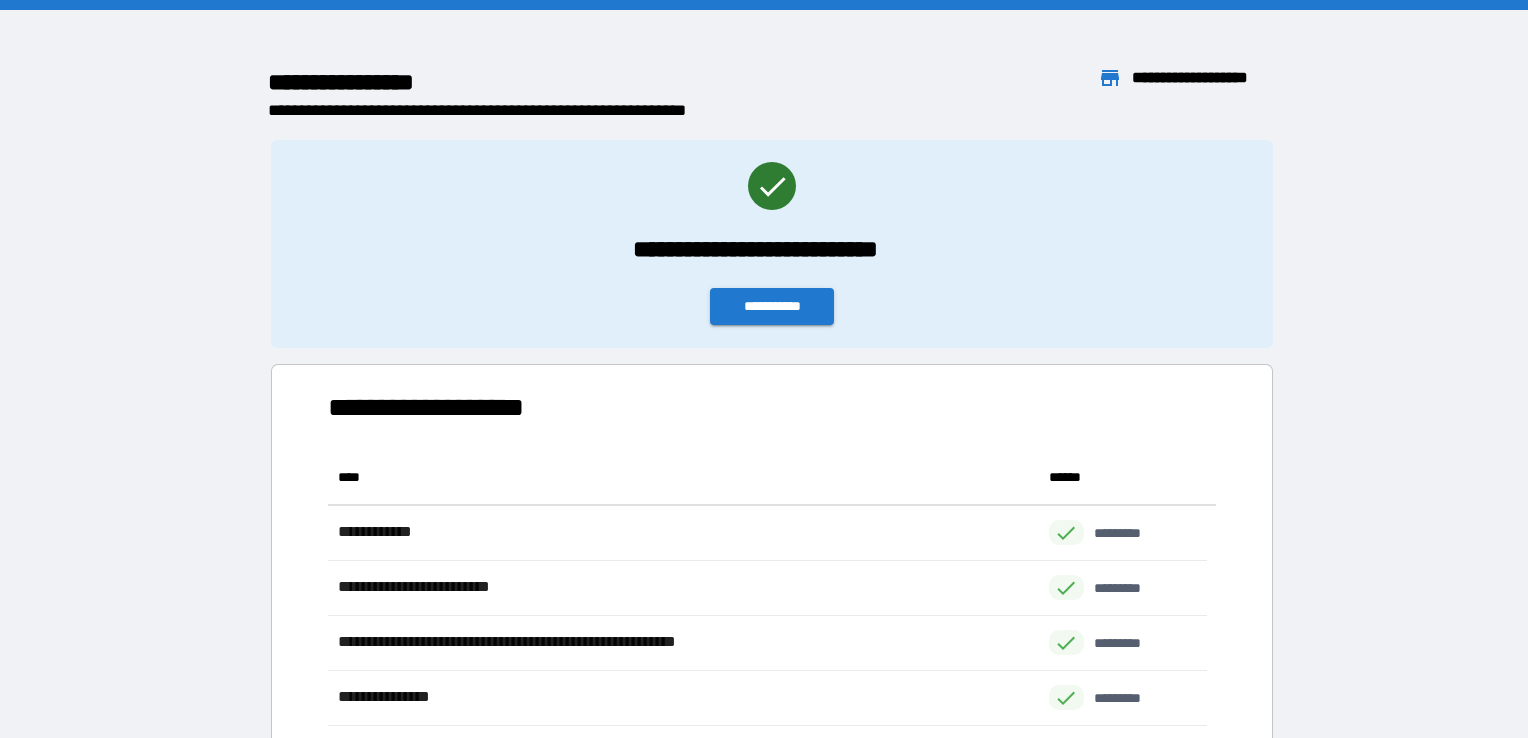 scroll, scrollTop: 16, scrollLeft: 16, axis: both 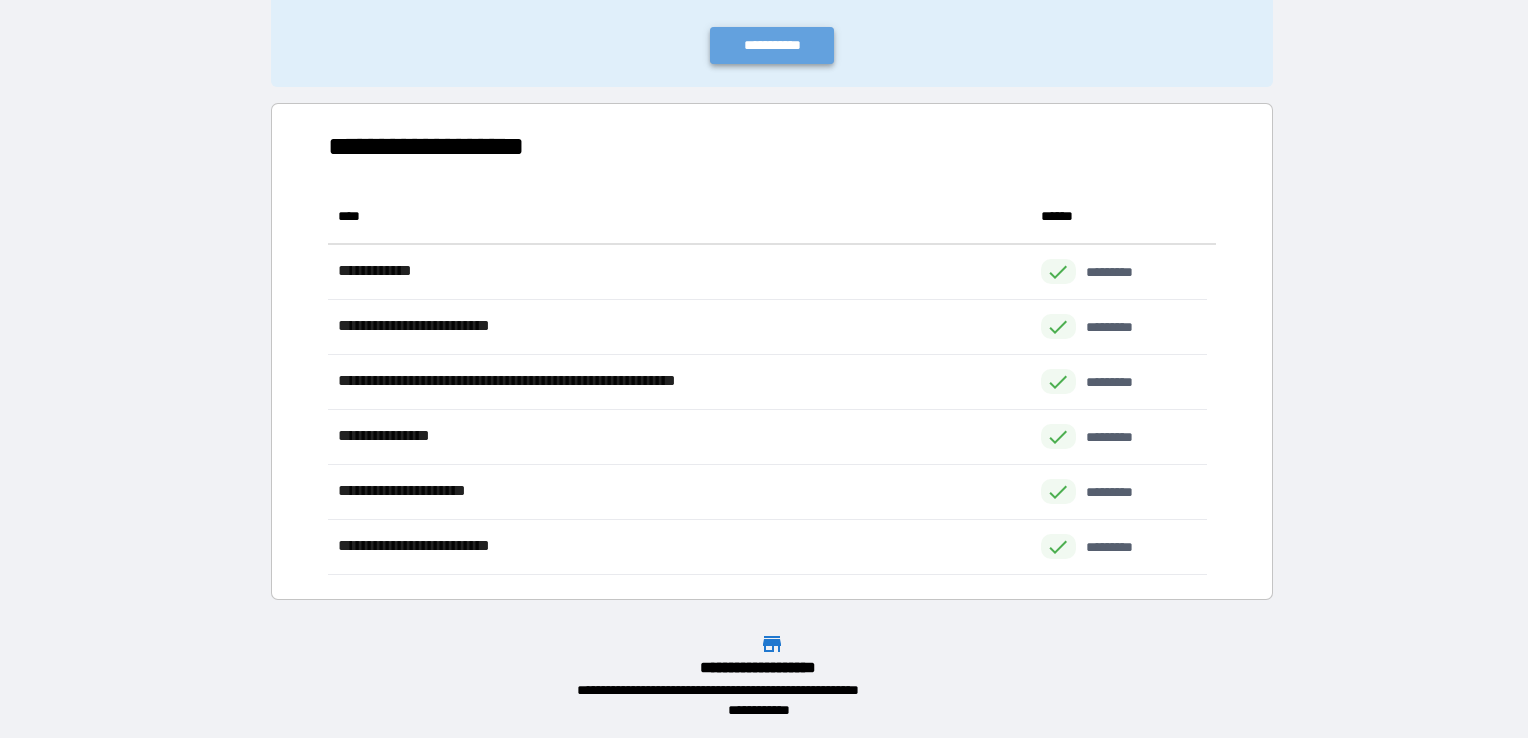 click on "**********" at bounding box center [772, 45] 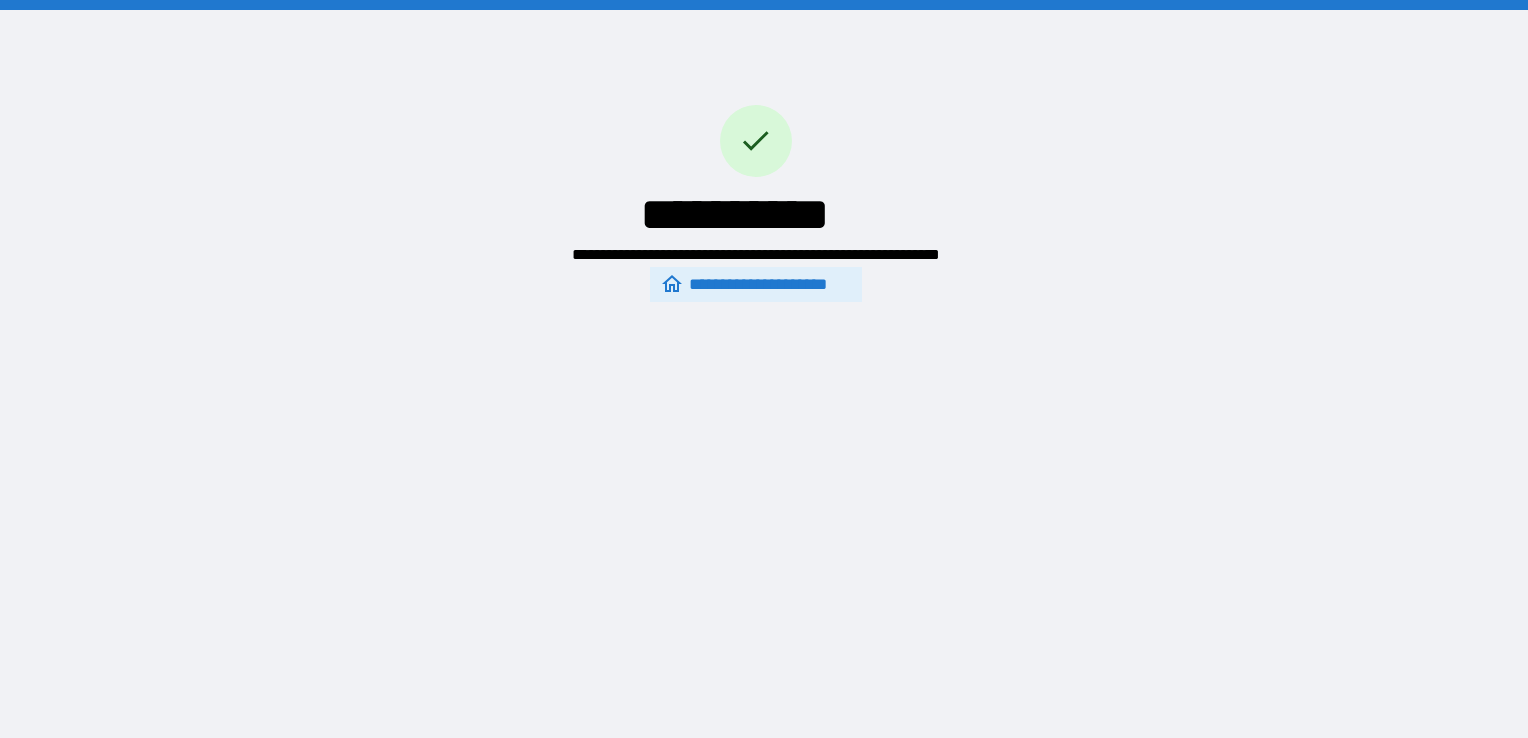 scroll, scrollTop: 0, scrollLeft: 0, axis: both 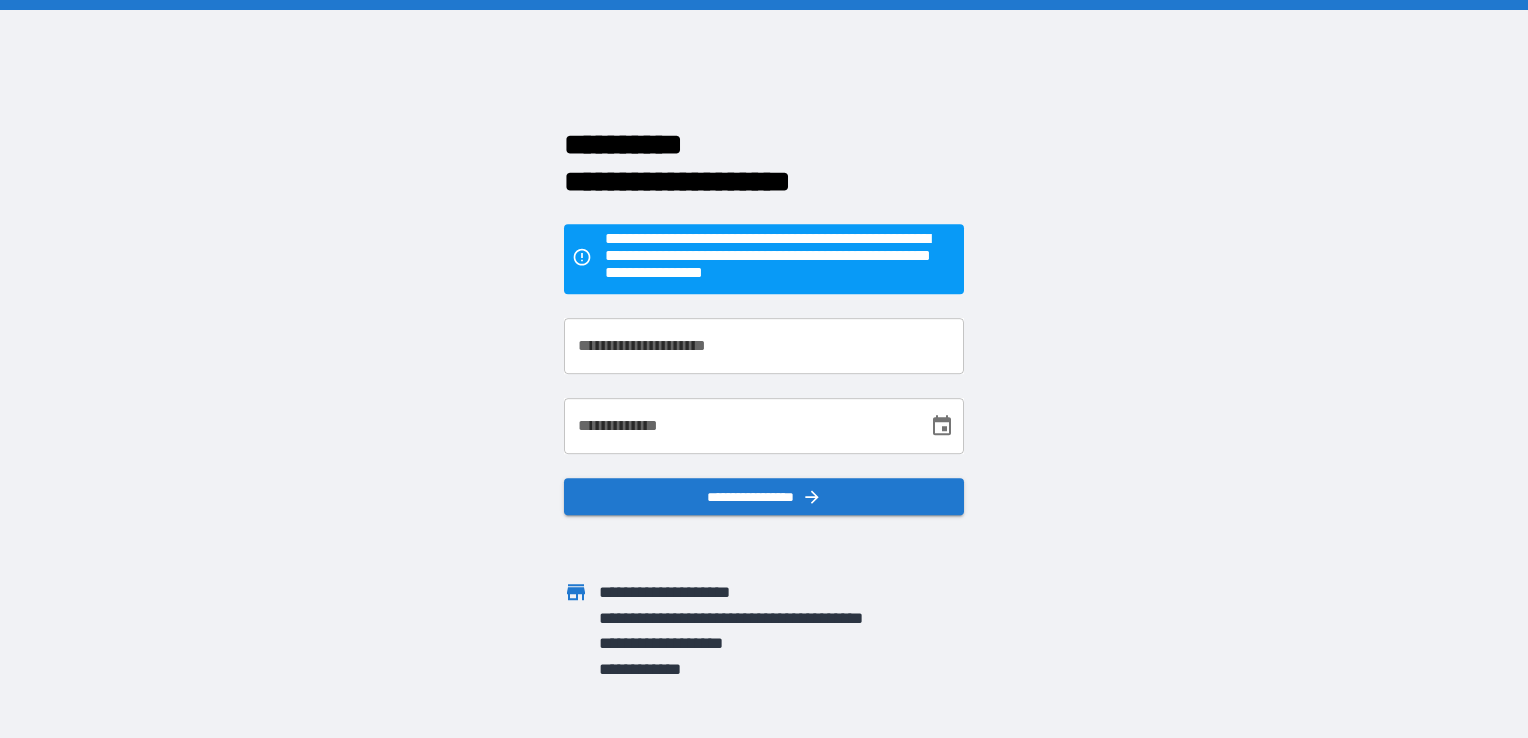 click on "**********" at bounding box center [764, 346] 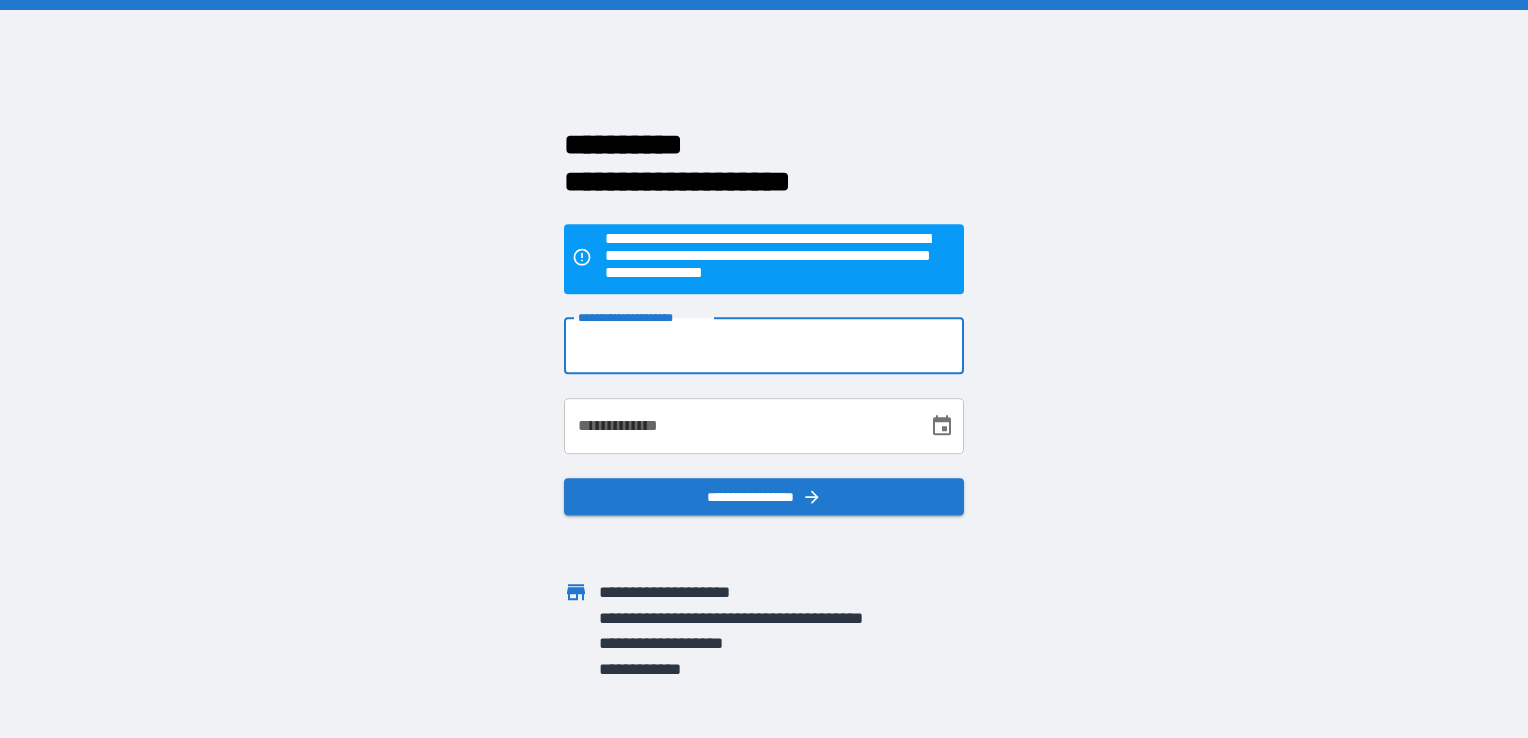 type on "**********" 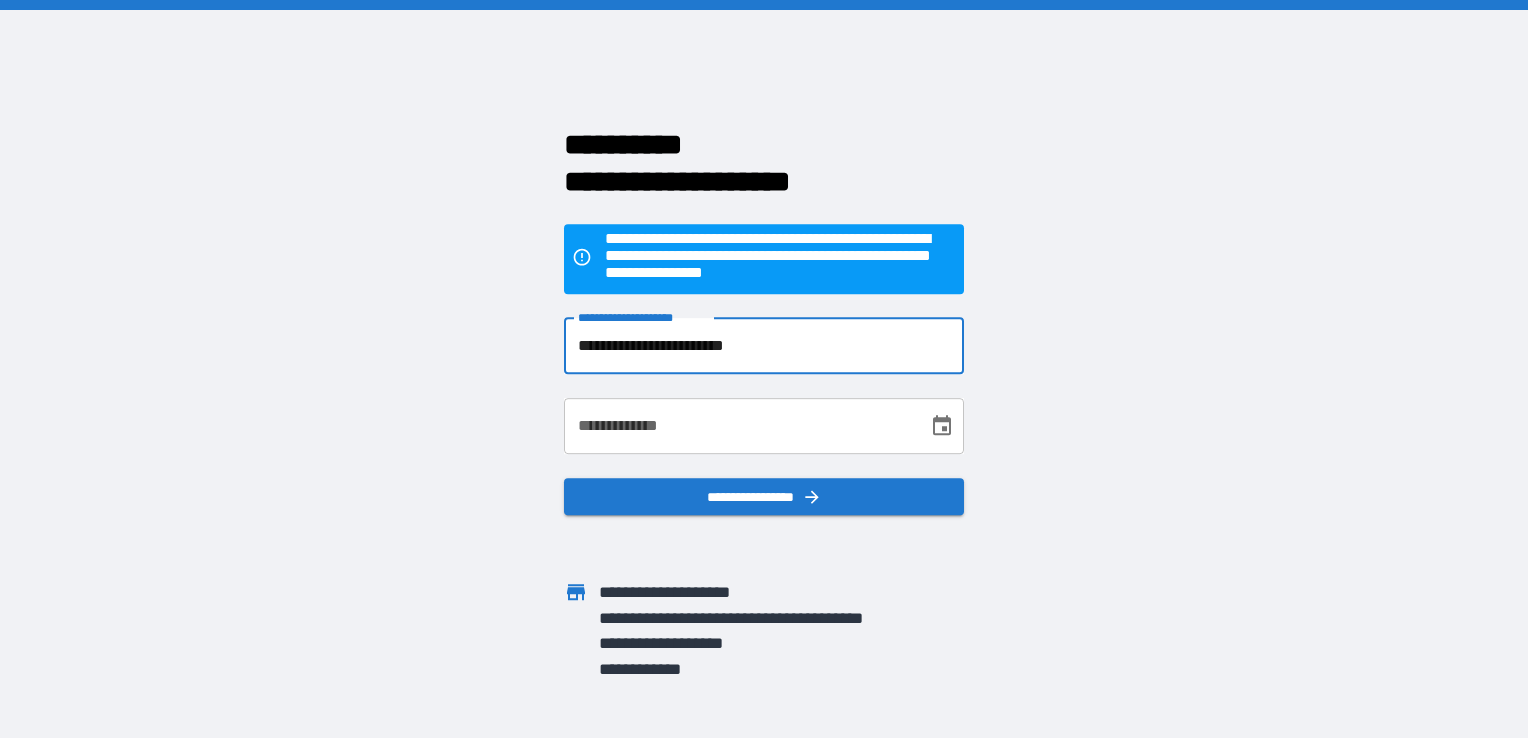 type on "**********" 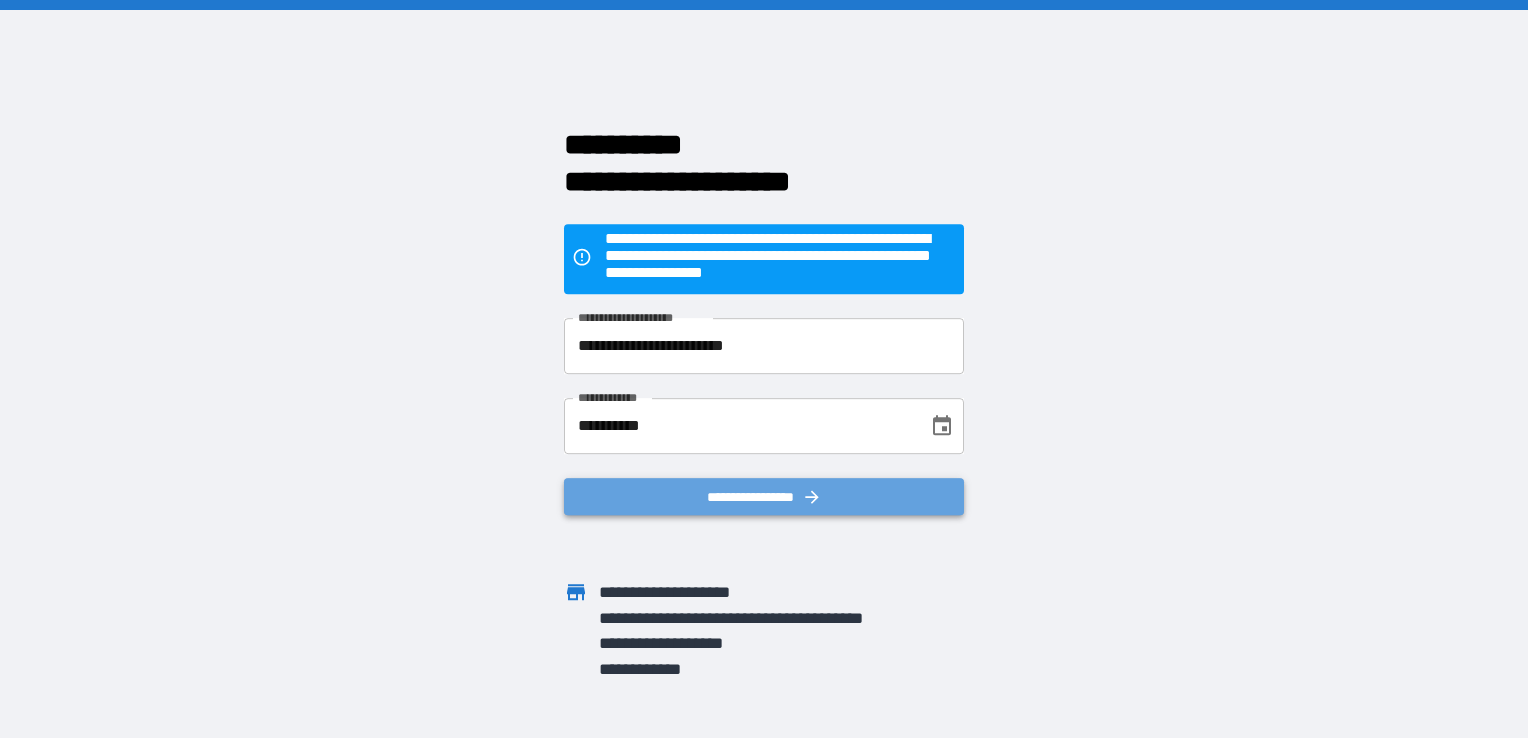 click on "**********" at bounding box center (764, 497) 